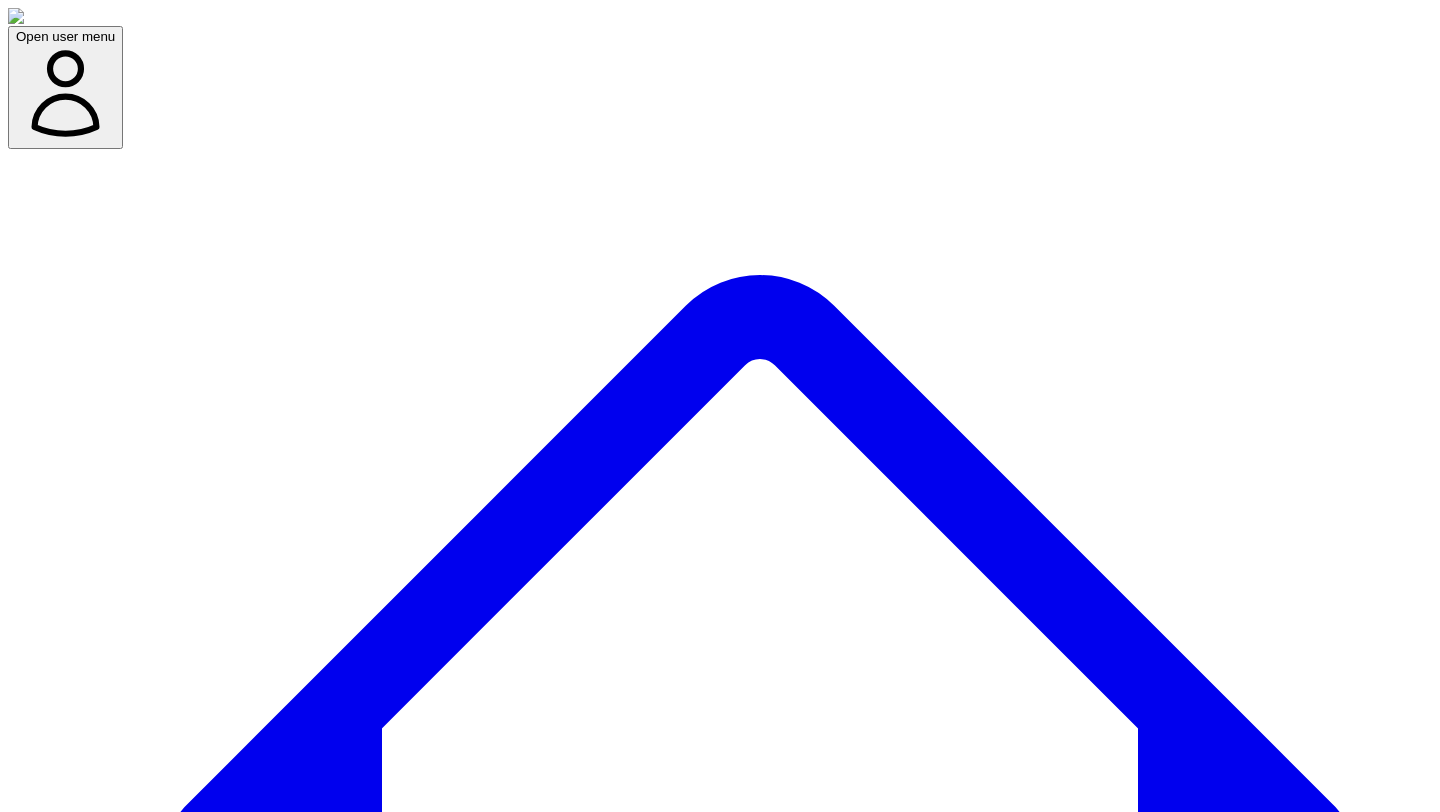 scroll, scrollTop: 1163, scrollLeft: 0, axis: vertical 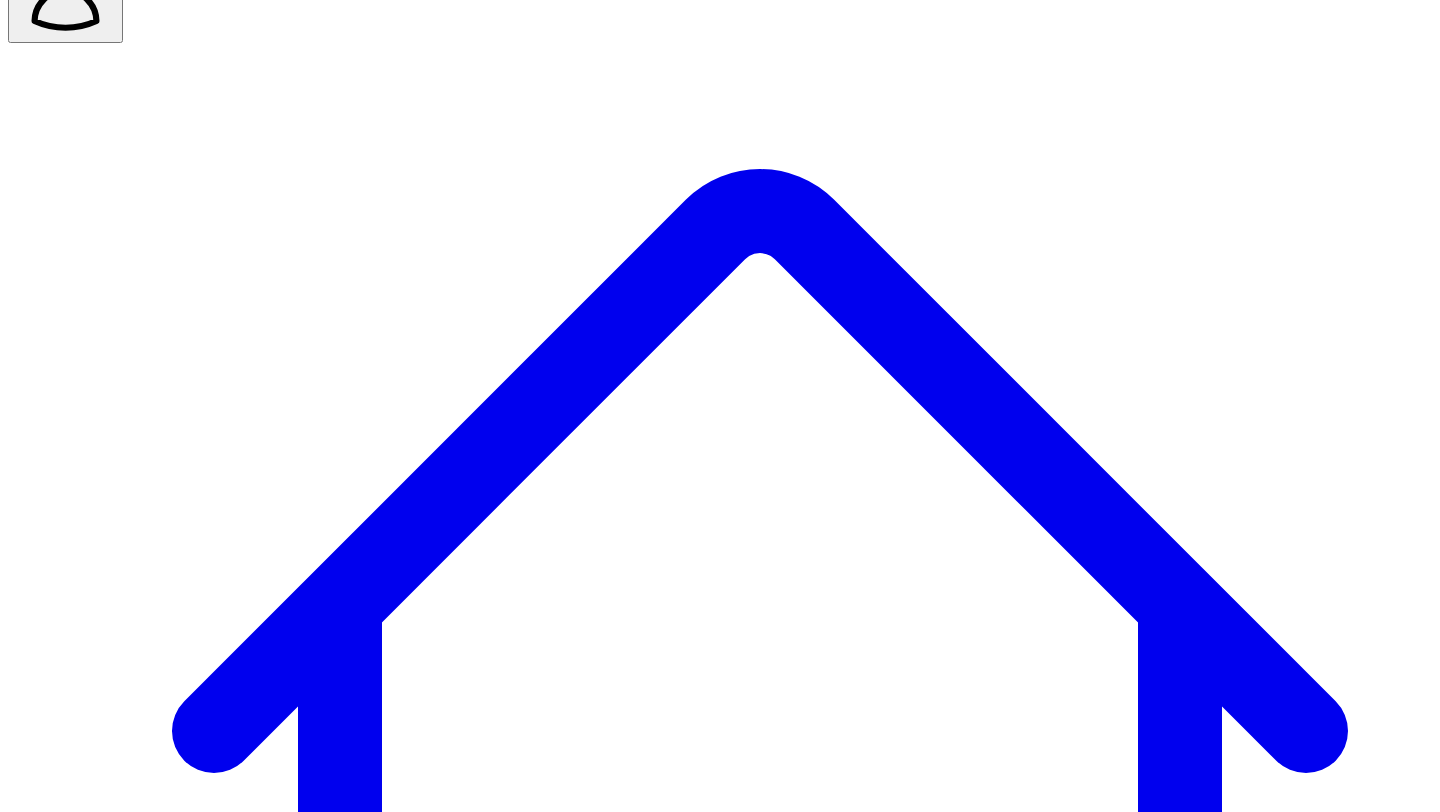 click on "Newsletters" at bounding box center [398, 7554] 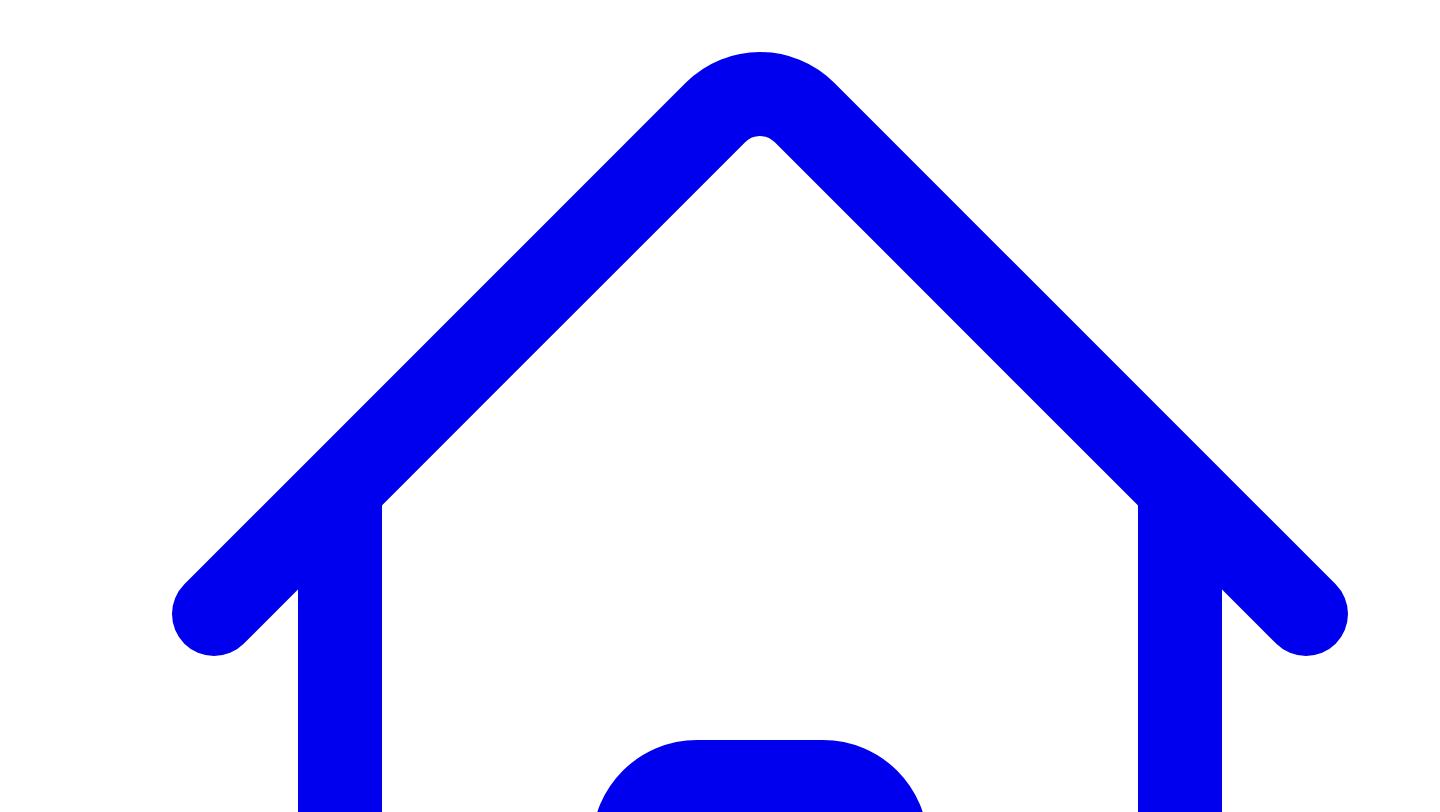 scroll, scrollTop: 157, scrollLeft: 0, axis: vertical 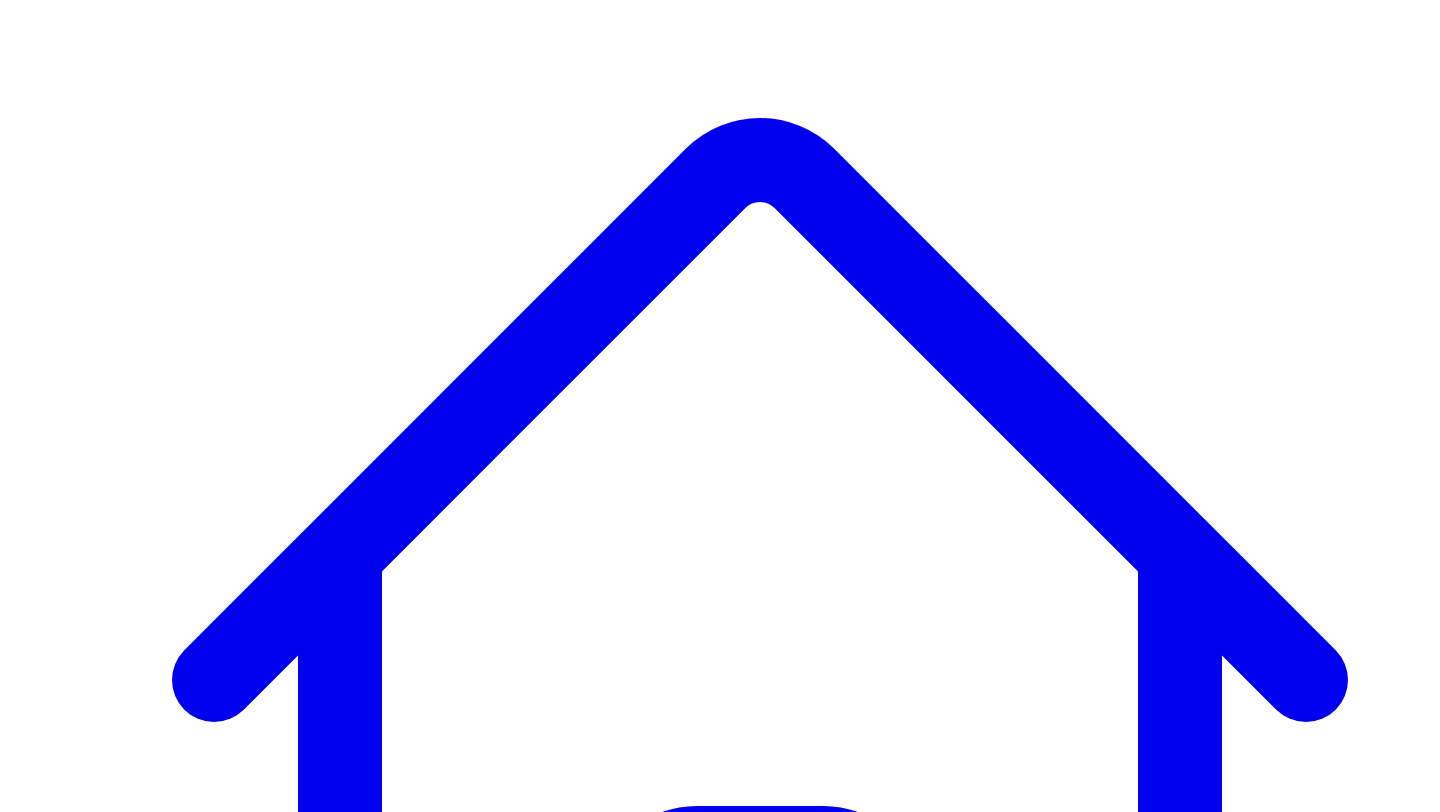 click on "**********" at bounding box center [344, 7596] 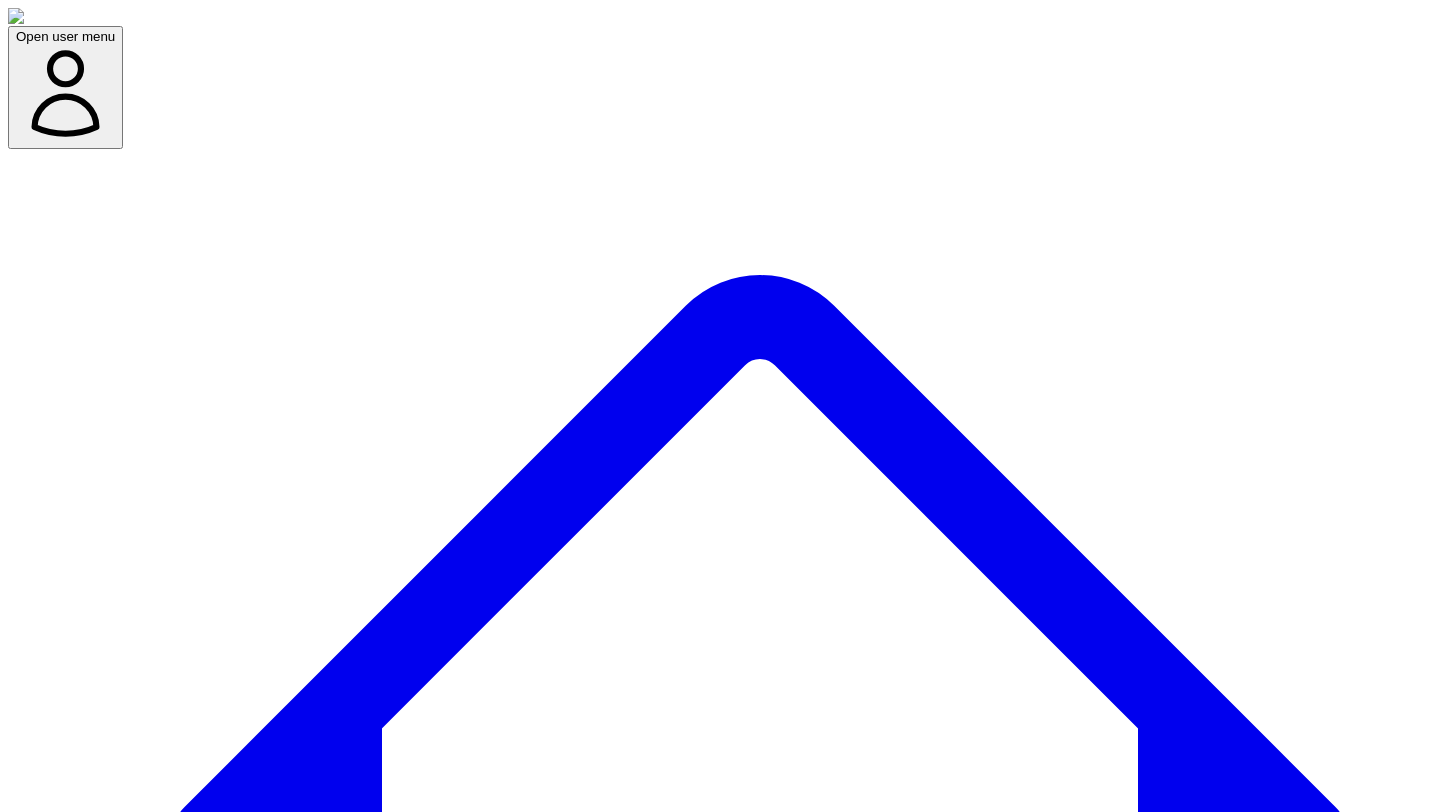 scroll, scrollTop: 144, scrollLeft: 0, axis: vertical 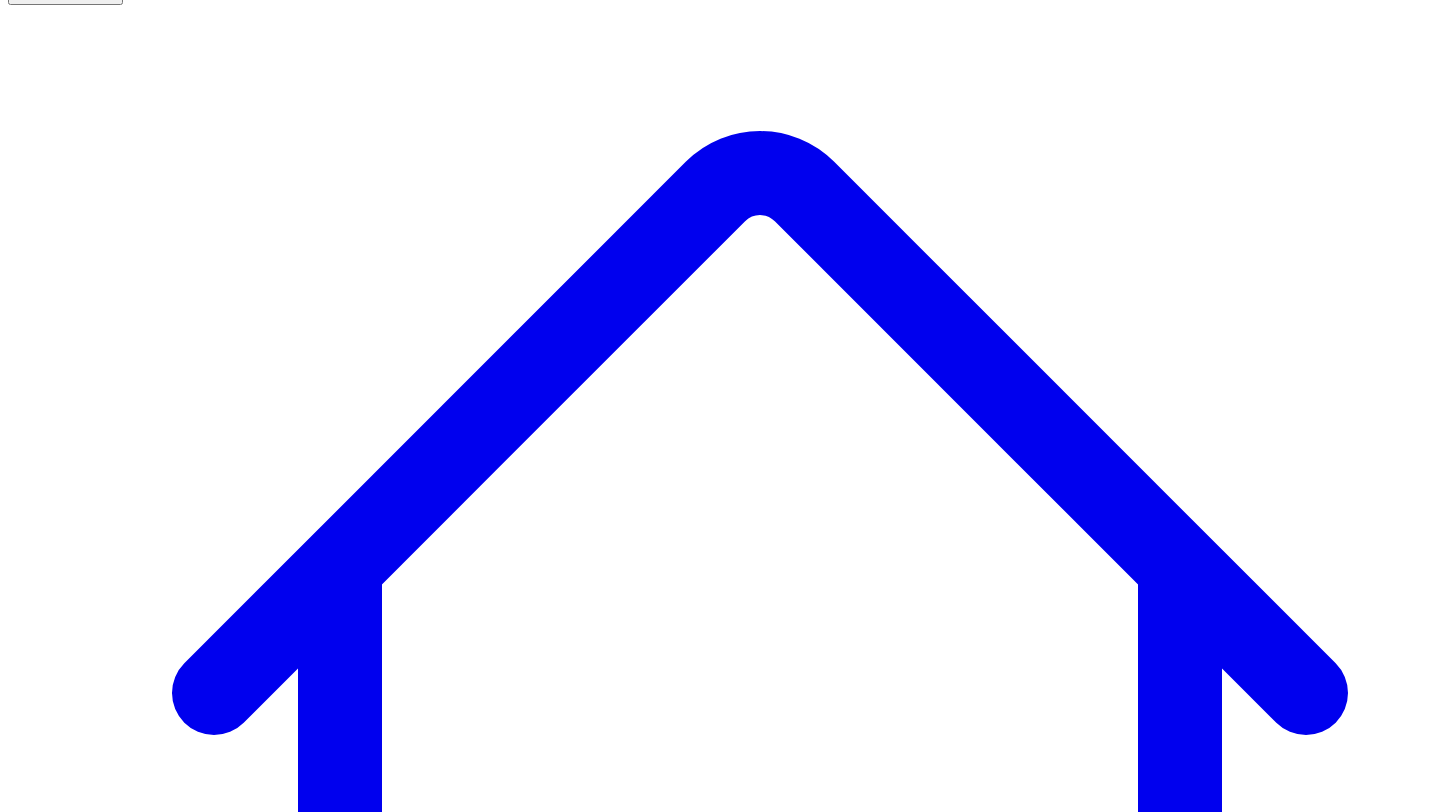 click on "Newsletters Newsletters" at bounding box center [420, 7510] 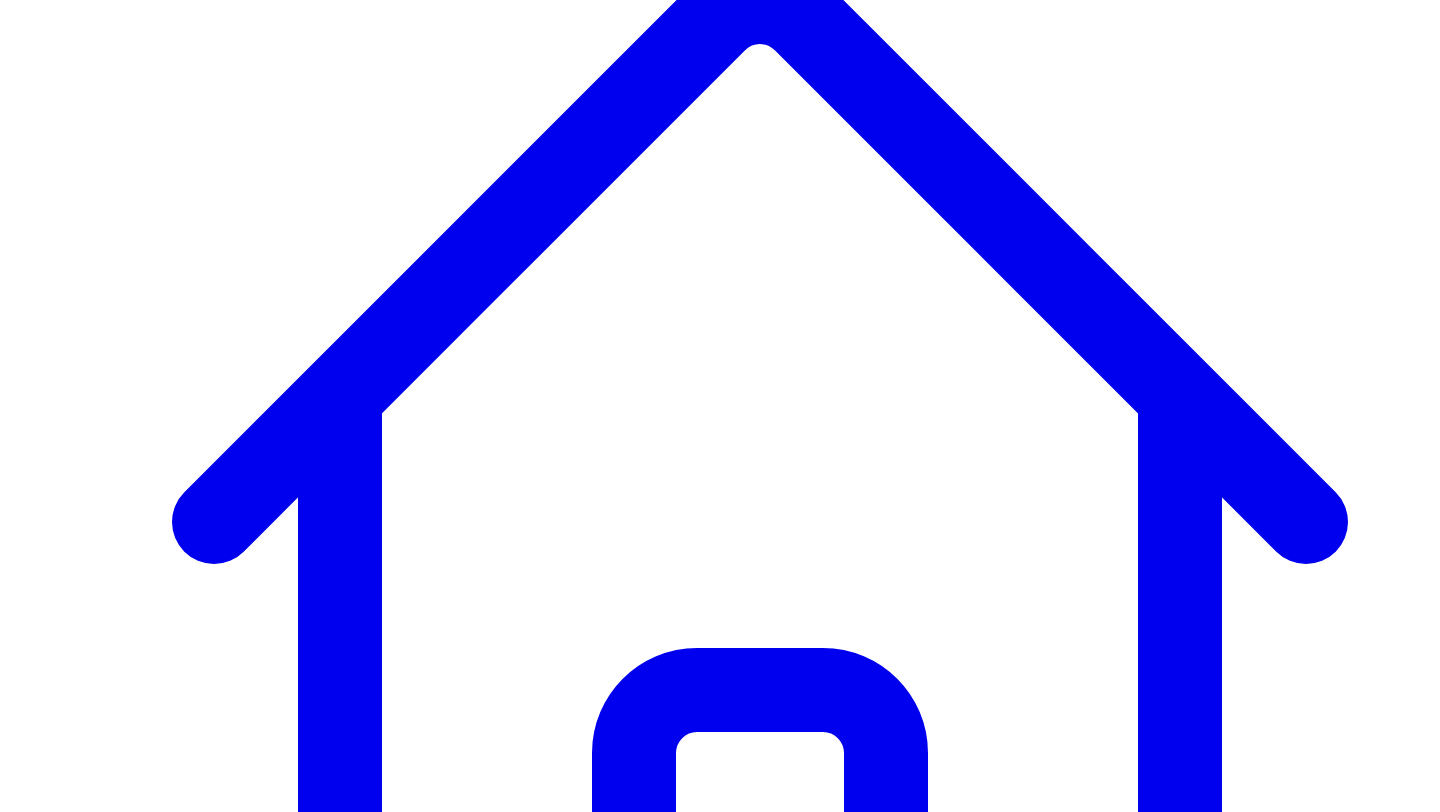 scroll, scrollTop: 117, scrollLeft: 0, axis: vertical 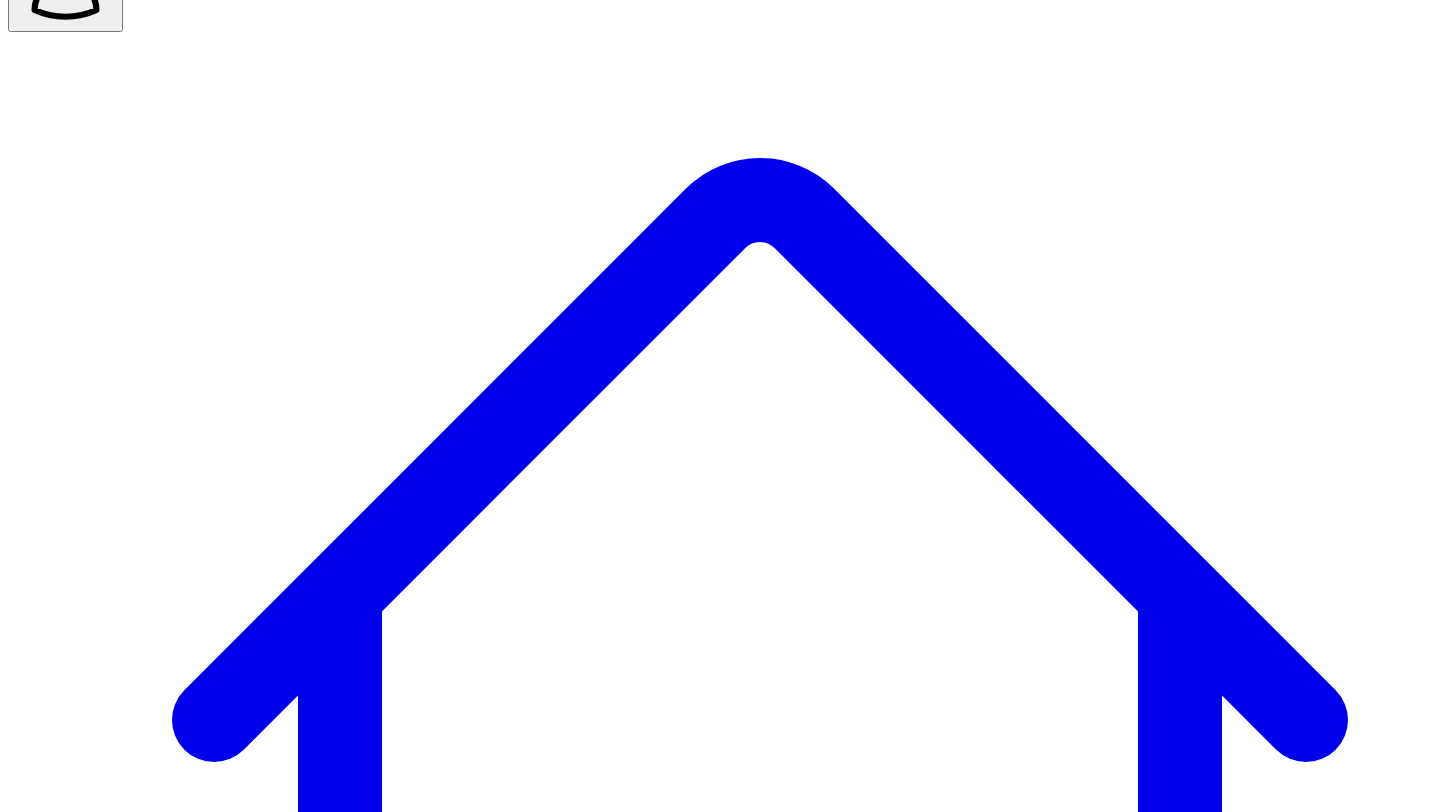 type 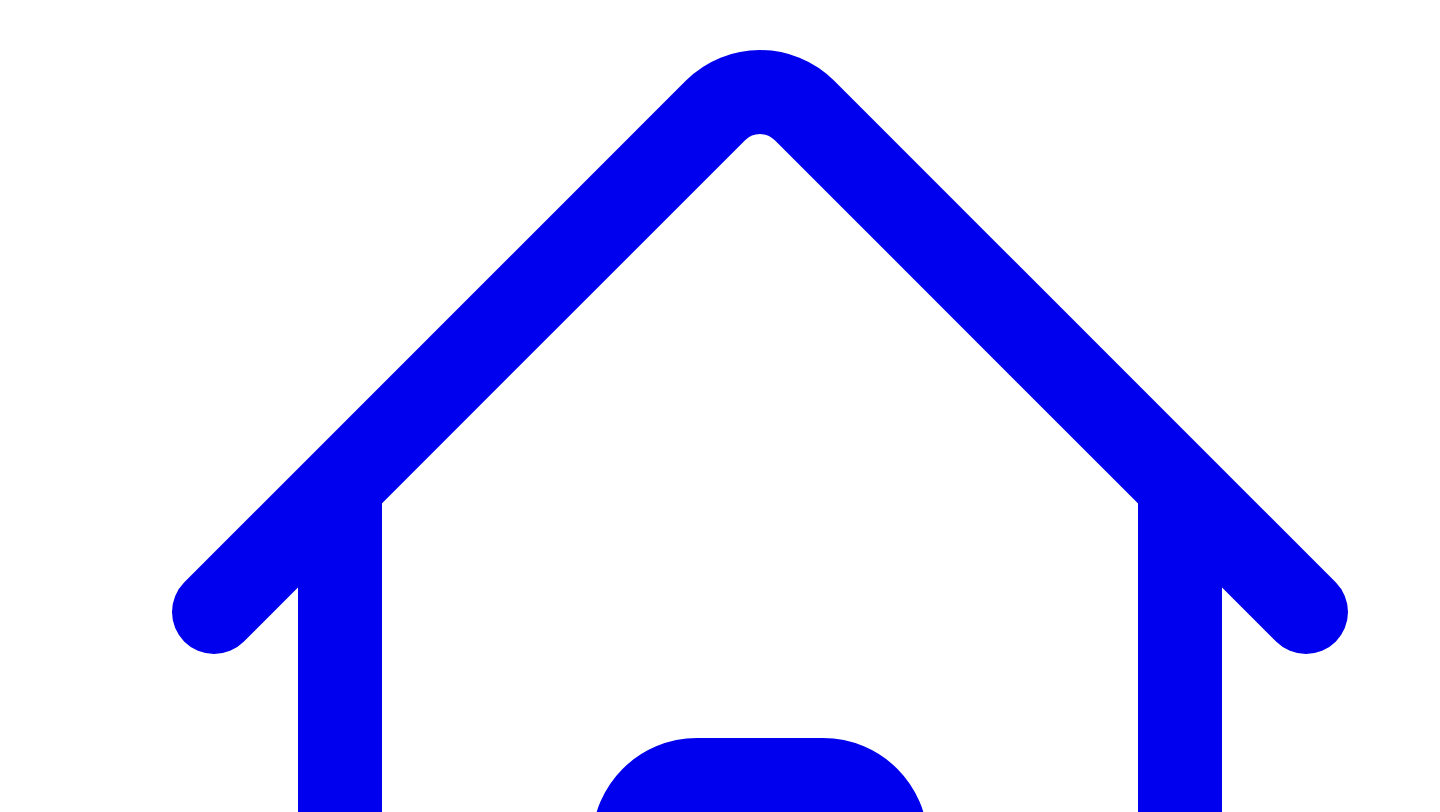 scroll, scrollTop: 0, scrollLeft: 0, axis: both 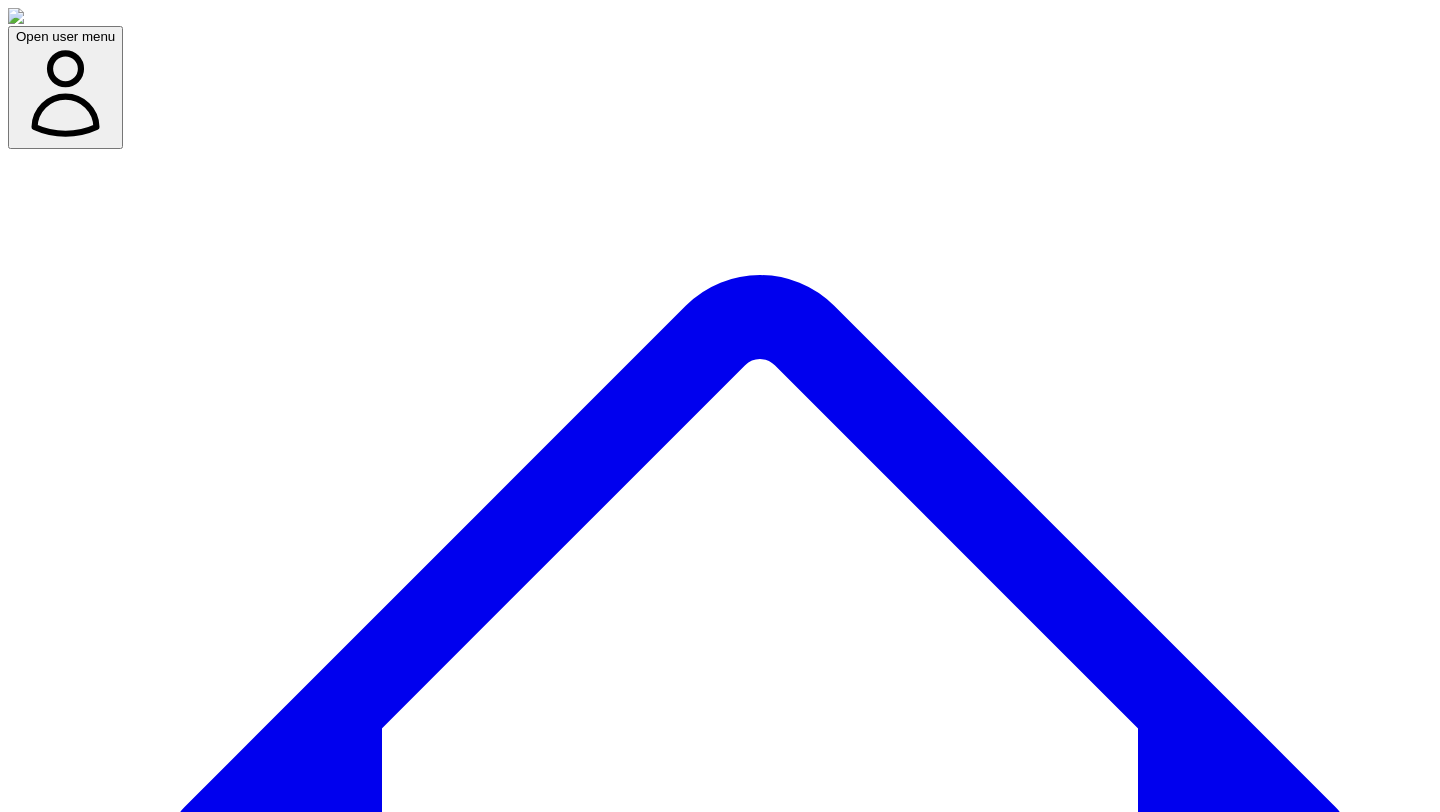 click on "Carousels Carousels" at bounding box center (590, 7654) 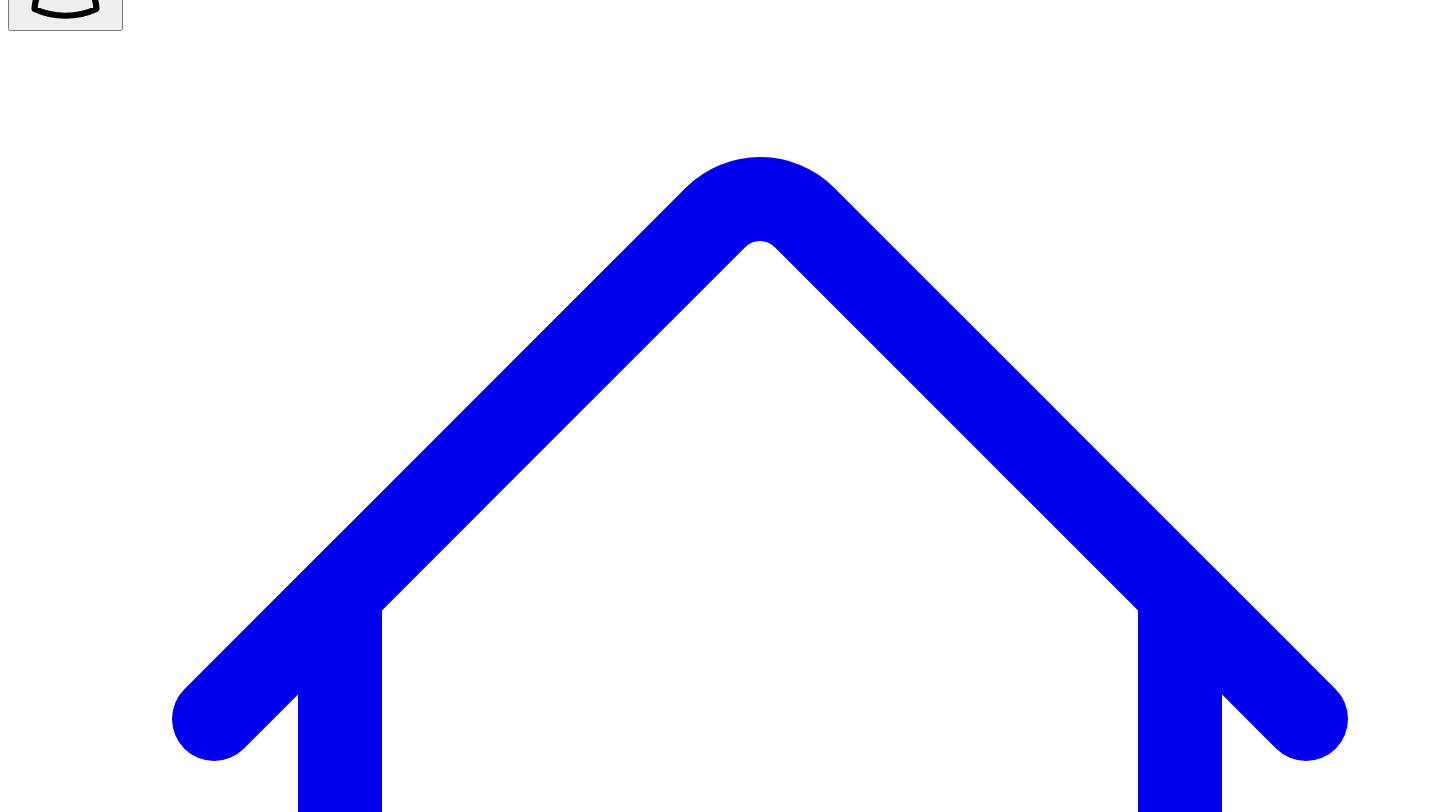 scroll, scrollTop: 149, scrollLeft: 0, axis: vertical 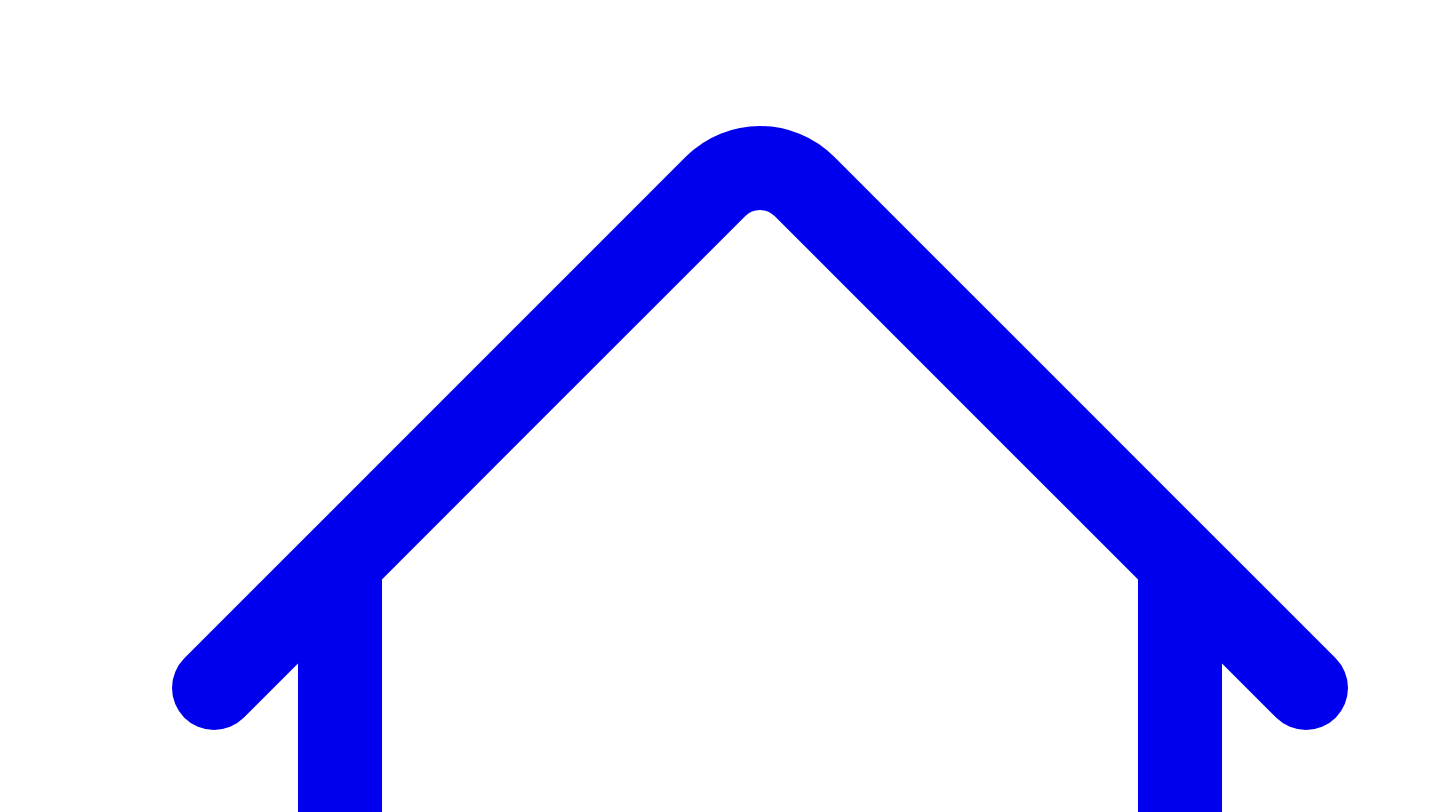 click at bounding box center (28, 7599) 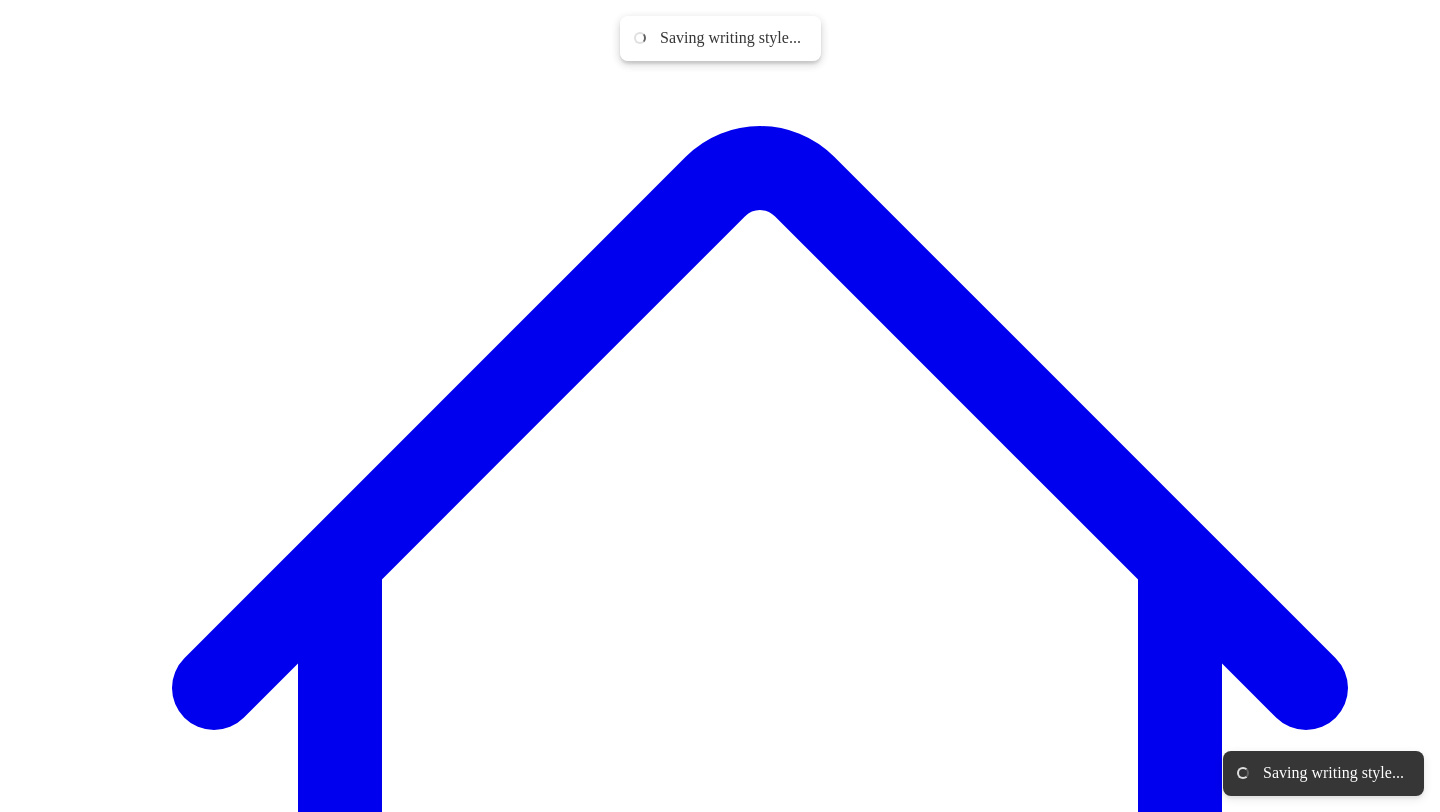 click on "Feature Newsletter" at bounding box center (720, 7552) 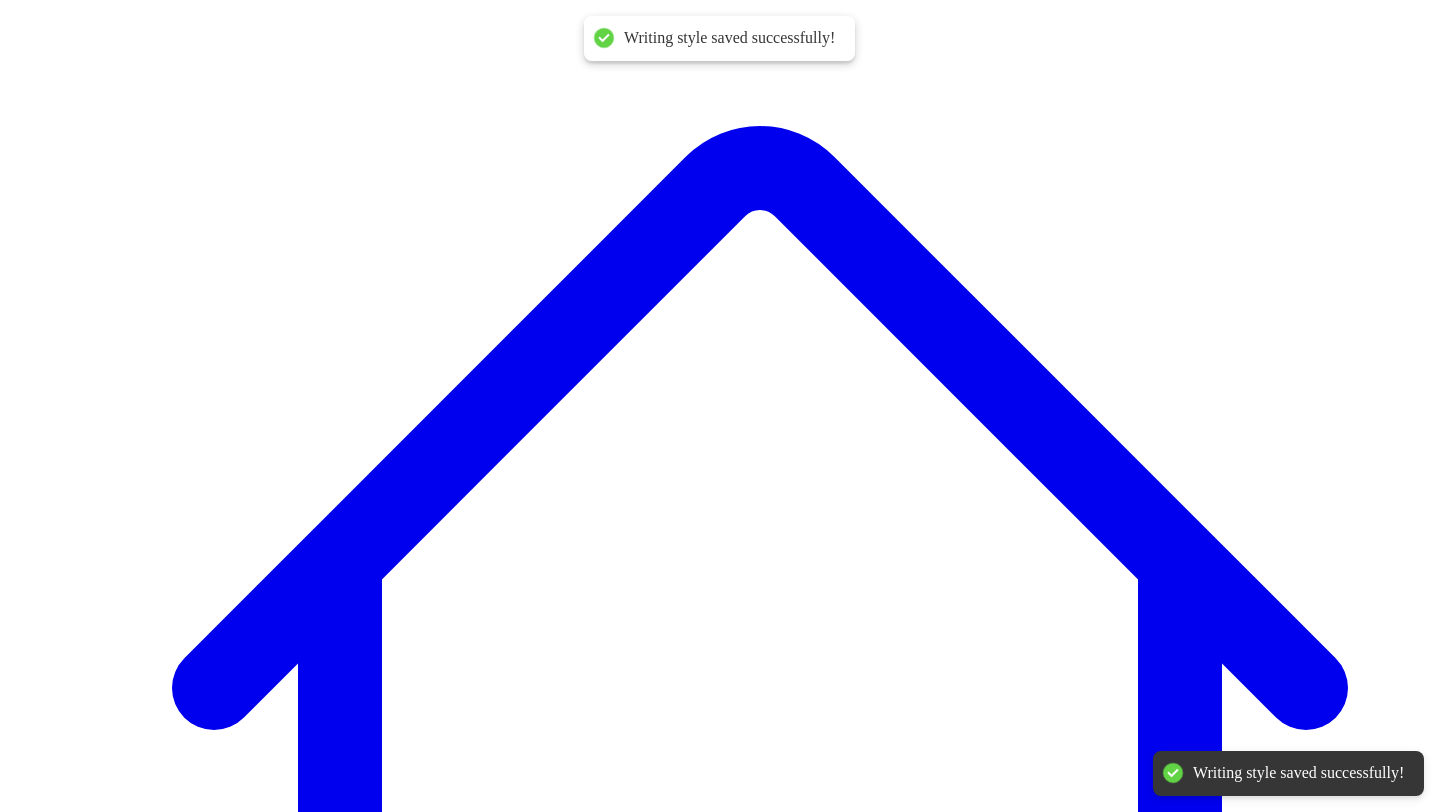 click on "Feature Newsletter" at bounding box center [720, 7579] 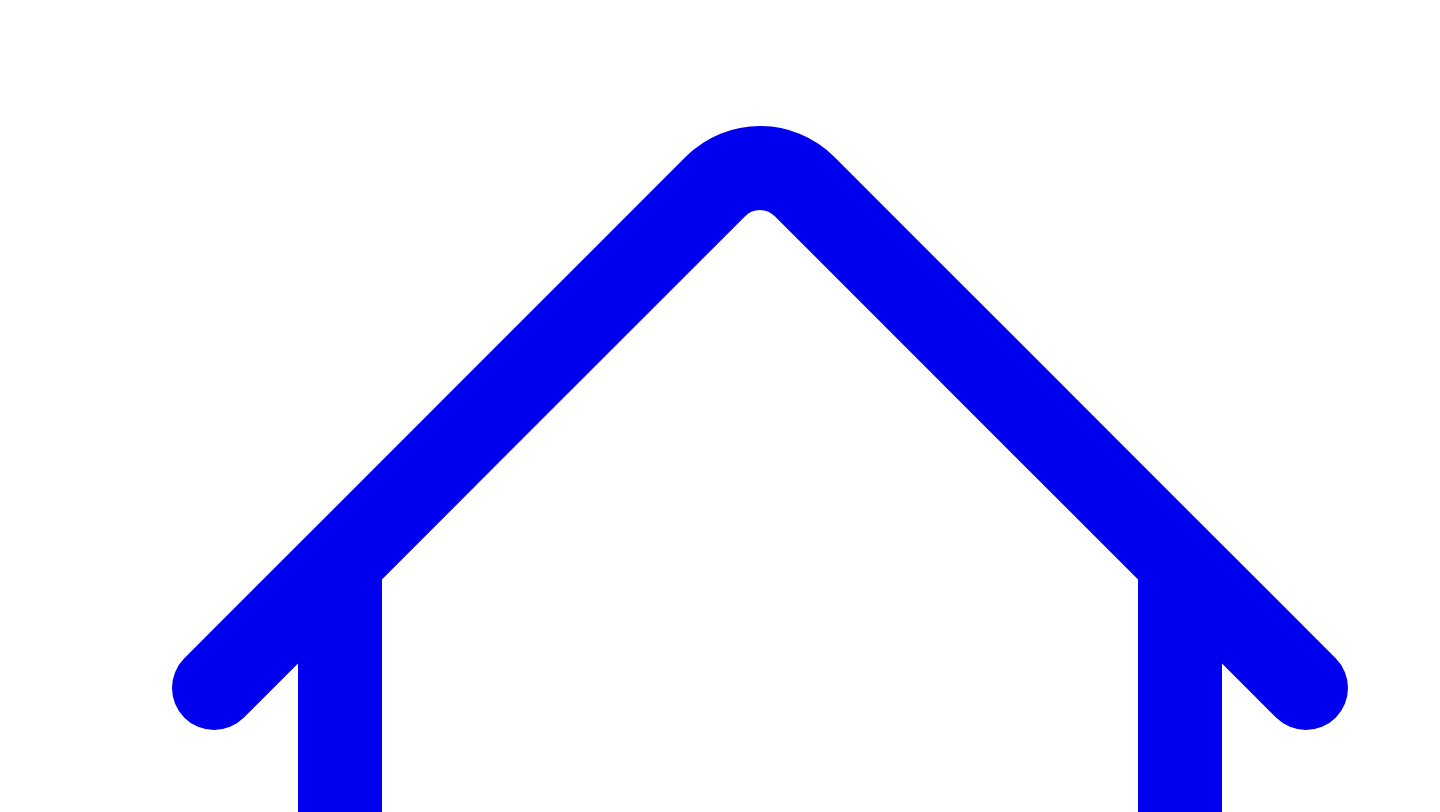click on "Feature Newsletter" at bounding box center (720, 7579) 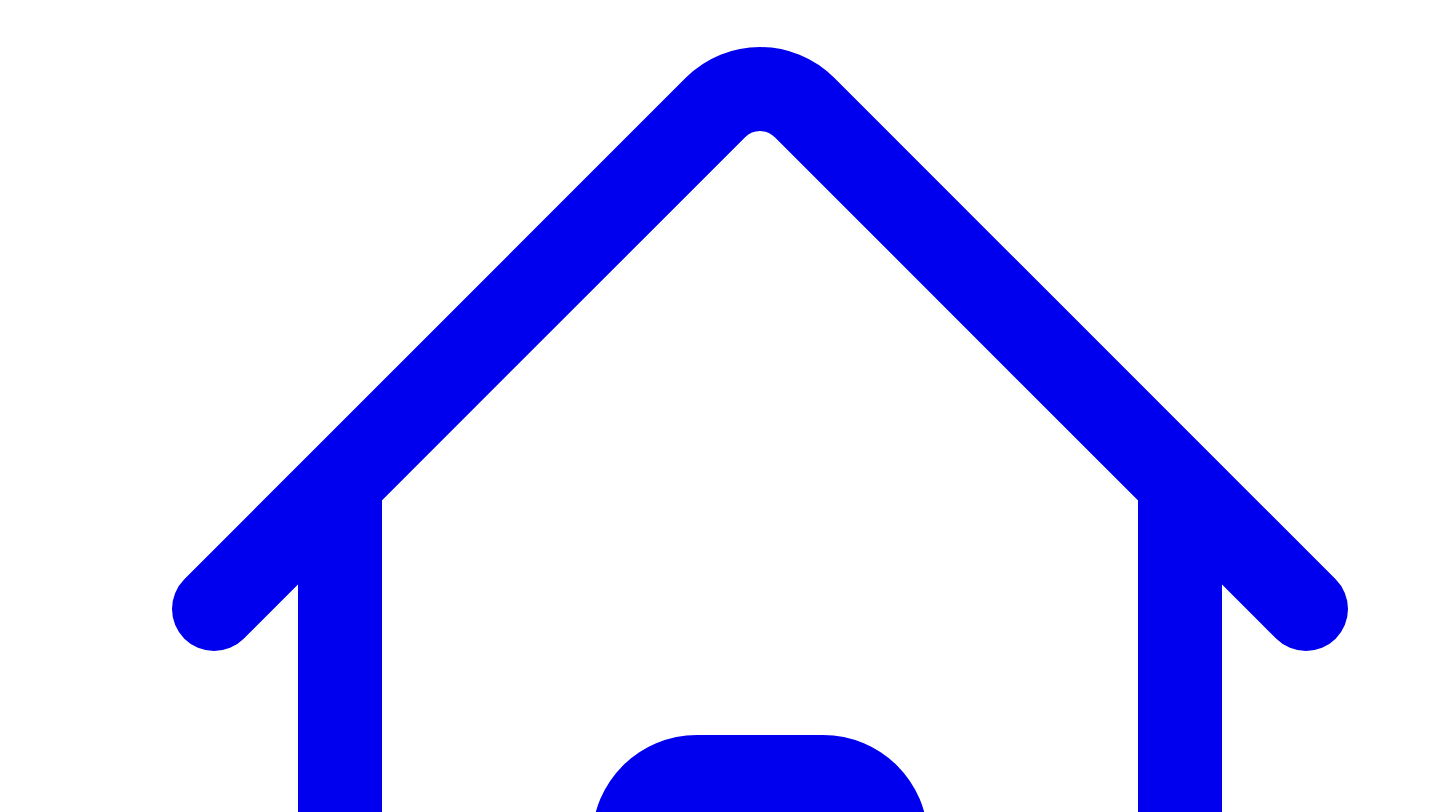 scroll, scrollTop: 268, scrollLeft: 0, axis: vertical 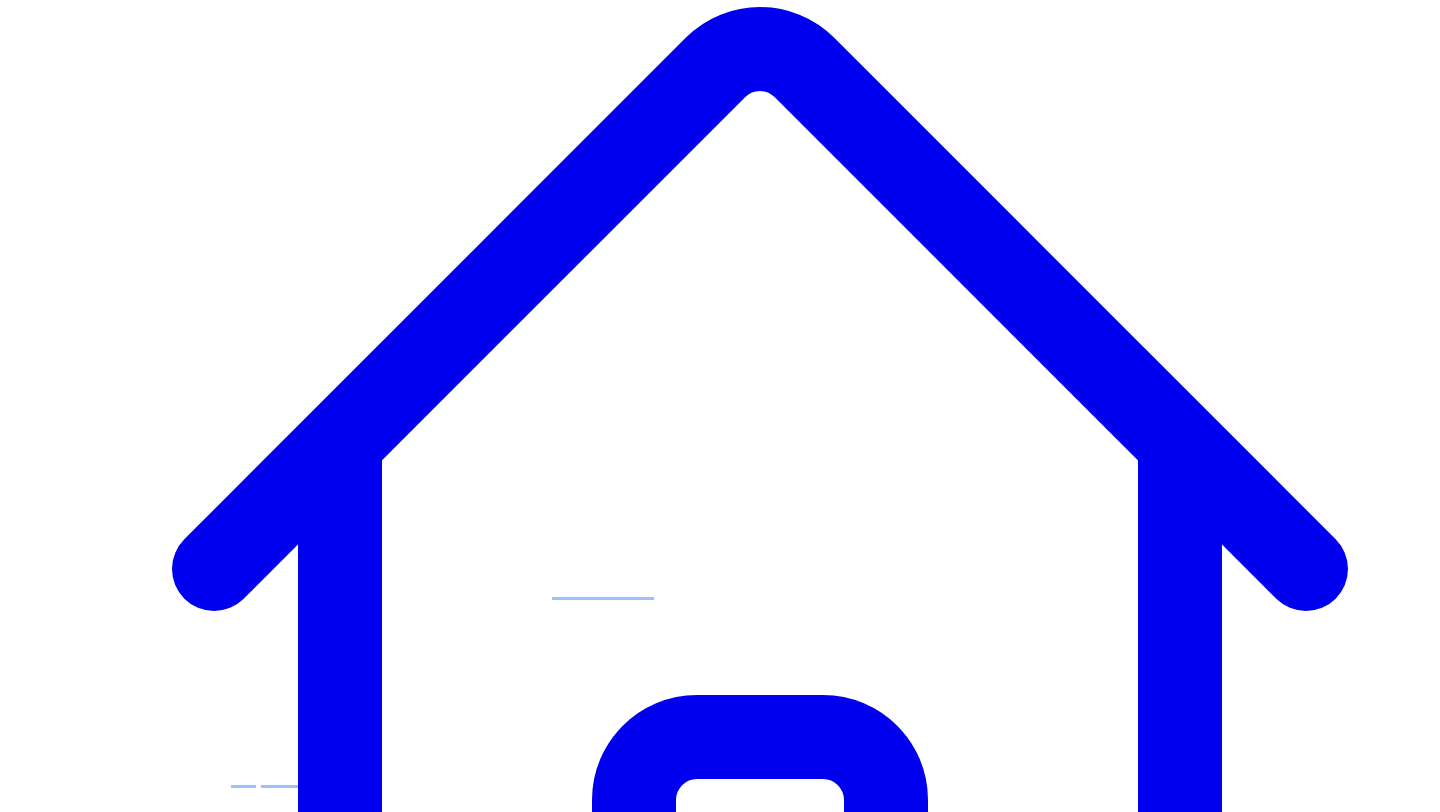 click 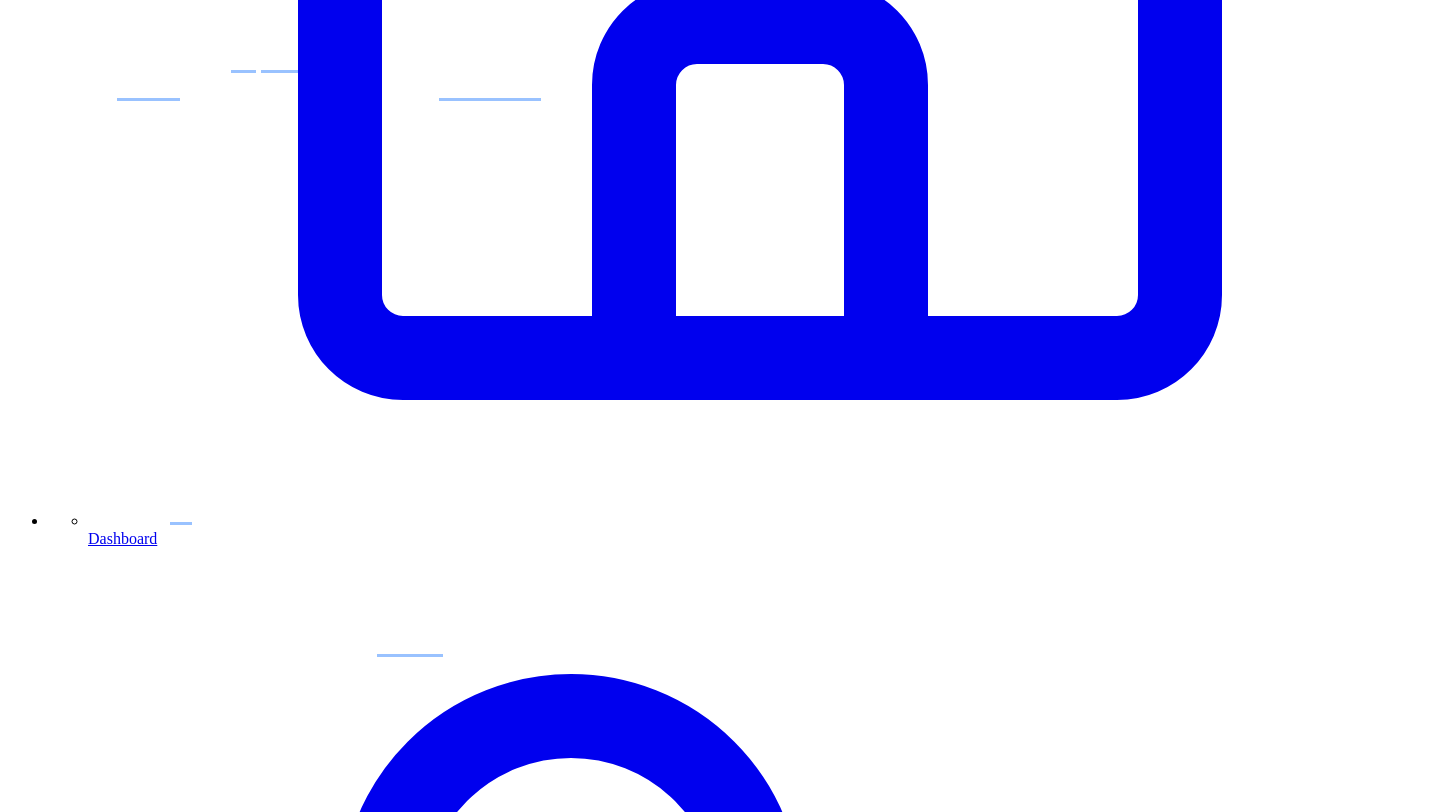 scroll, scrollTop: 985, scrollLeft: 0, axis: vertical 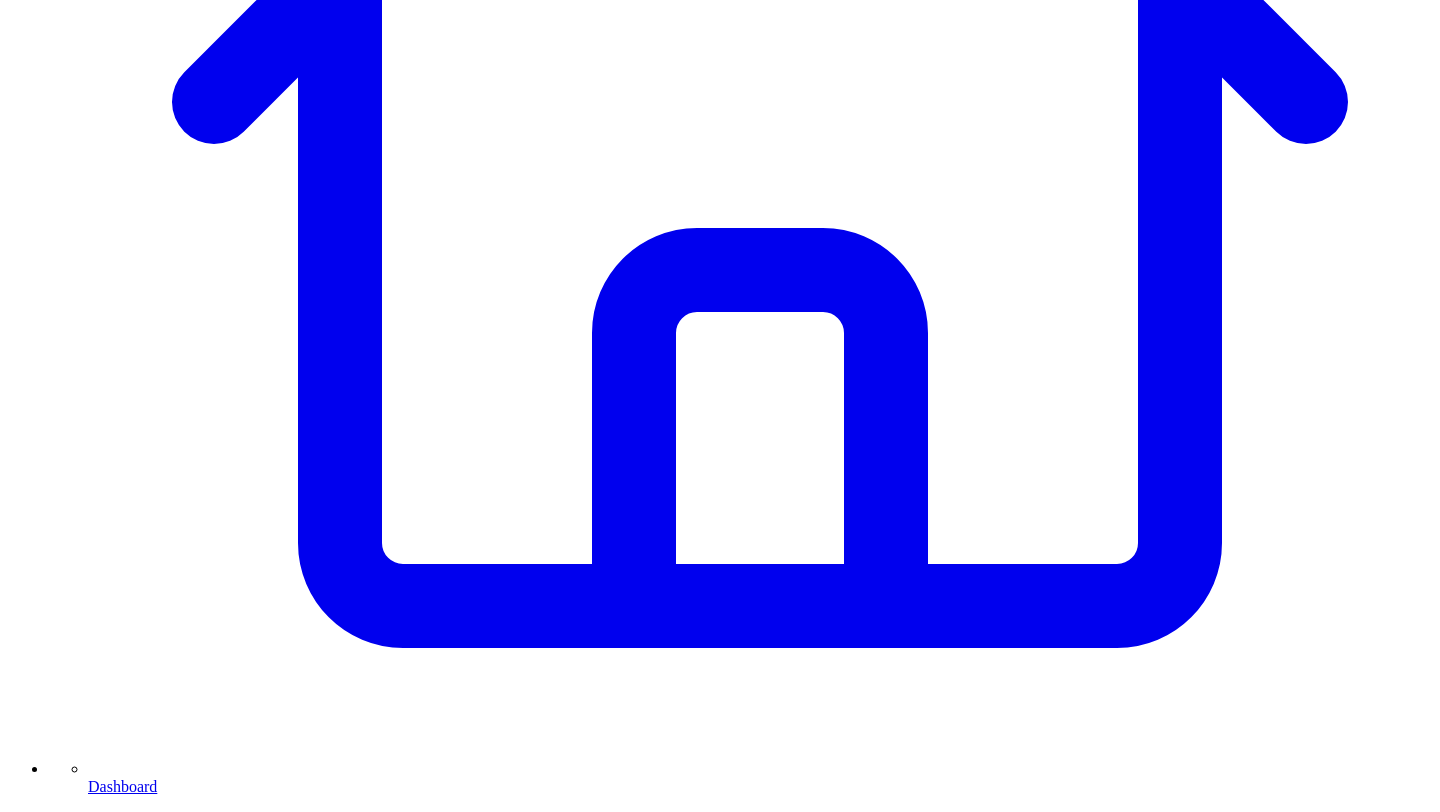click on "Ad Reporting Lessons From 10+ Years Of Managing PPC Campaigns" at bounding box center (235, 9481) 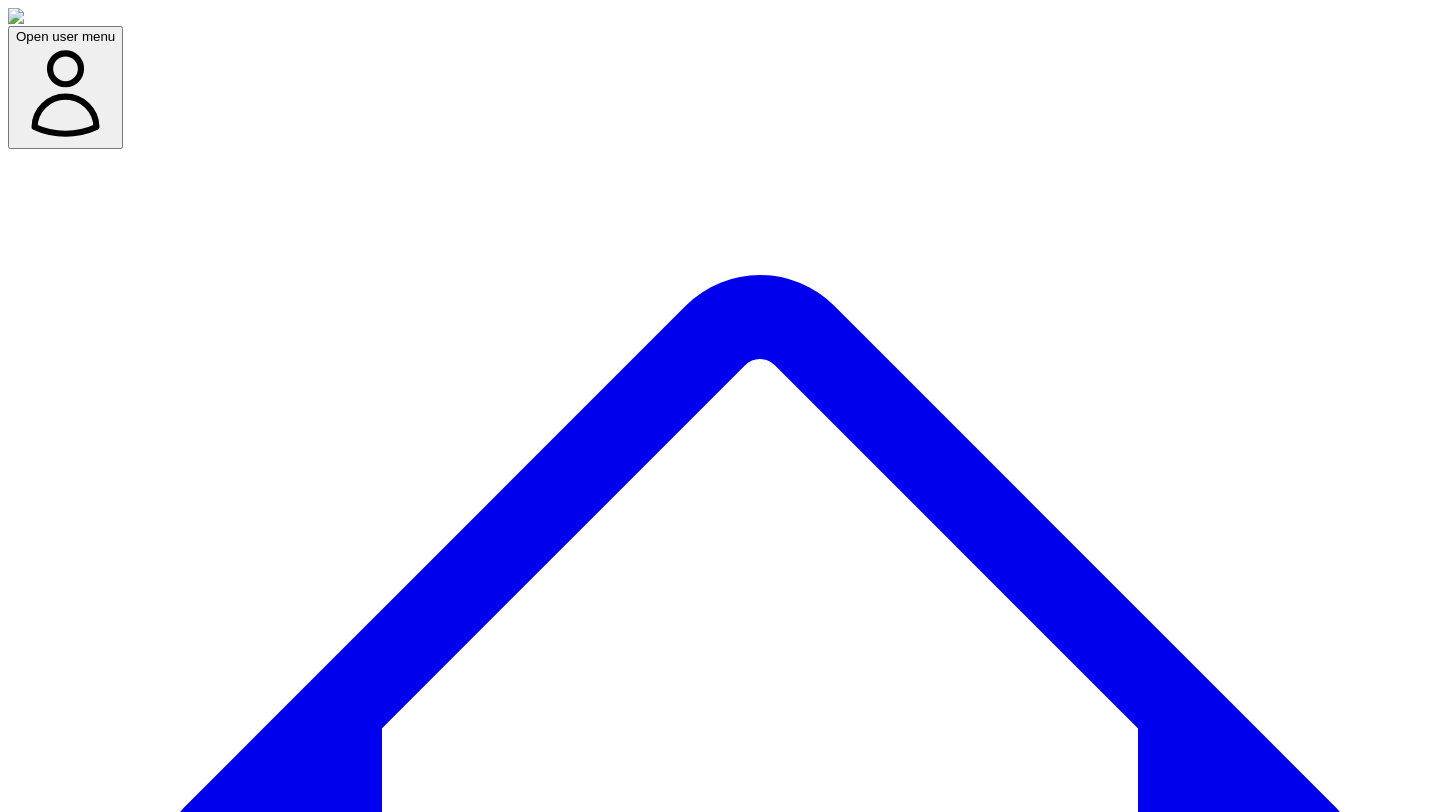 click on "Newsletters Newsletters" at bounding box center [432, 7660] 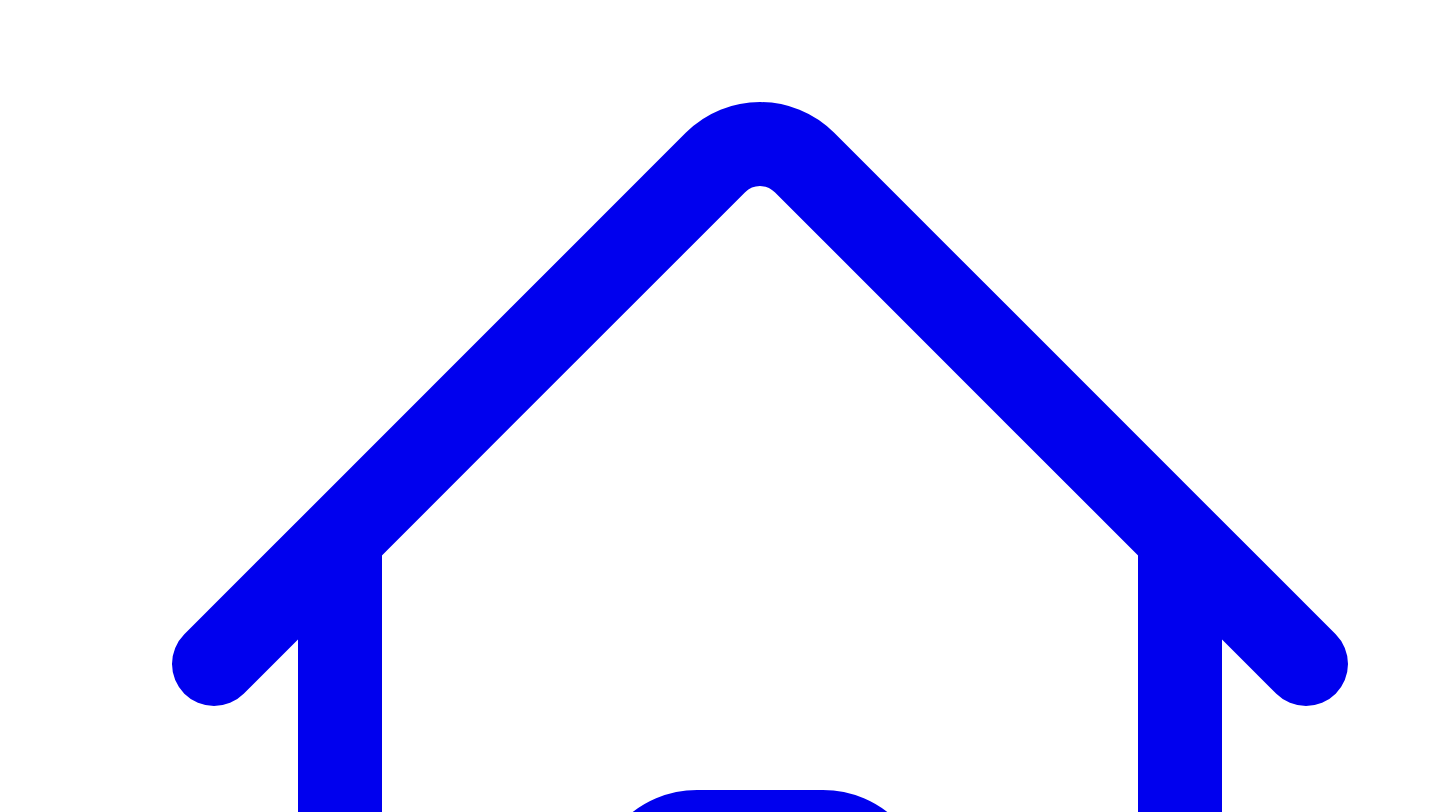 click on "Personal Newsletter" at bounding box center (166, 7674) 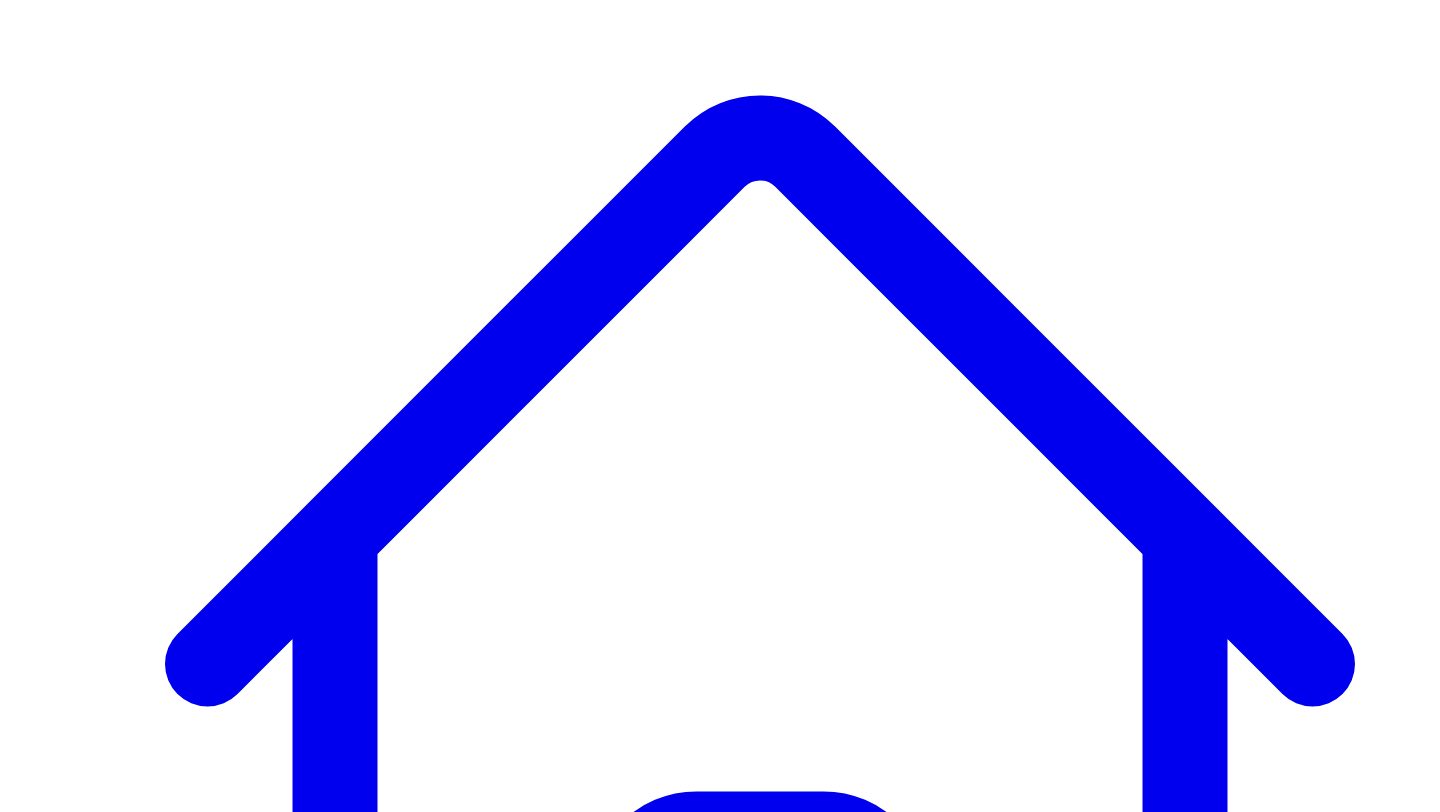 click on "Generate" at bounding box center [36, 7979] 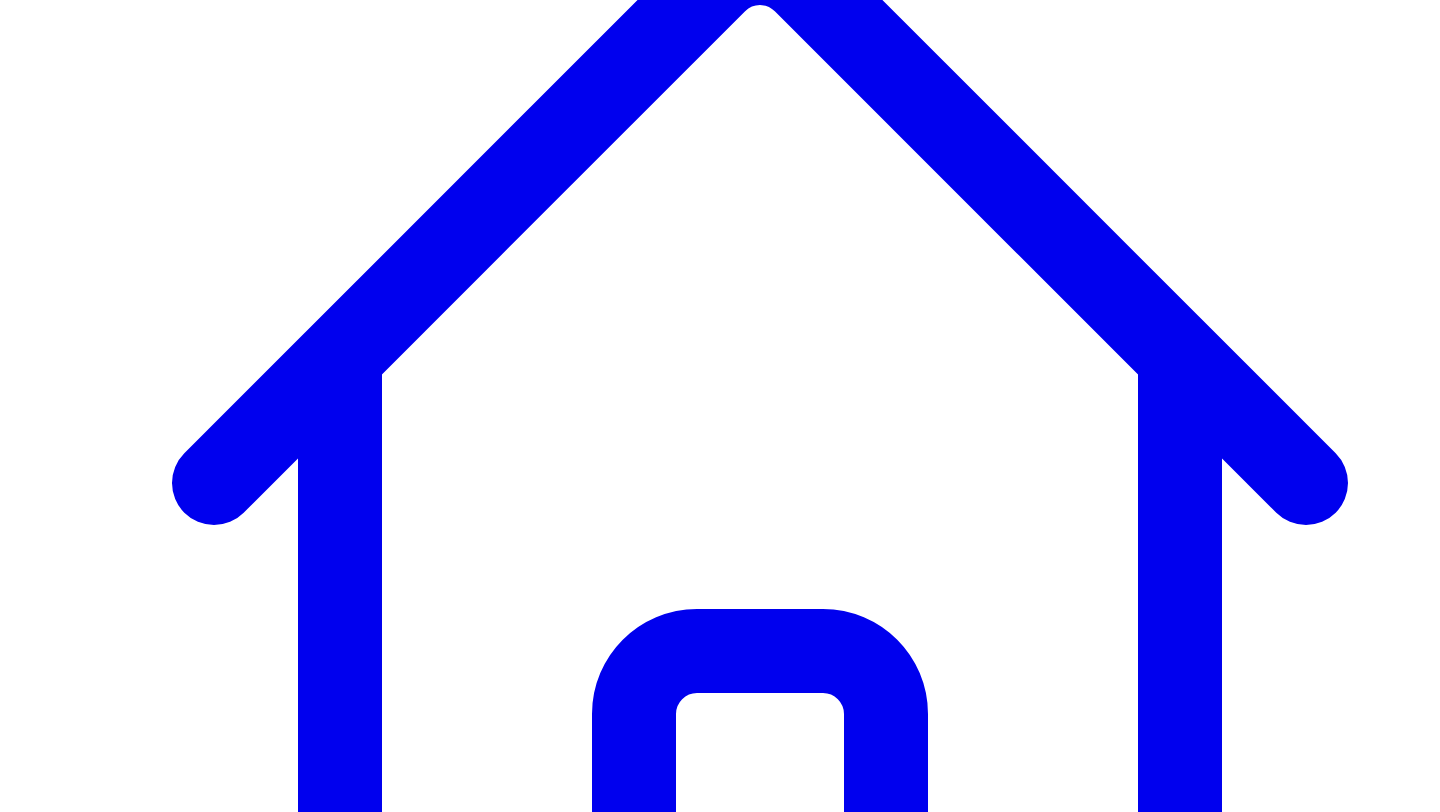 scroll, scrollTop: 356, scrollLeft: 0, axis: vertical 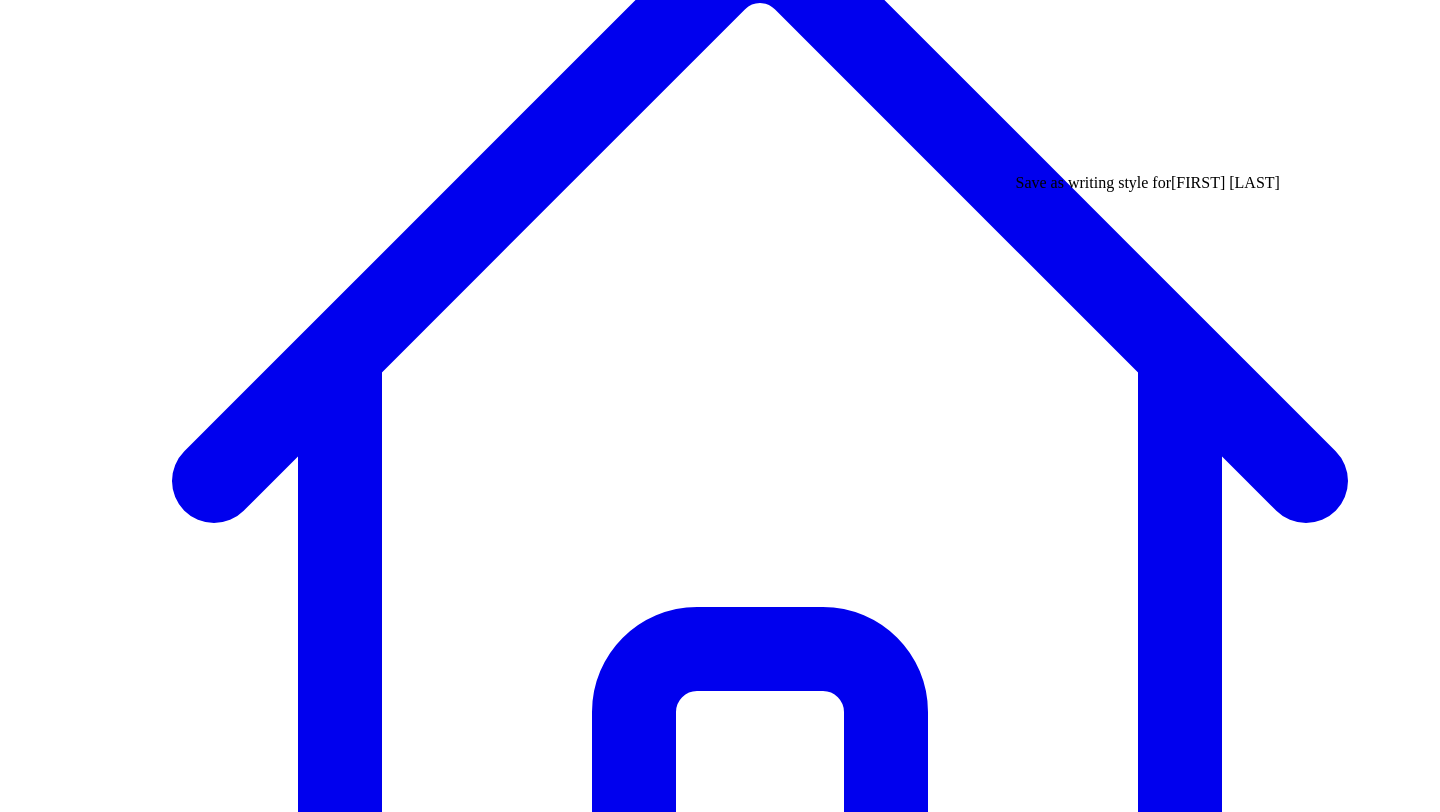 click 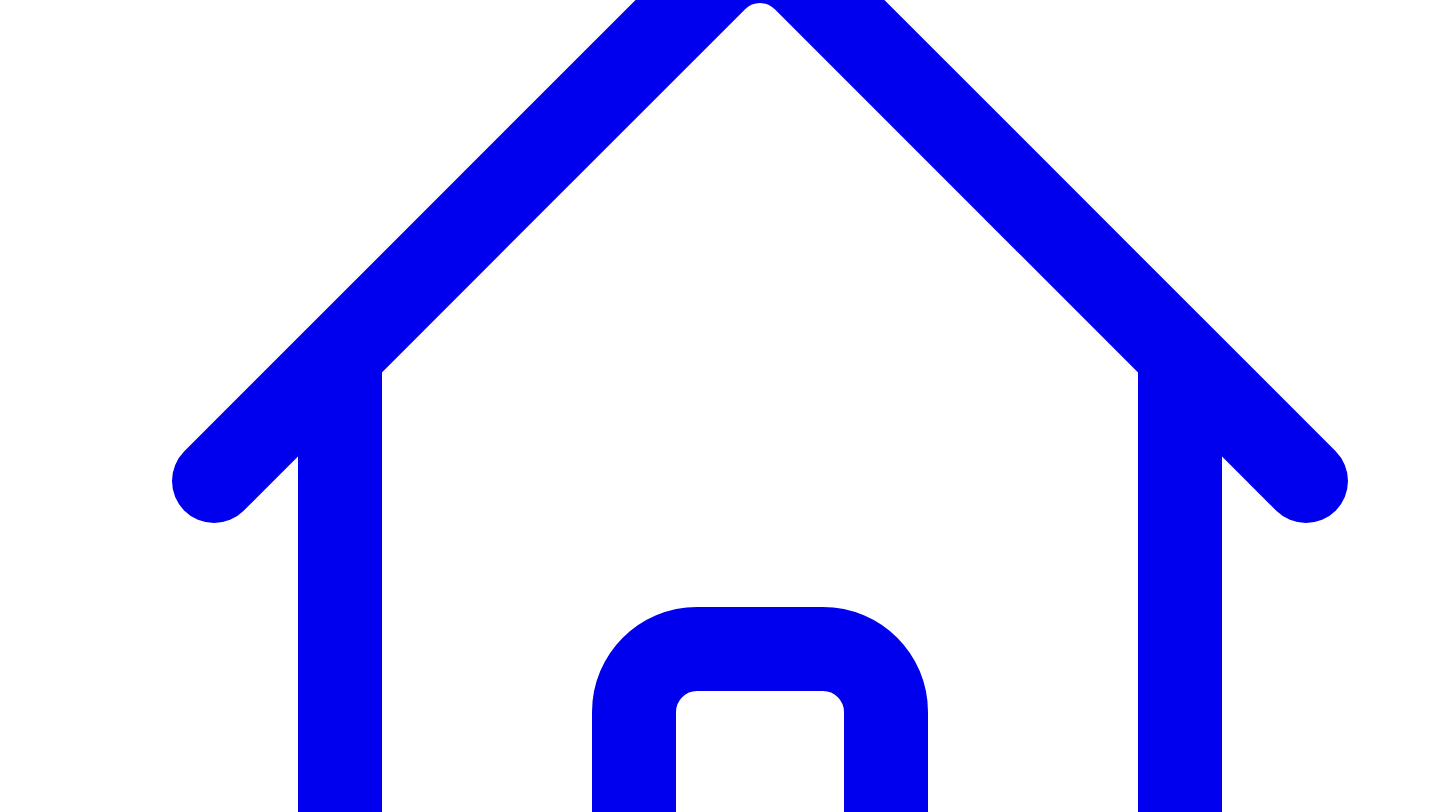 click 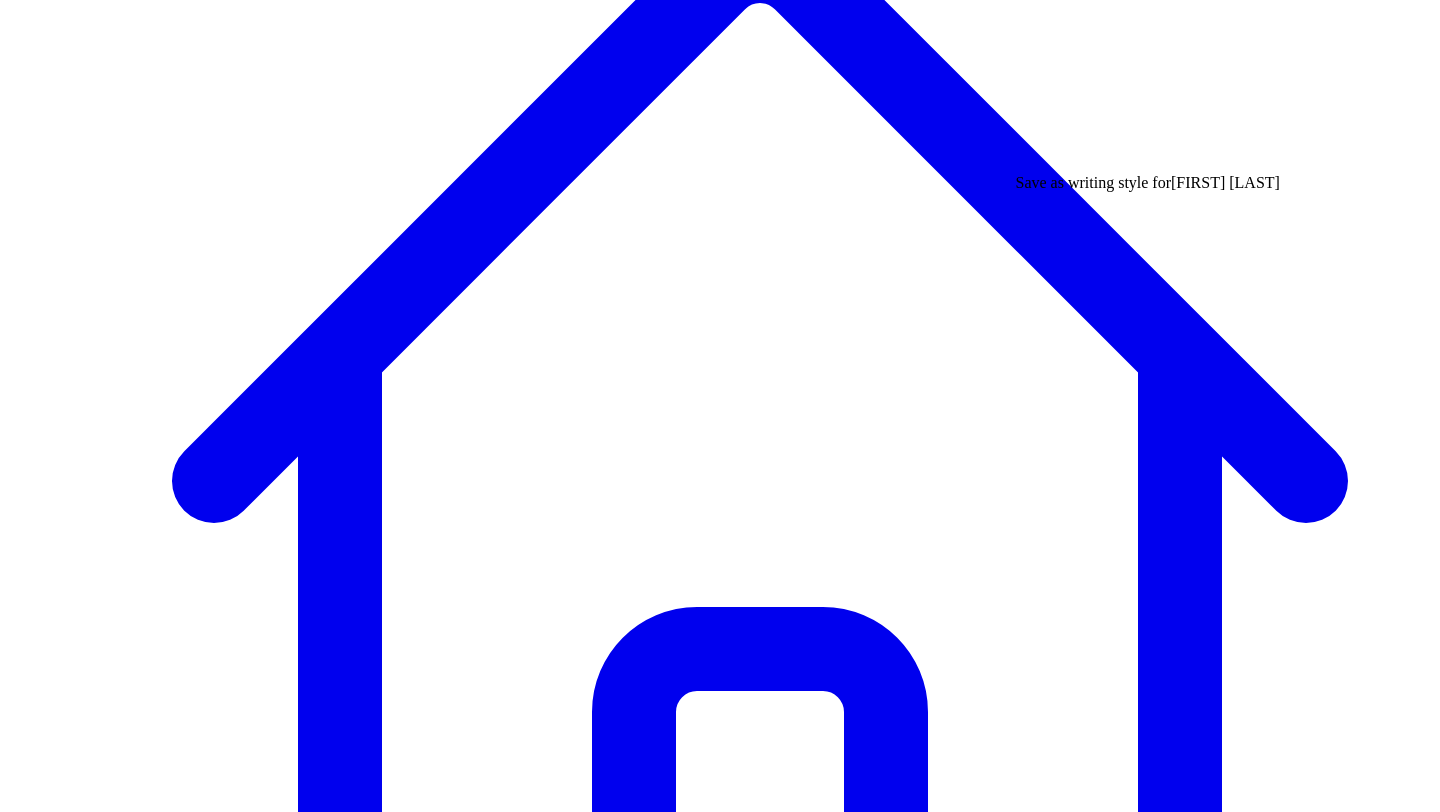 type 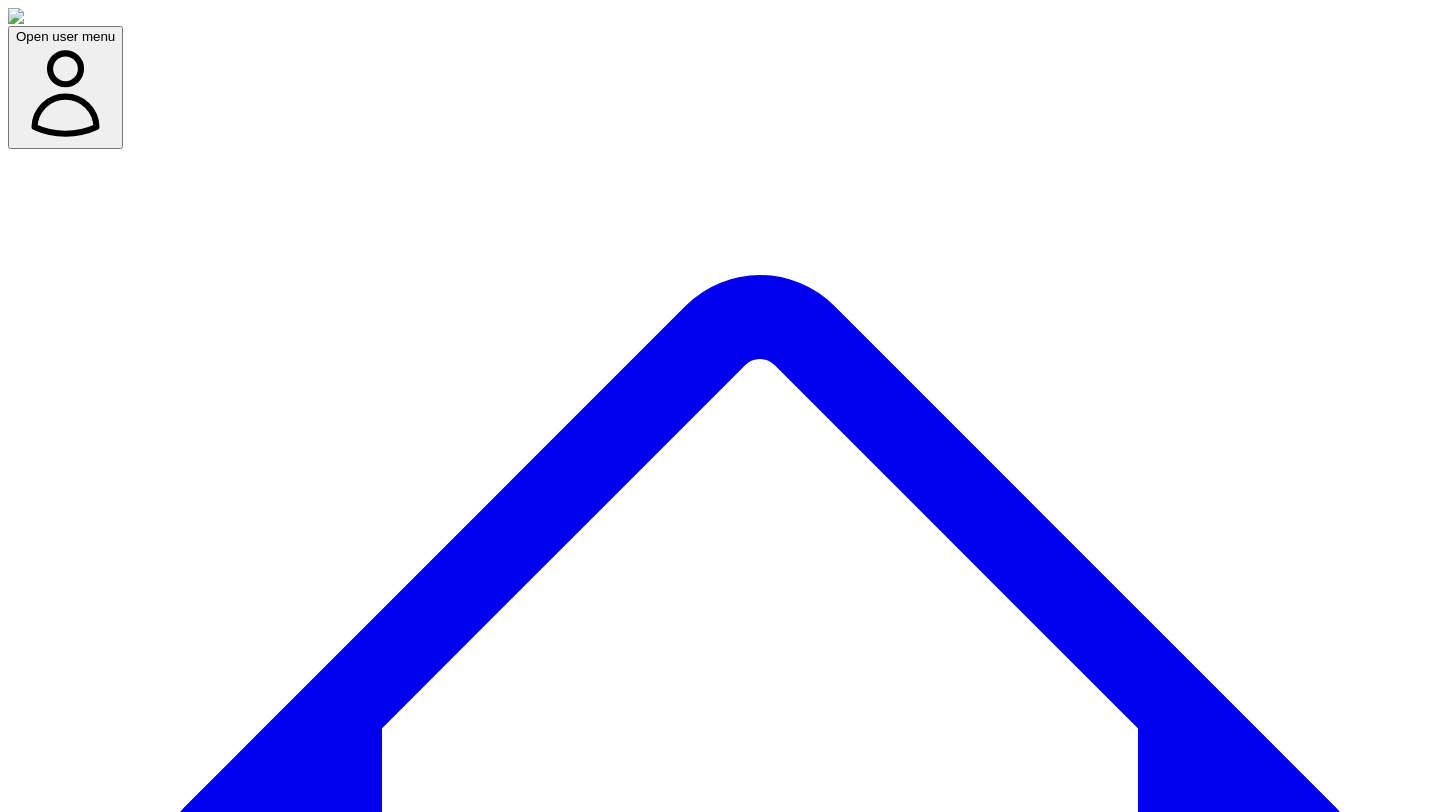 scroll, scrollTop: 0, scrollLeft: 0, axis: both 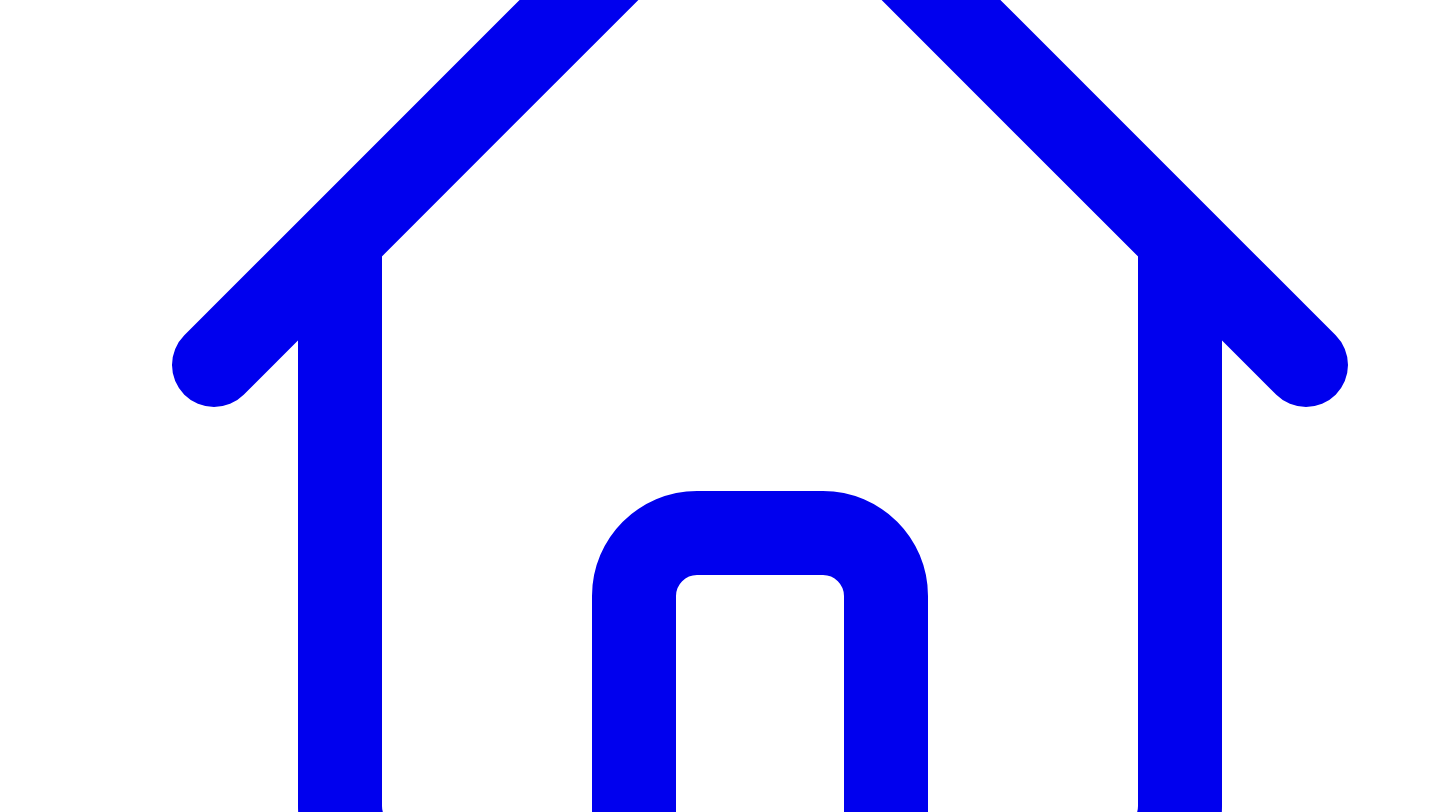 click on "**********" at bounding box center [344, 7556] 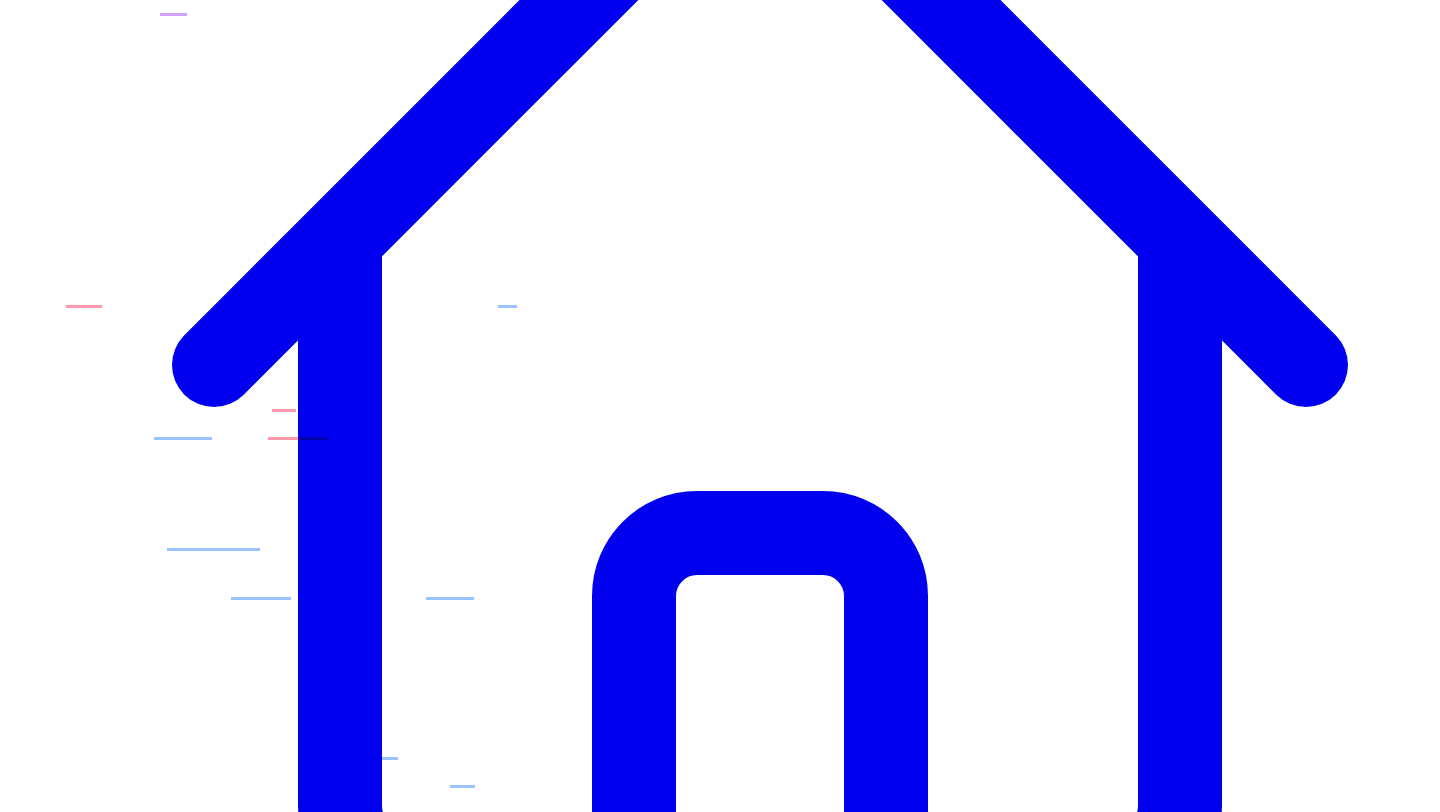 click on "**********" at bounding box center (344, 7456) 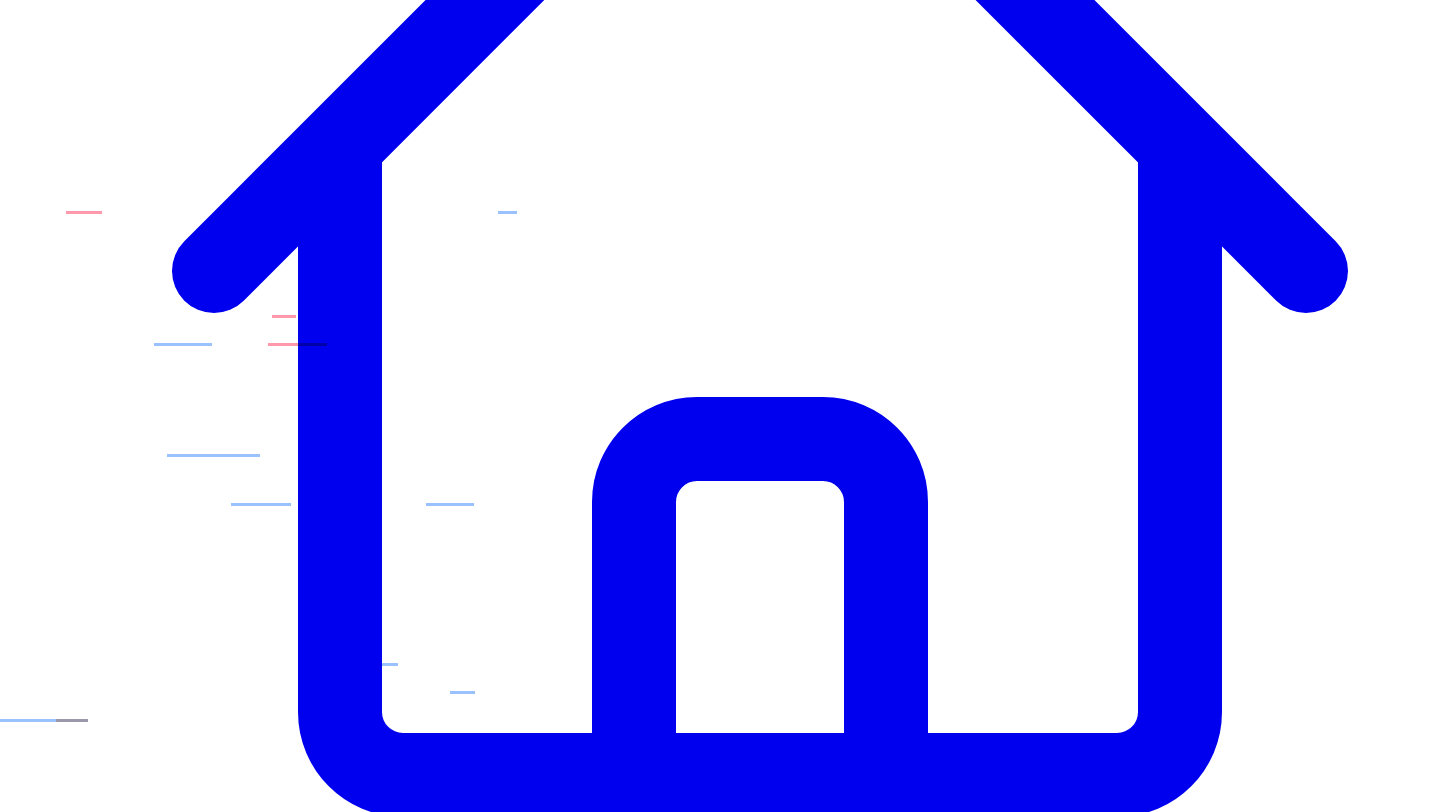 scroll, scrollTop: 0, scrollLeft: 0, axis: both 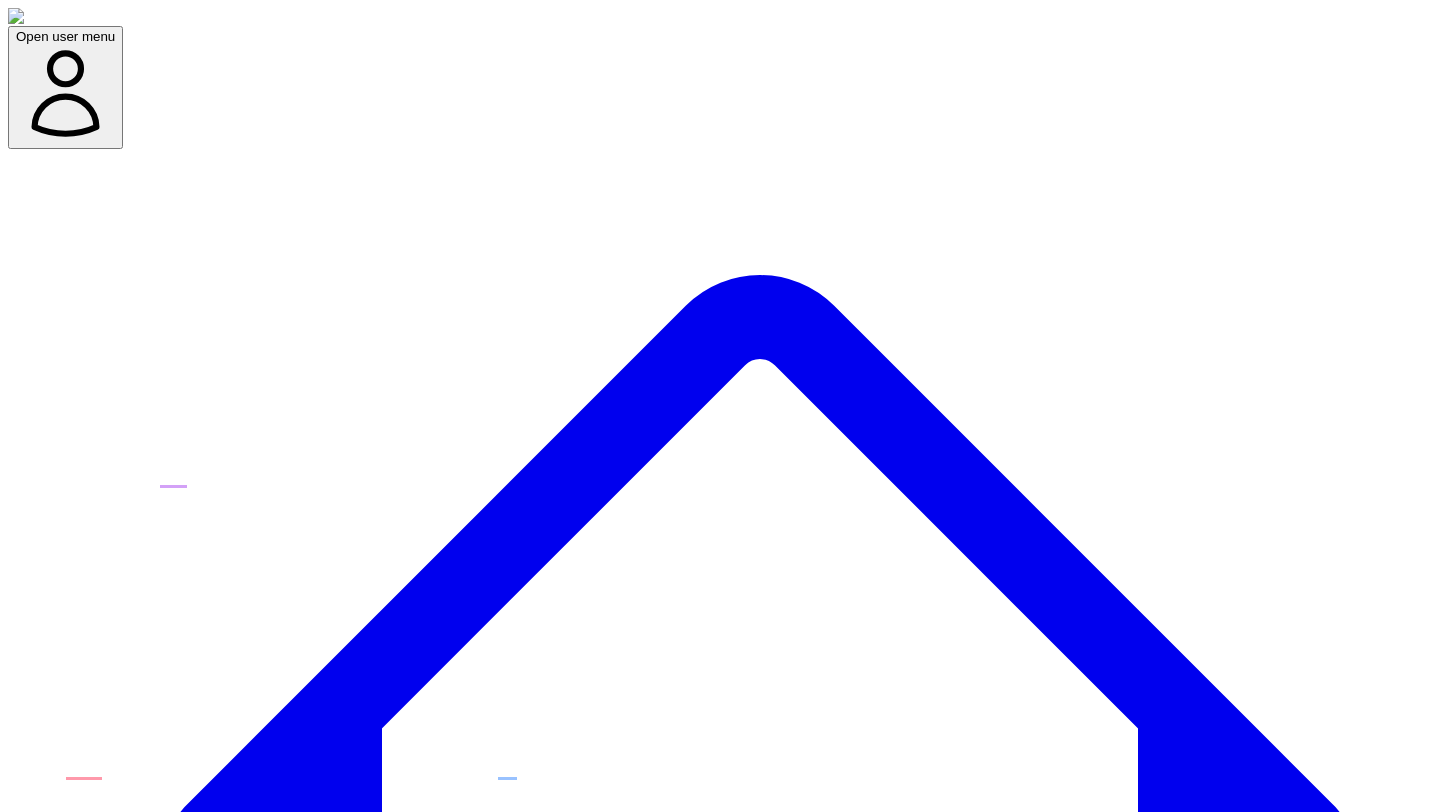 click 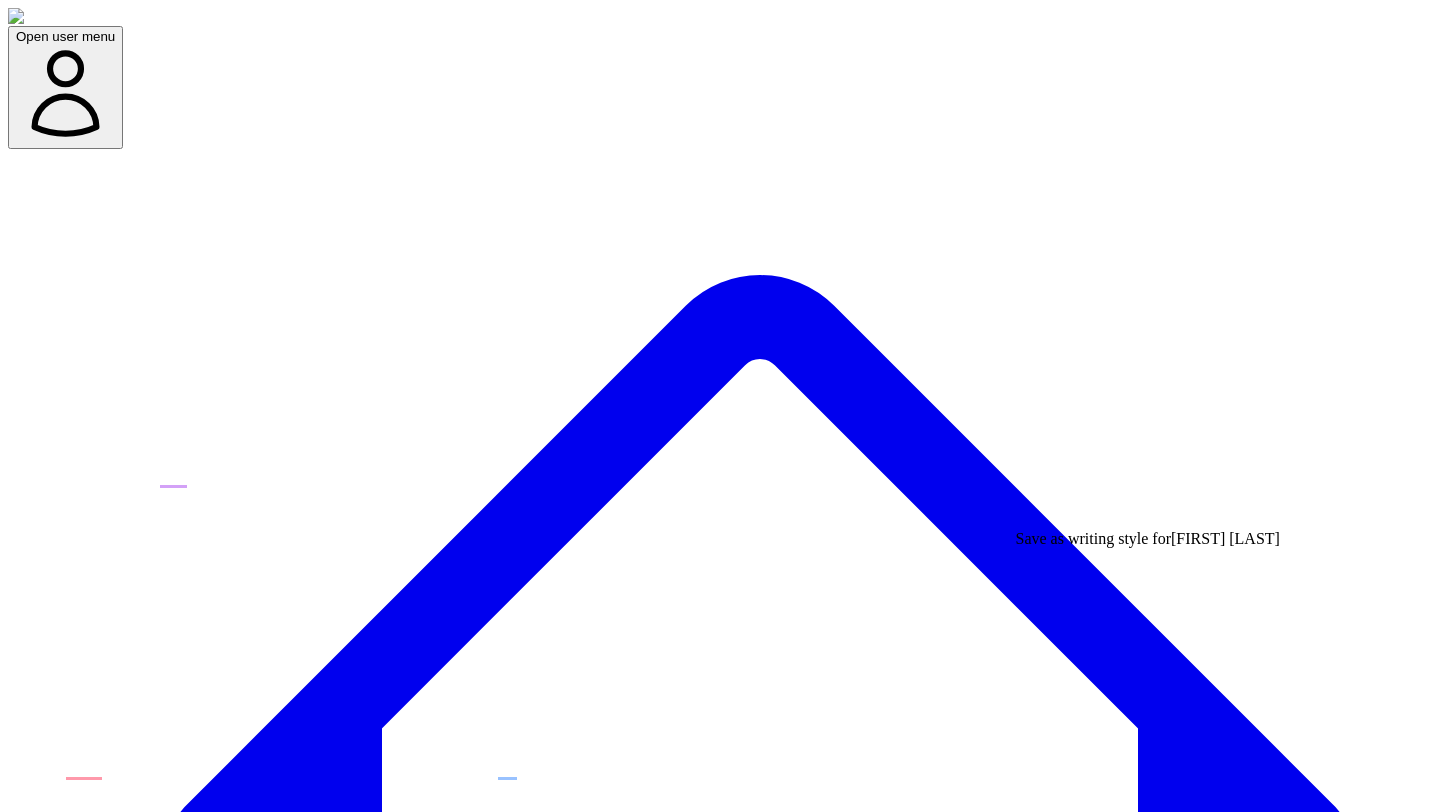 click 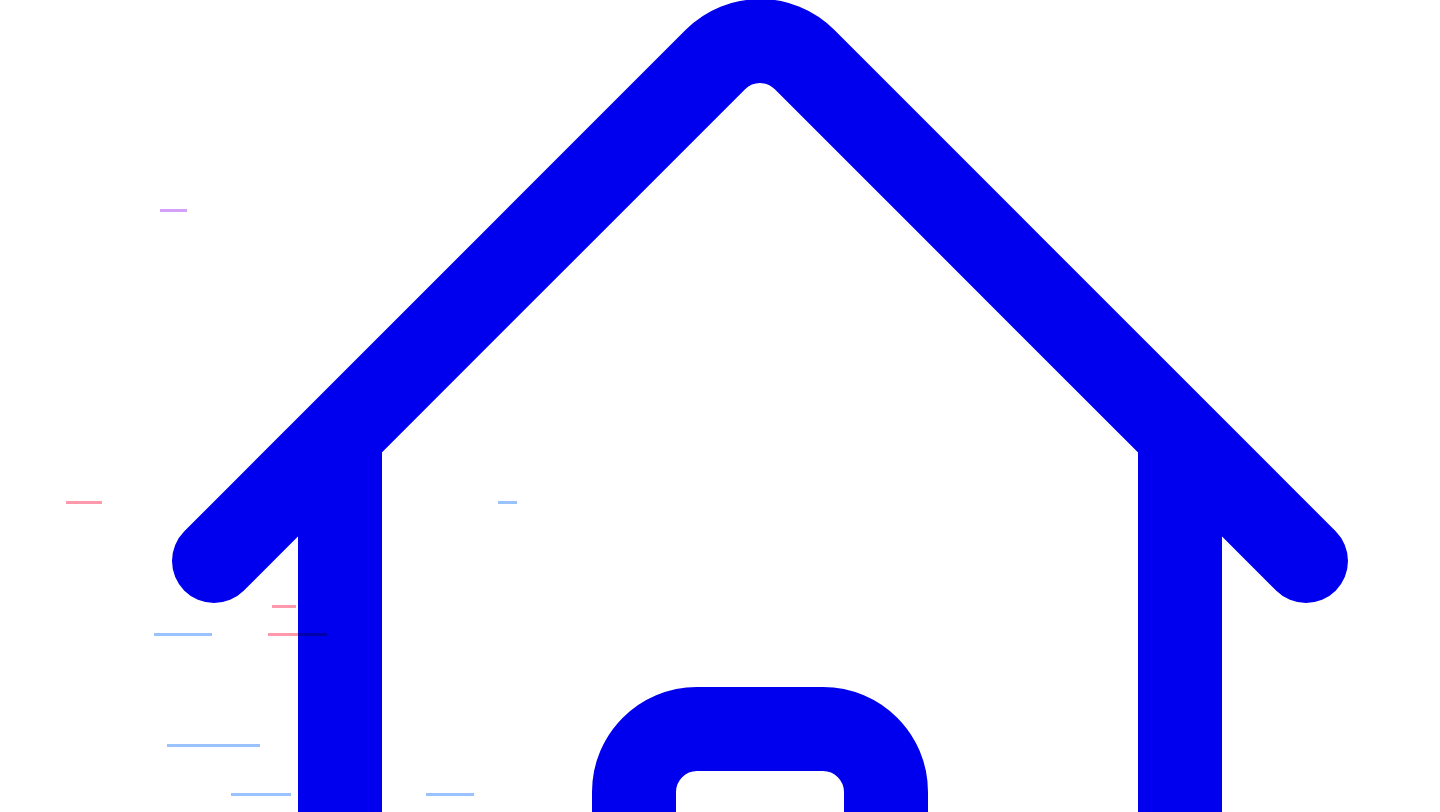 scroll, scrollTop: 279, scrollLeft: 0, axis: vertical 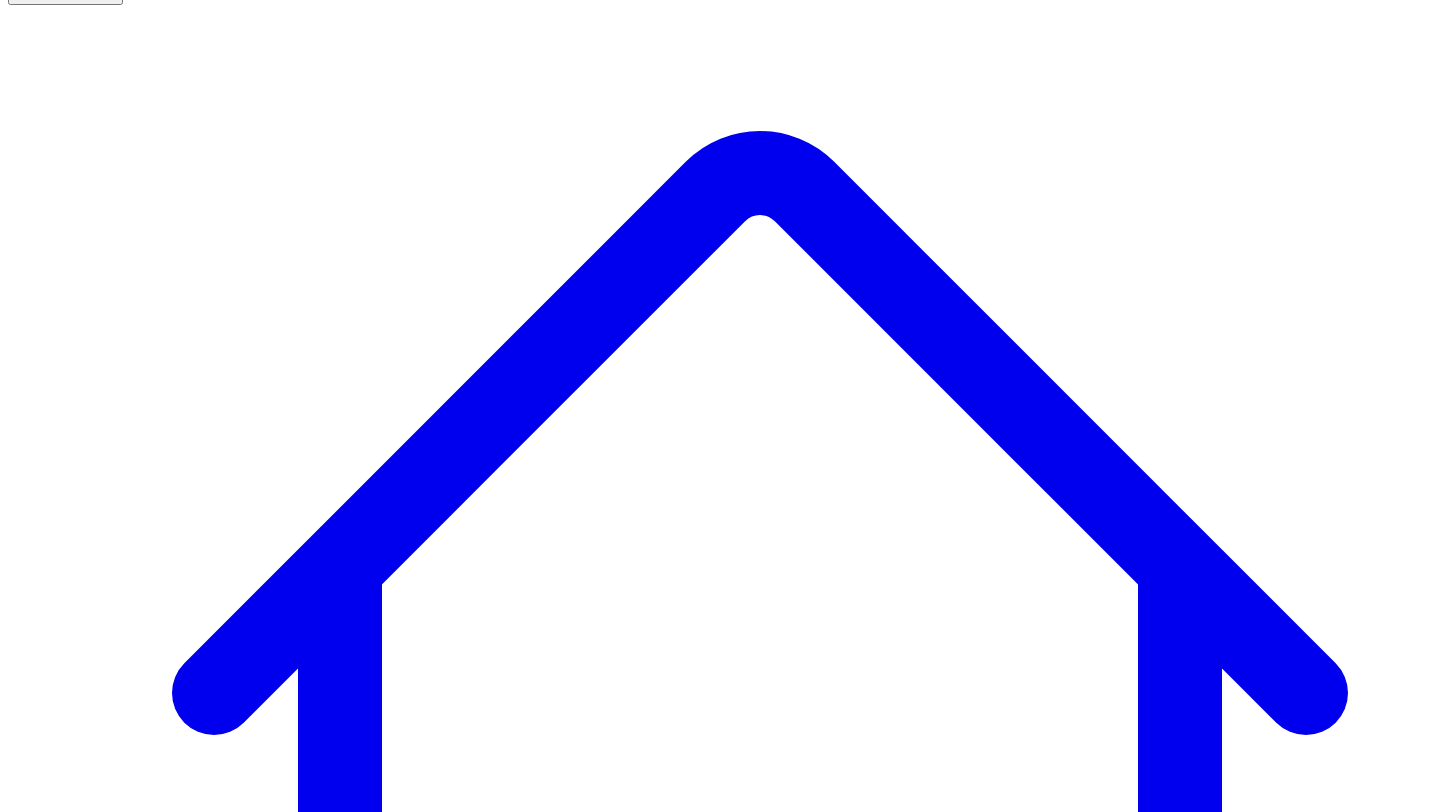 click on "Newsletters" at bounding box center (398, 7516) 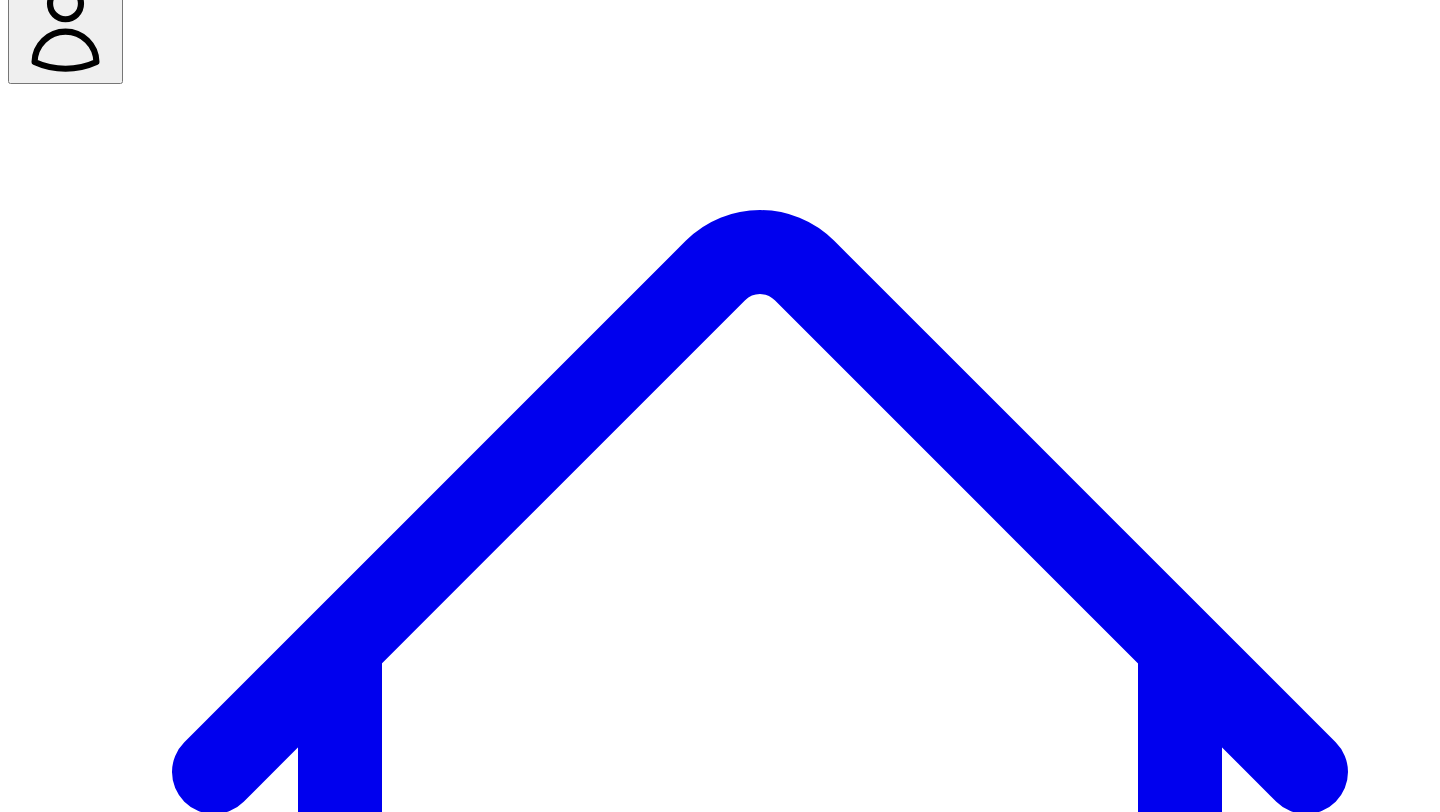 scroll, scrollTop: 71, scrollLeft: 0, axis: vertical 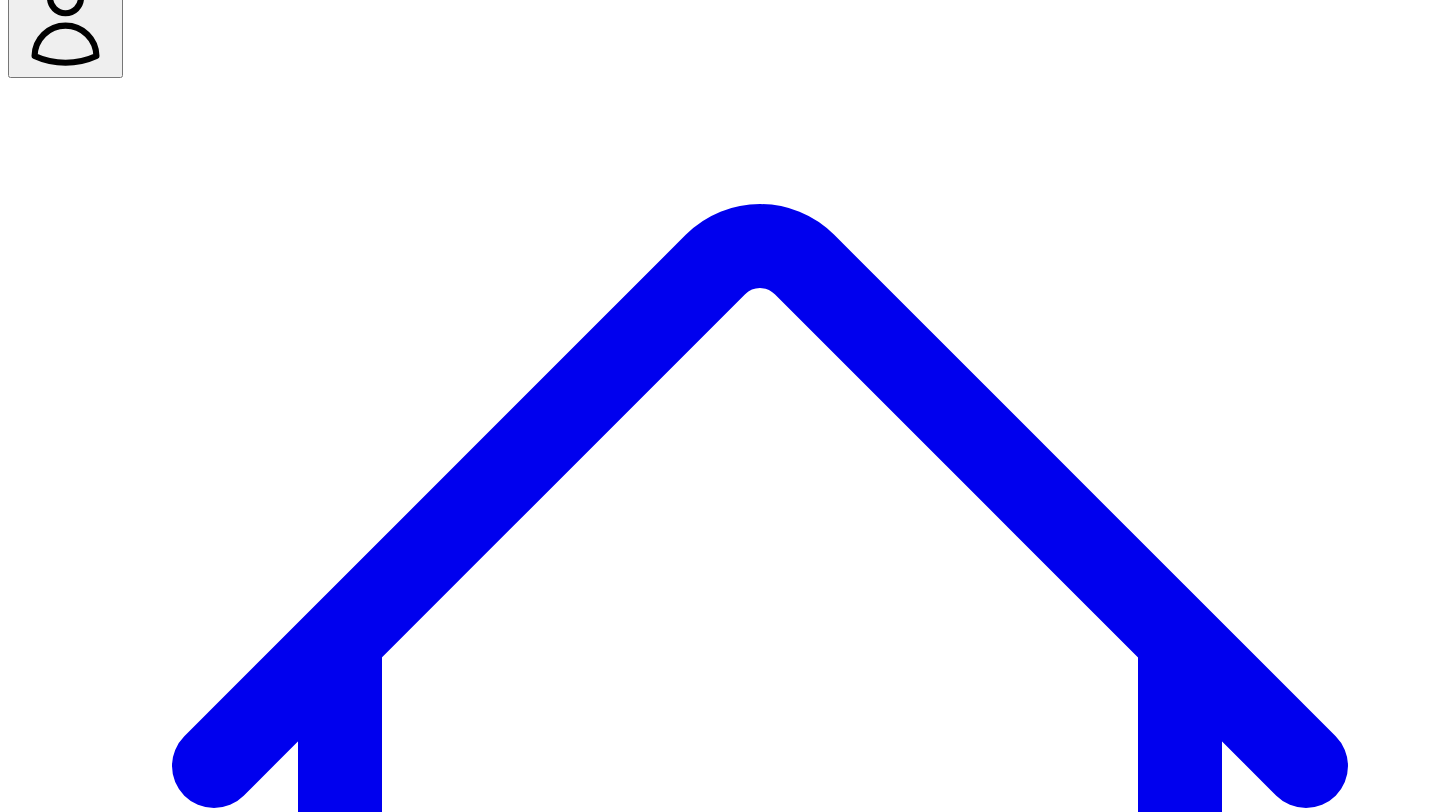 click on "Error:   Failed to load project data. Please try again." at bounding box center [720, 7730] 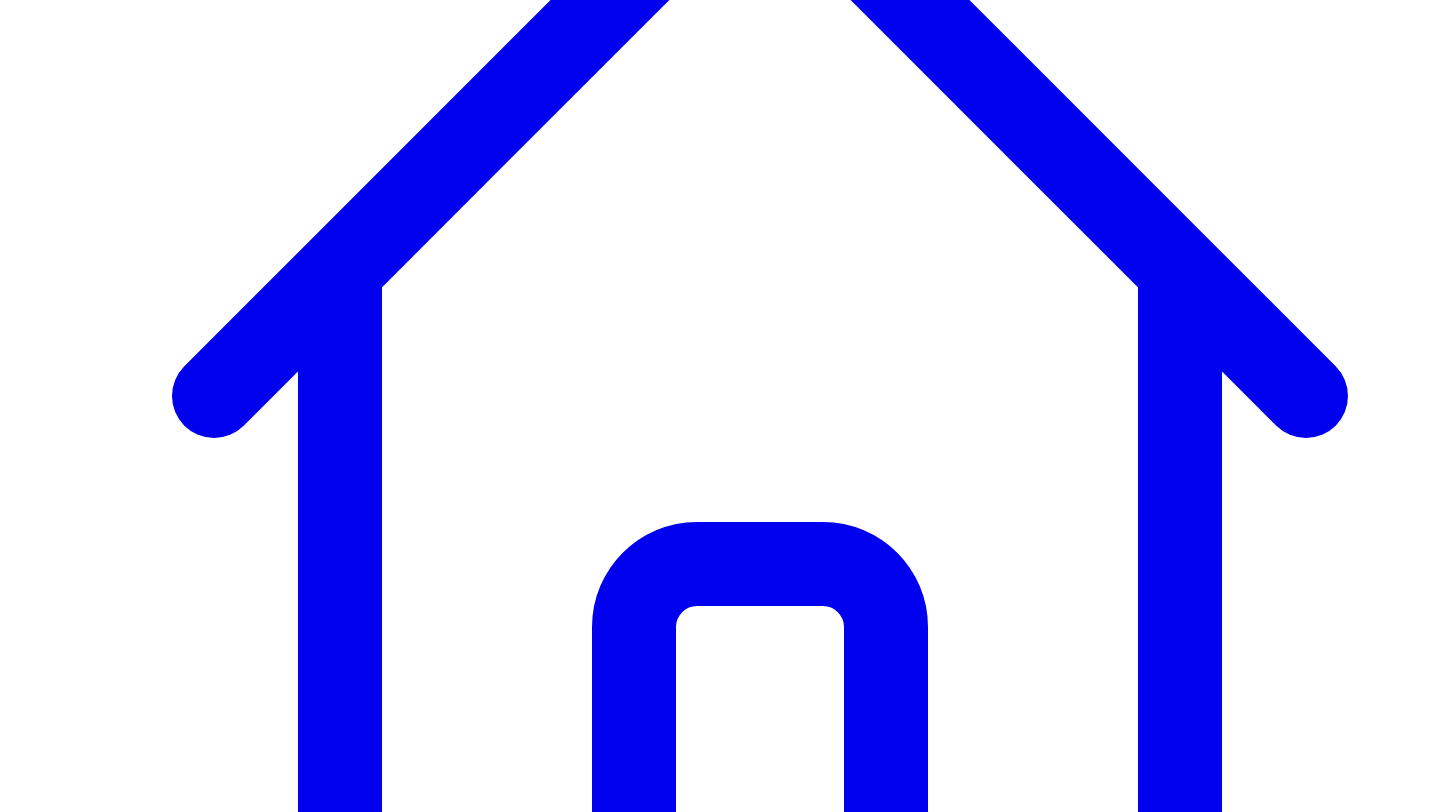 scroll, scrollTop: 438, scrollLeft: 0, axis: vertical 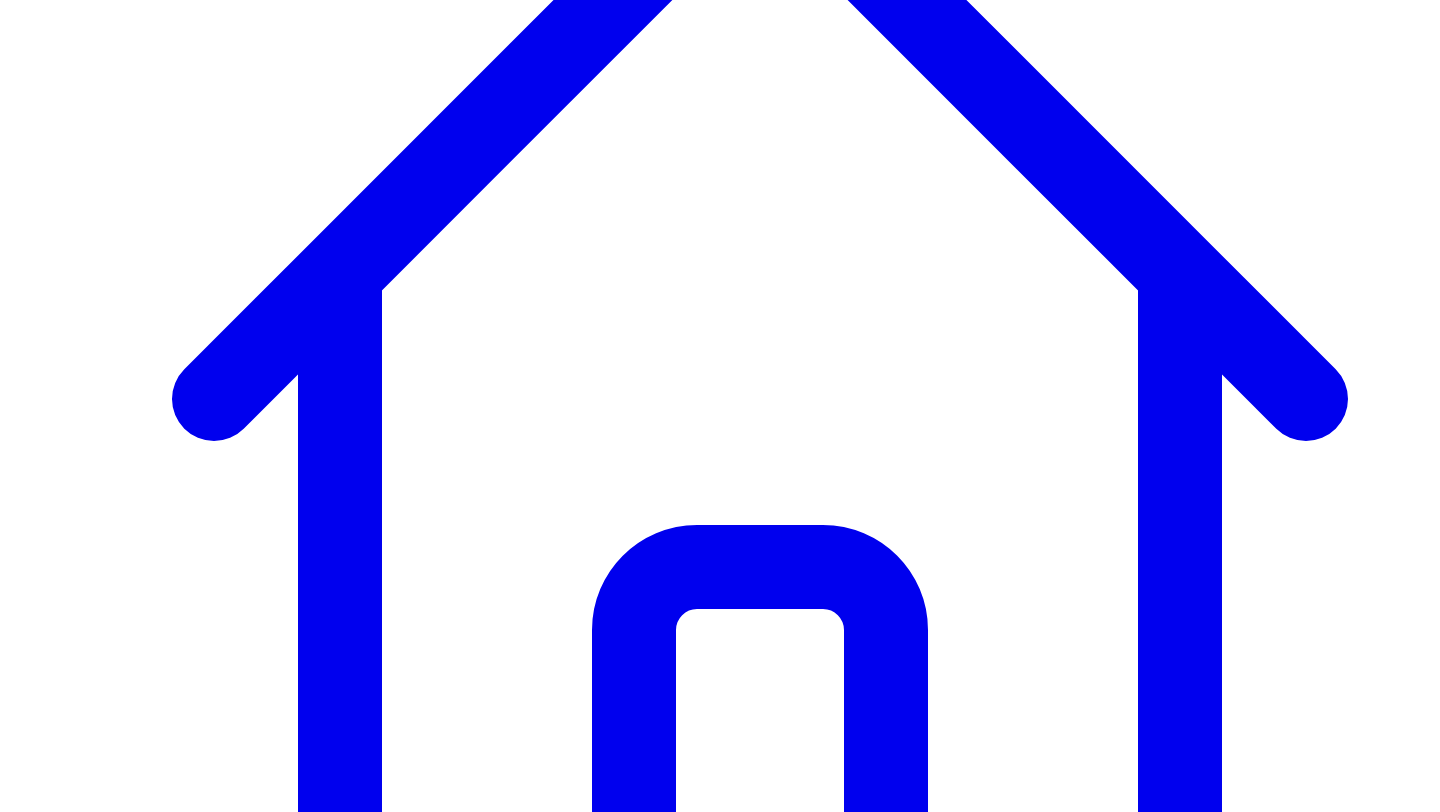 click at bounding box center [28, 7270] 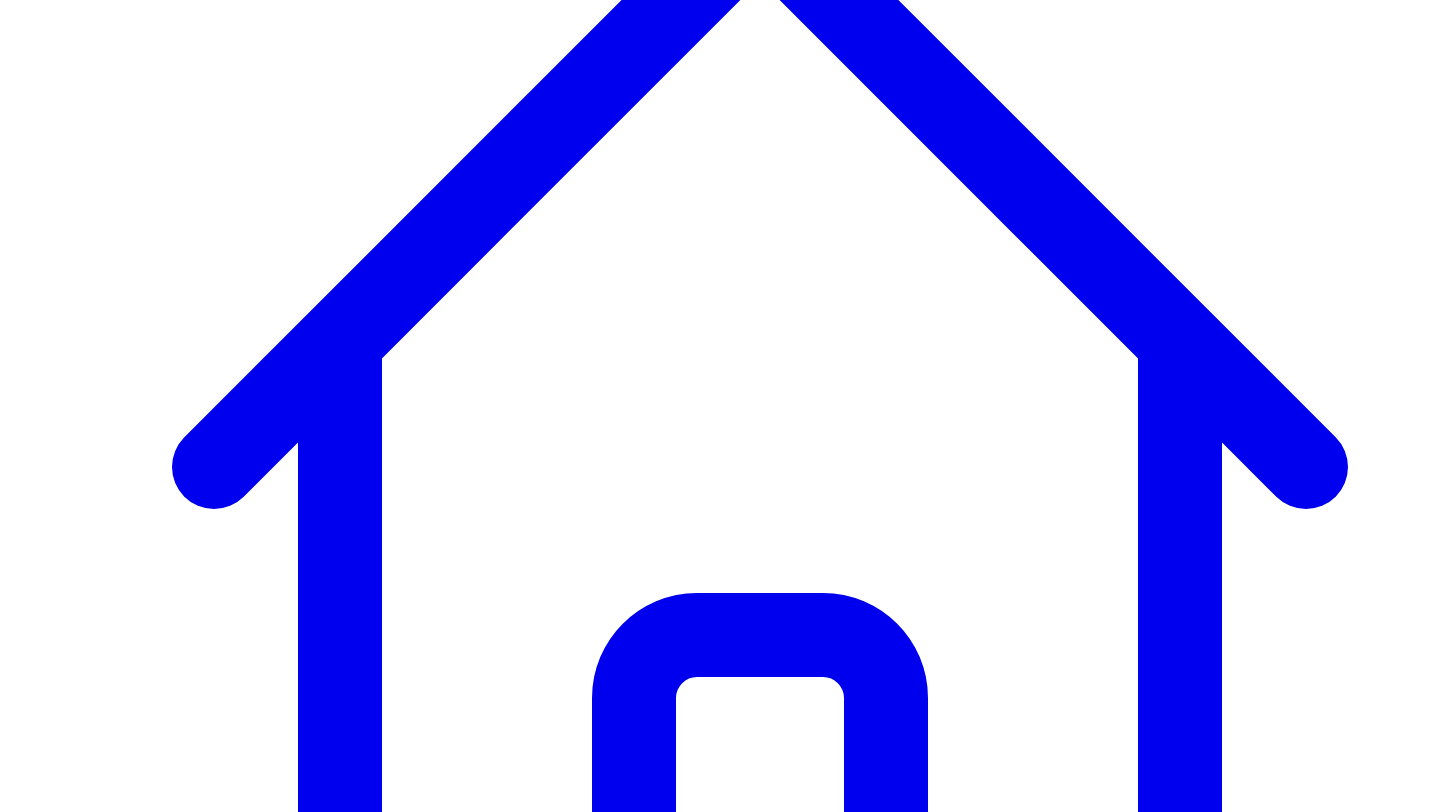 scroll, scrollTop: 353, scrollLeft: 0, axis: vertical 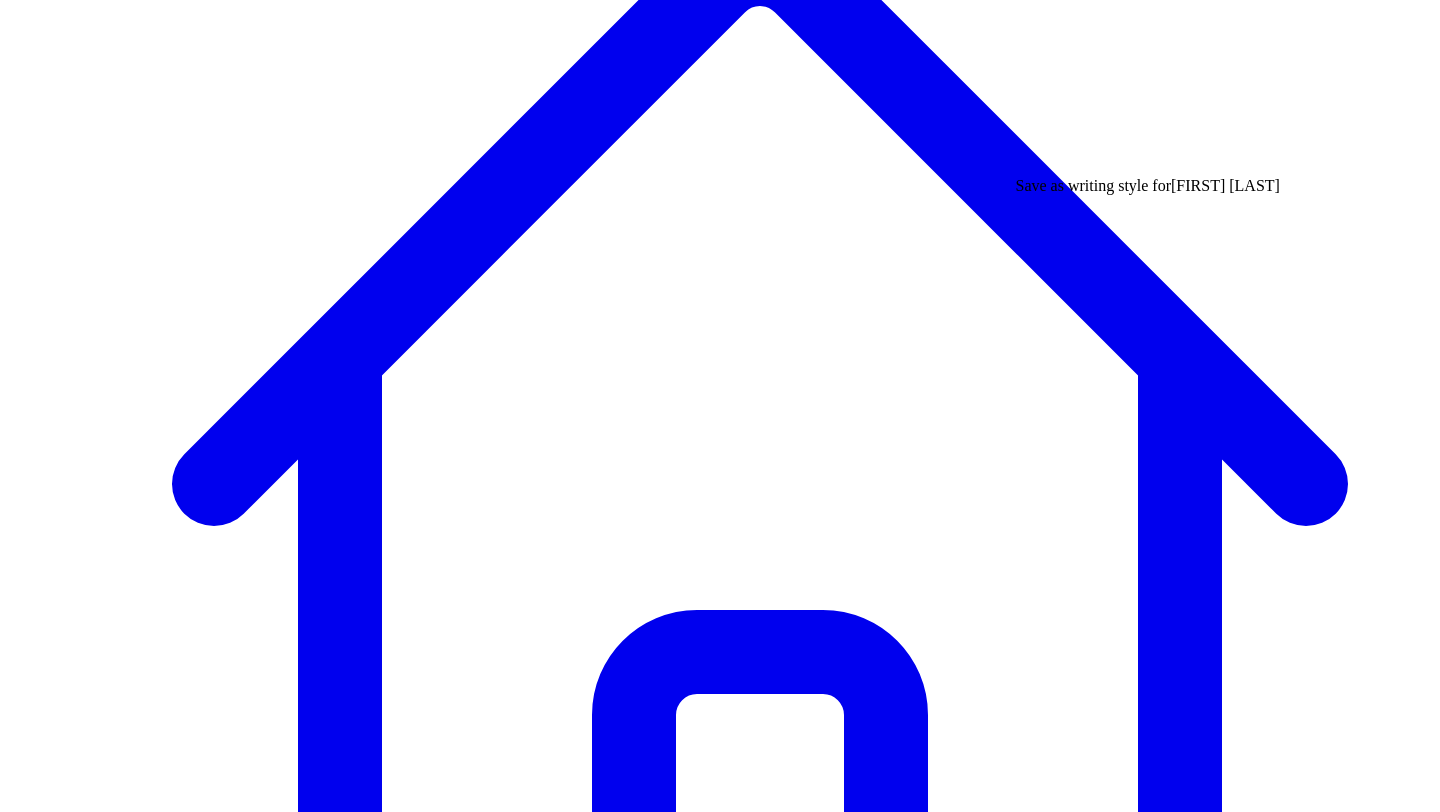 click on "**********" at bounding box center (720, 8234) 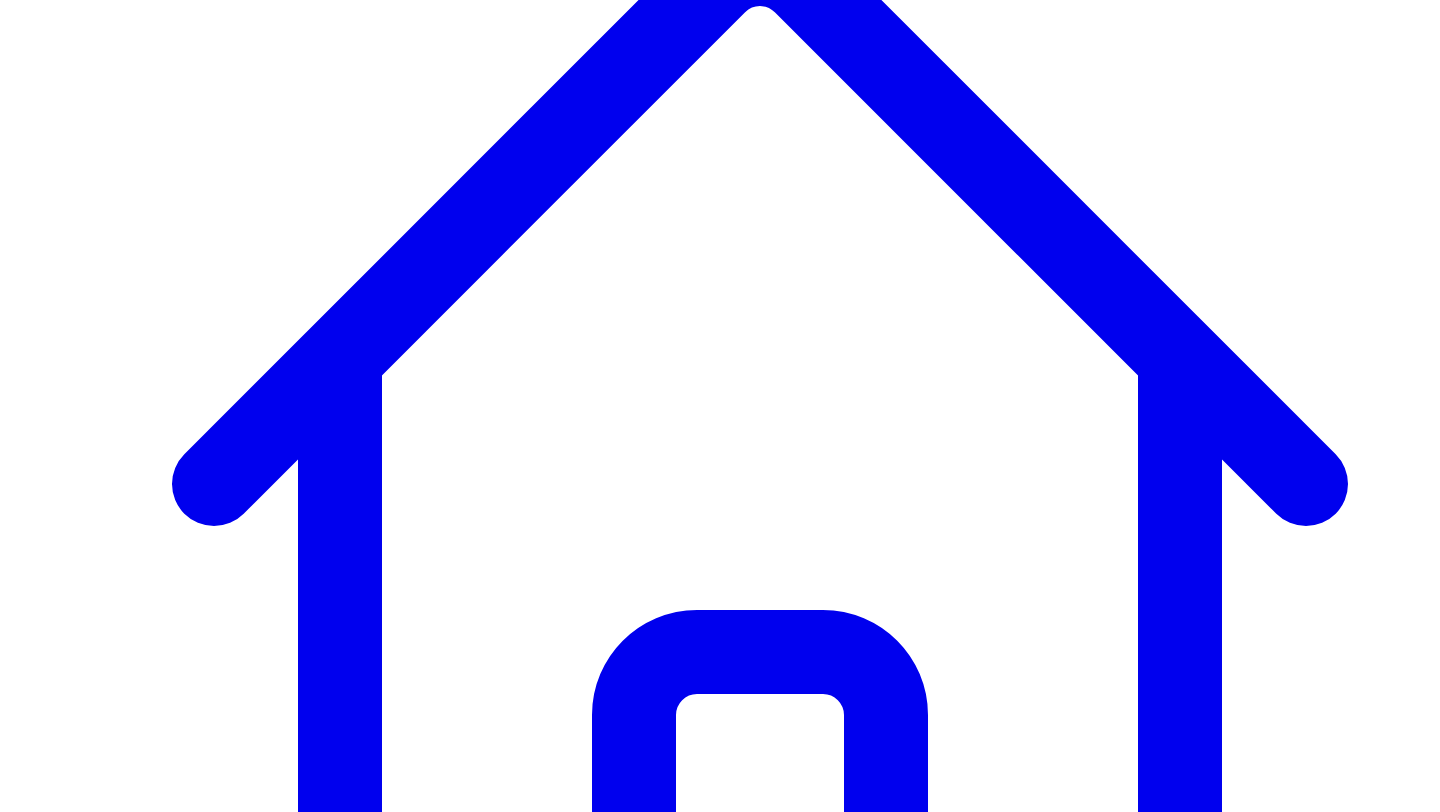 click 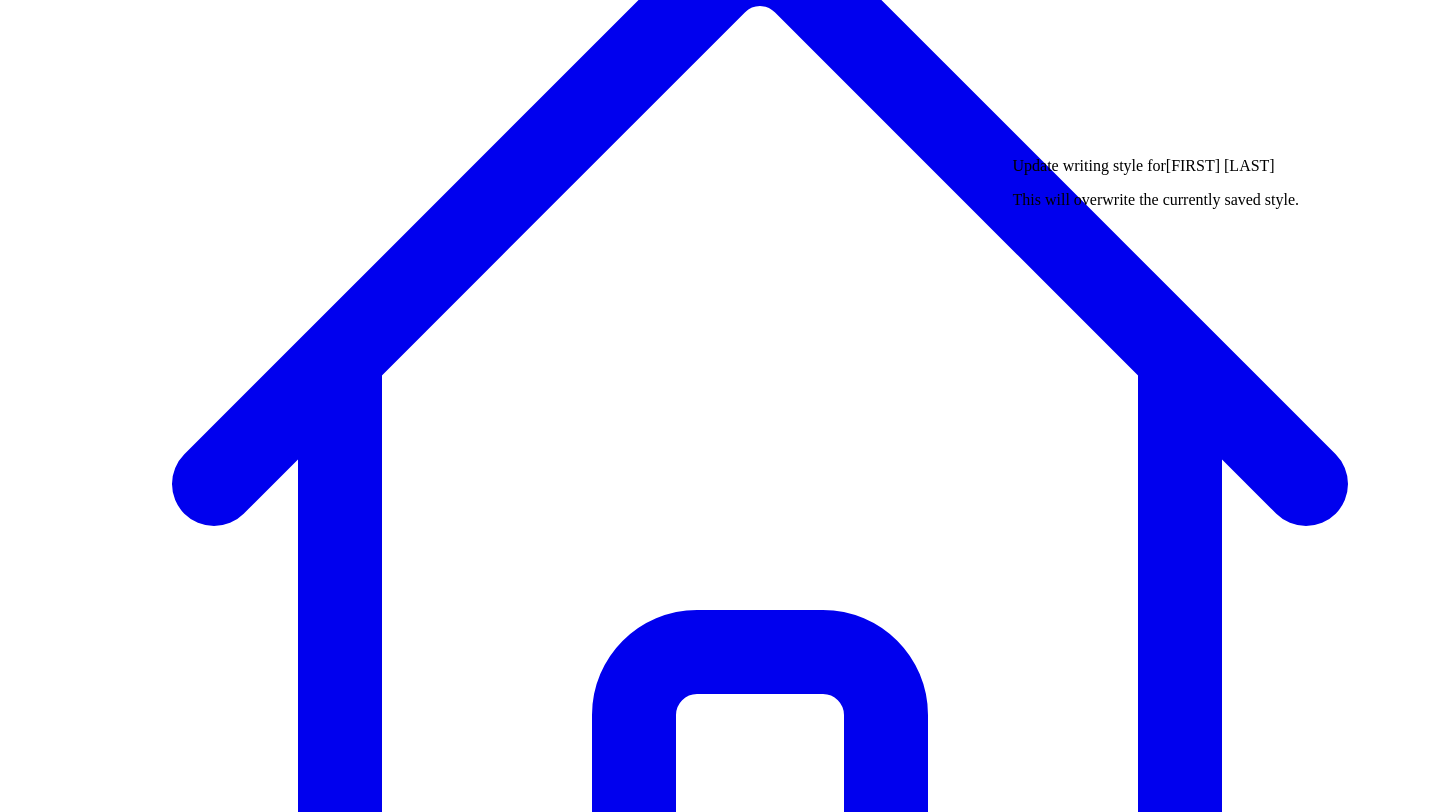 click on "**********" at bounding box center [720, 8280] 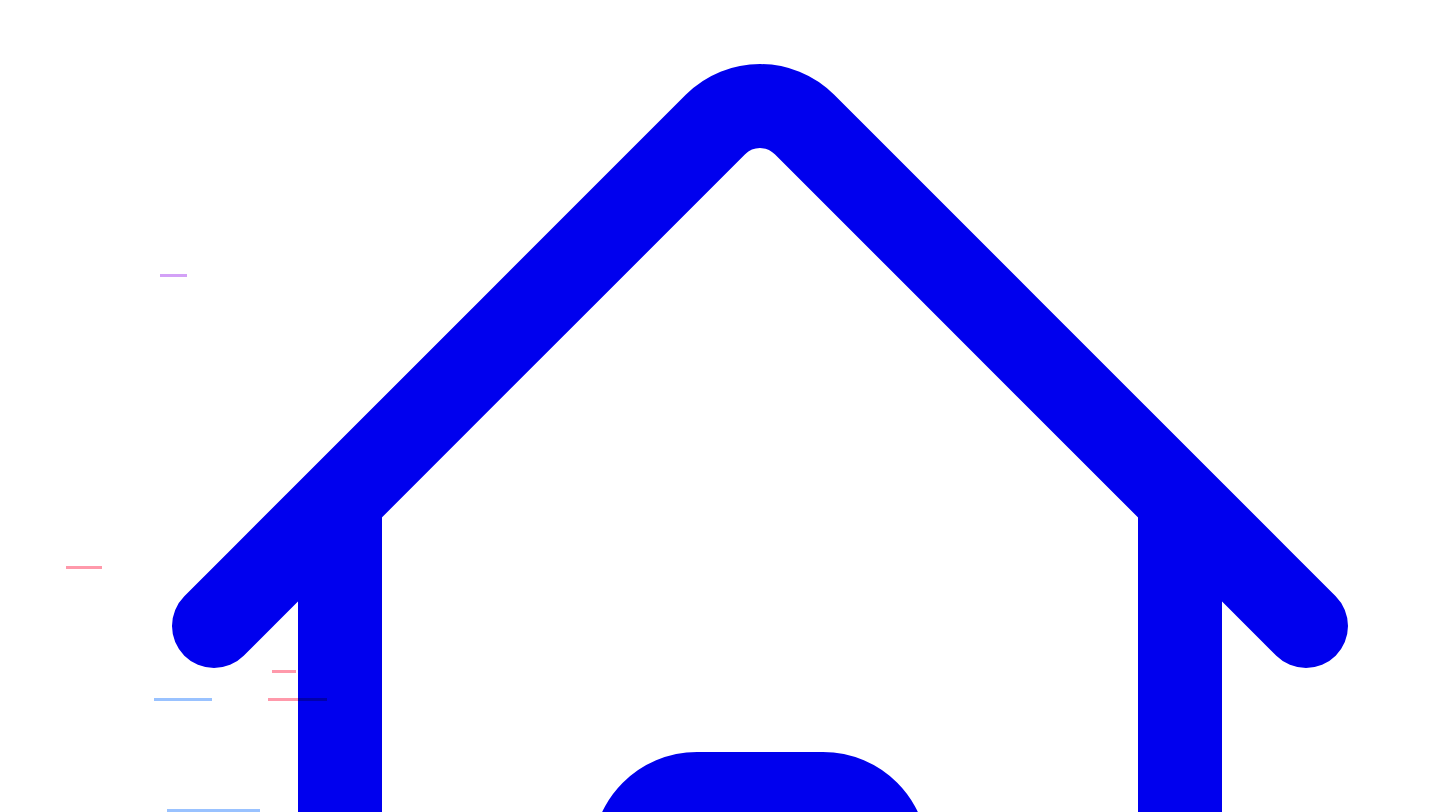 scroll, scrollTop: 213, scrollLeft: 0, axis: vertical 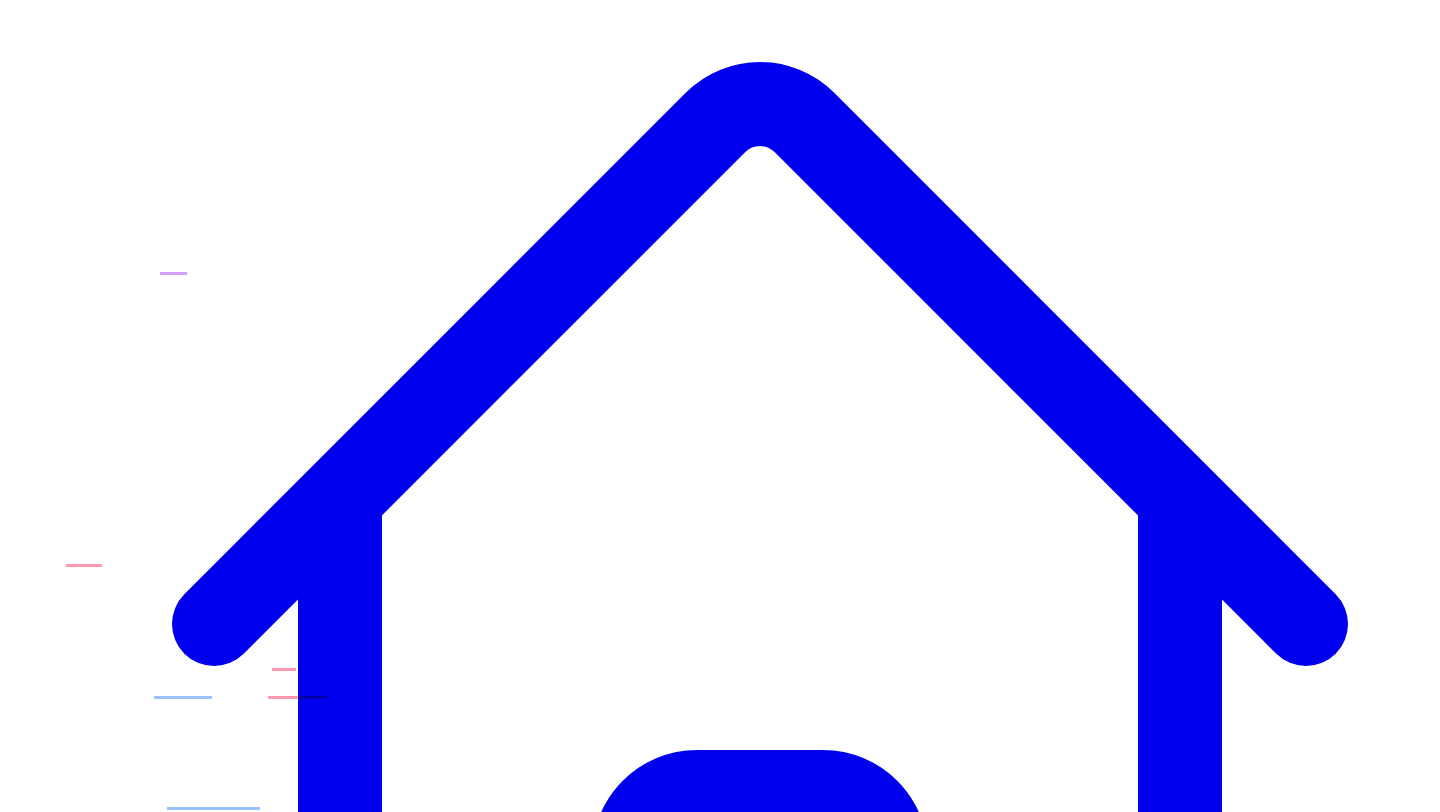 click on "**********" at bounding box center (720, 8374) 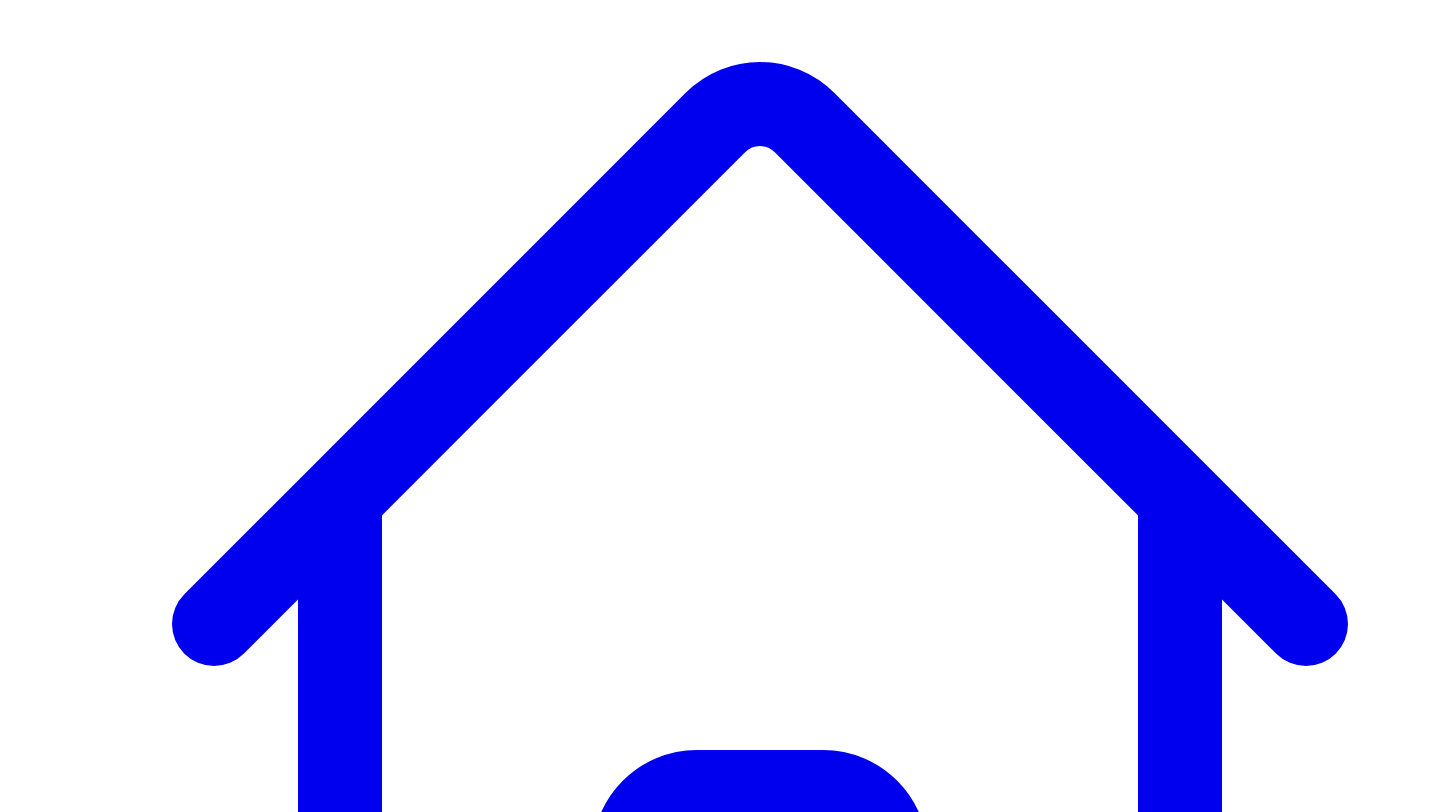 scroll, scrollTop: 144, scrollLeft: 0, axis: vertical 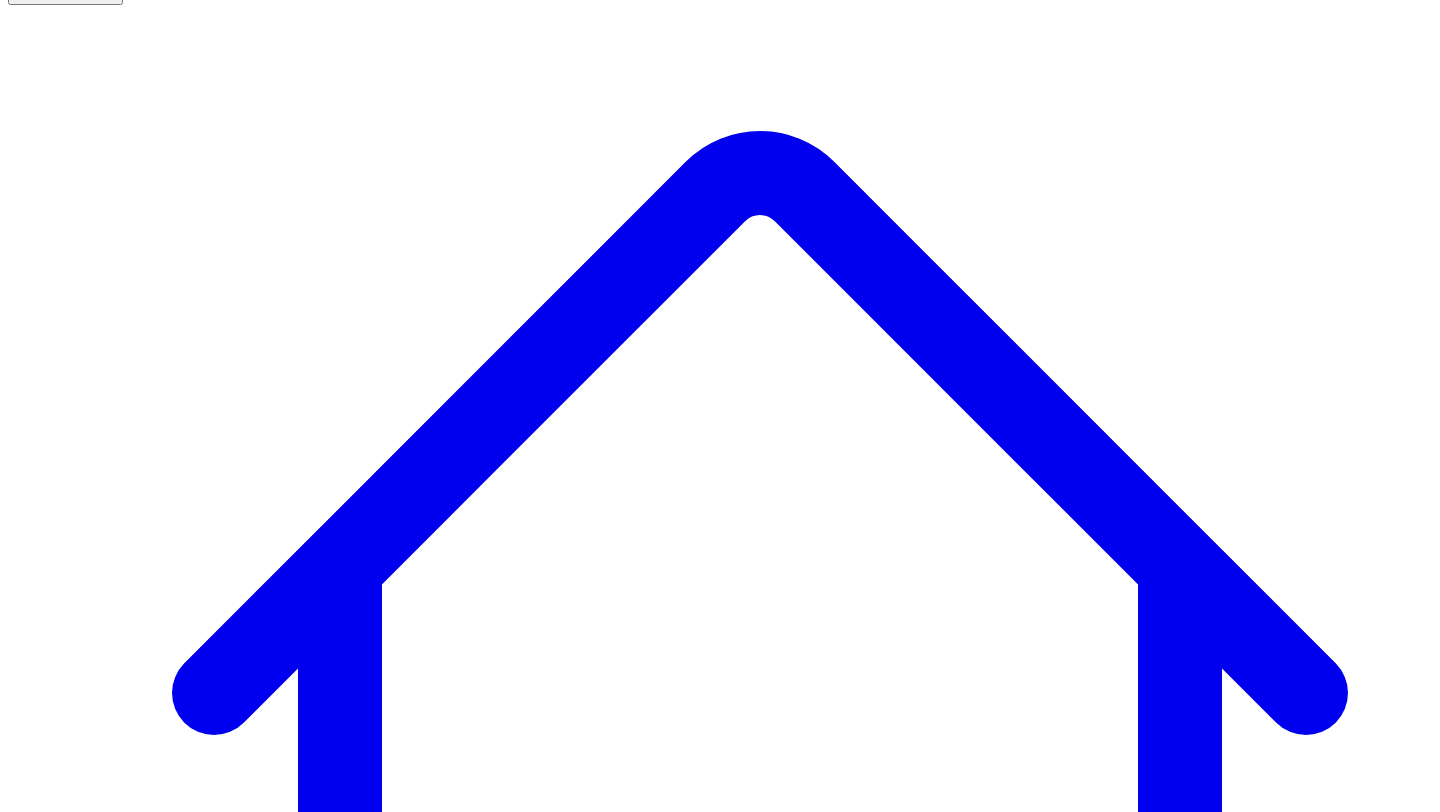 click on "@ [FIRST] [LAST] 0  quick take s" at bounding box center (720, 7570) 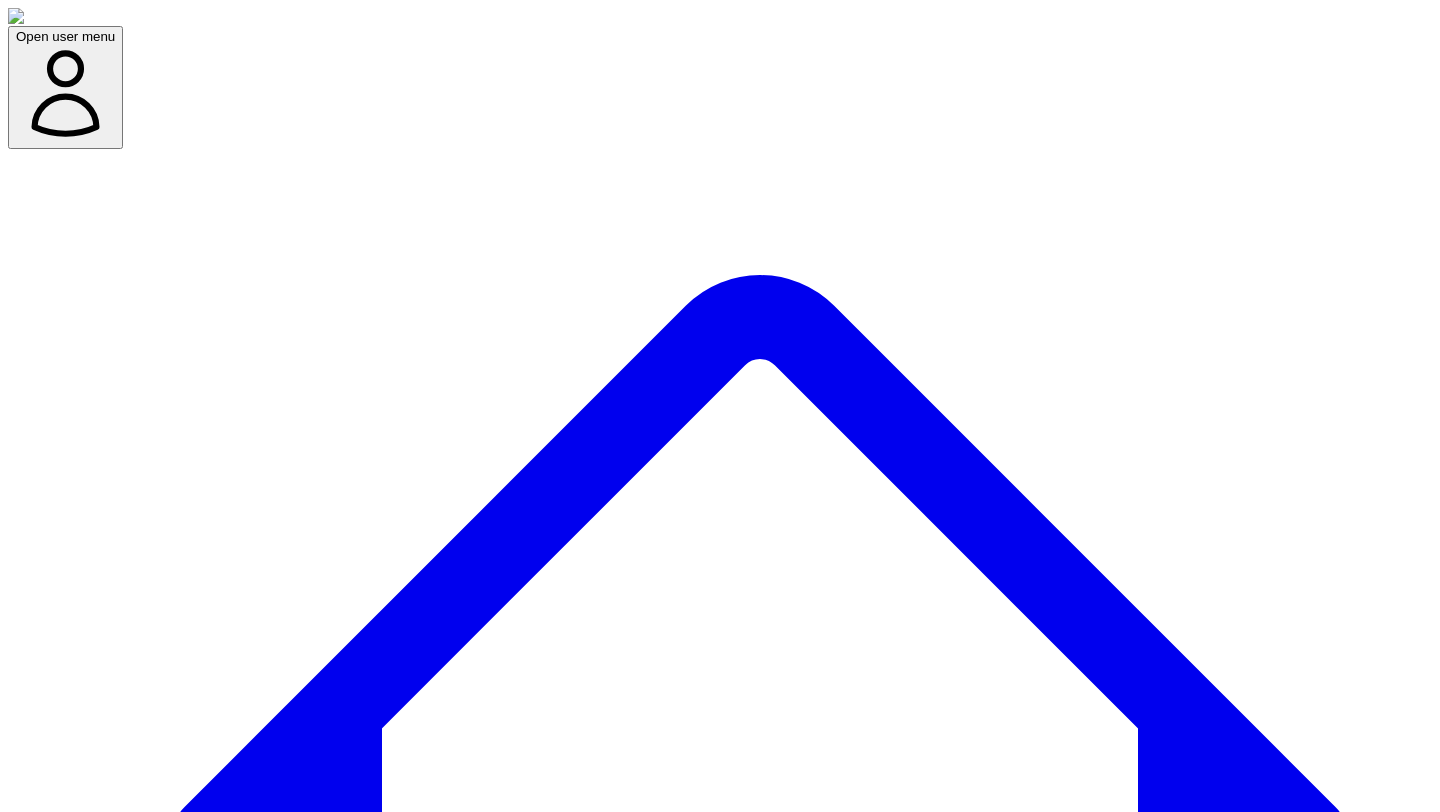 scroll, scrollTop: 0, scrollLeft: 0, axis: both 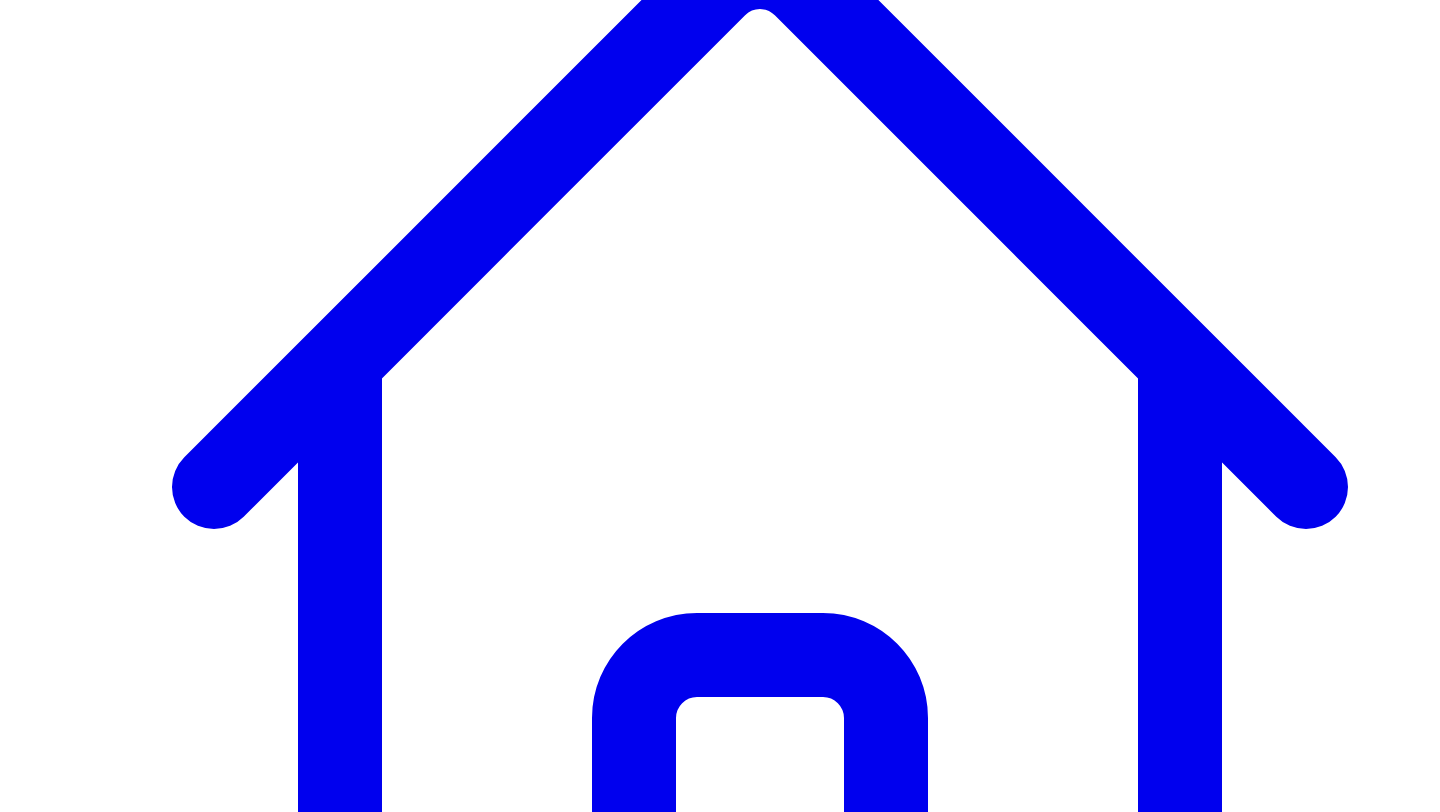 click 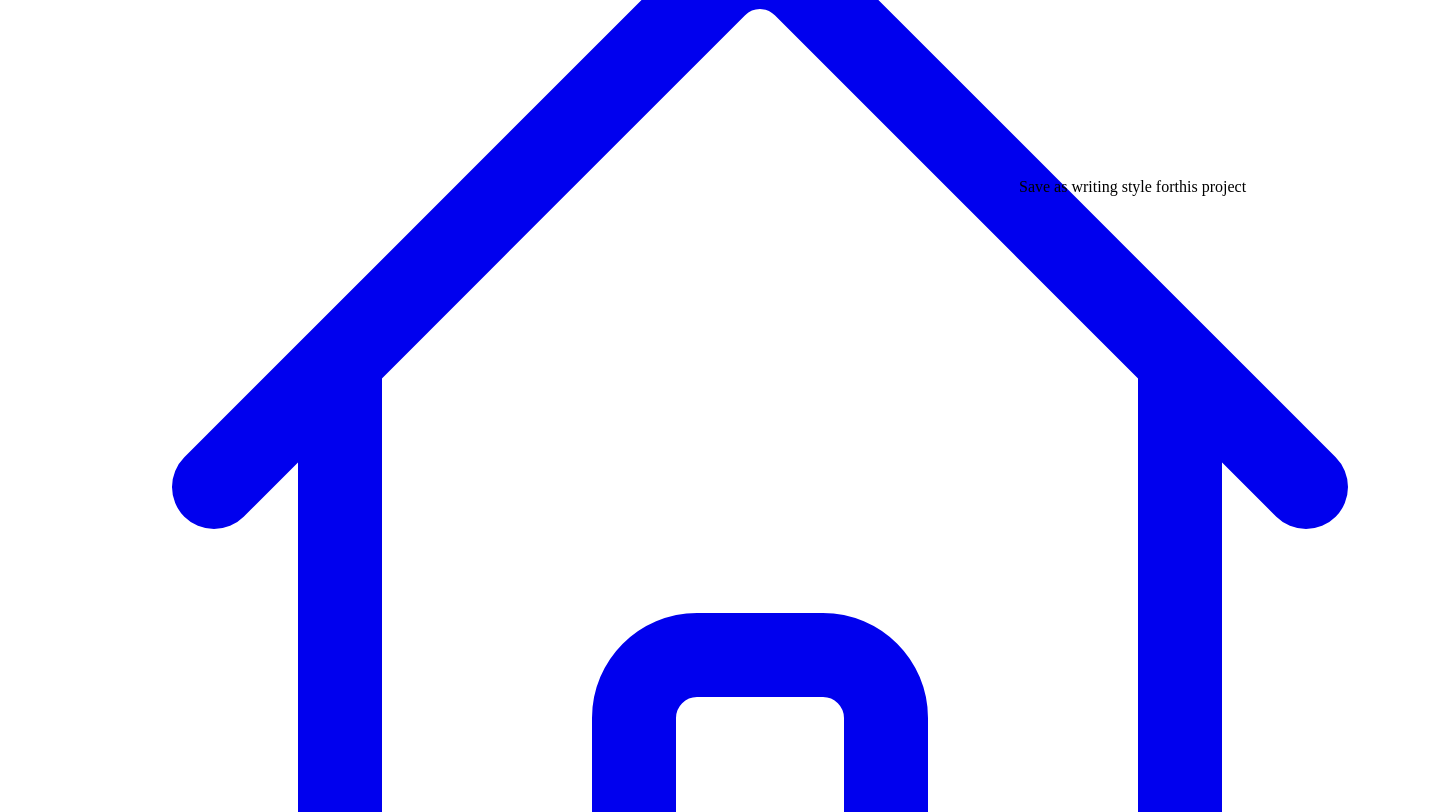 type 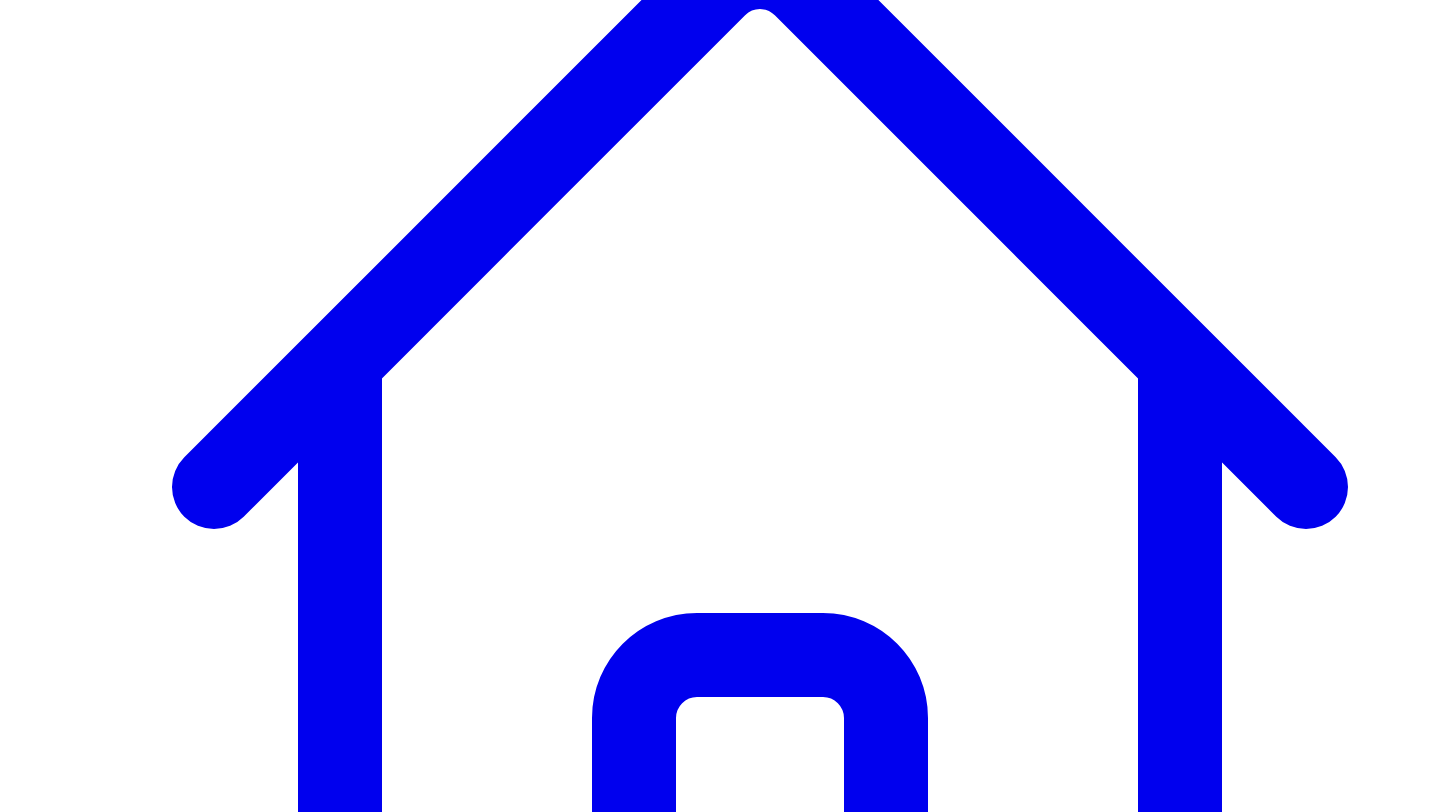 click on "**********" at bounding box center (720, 10266) 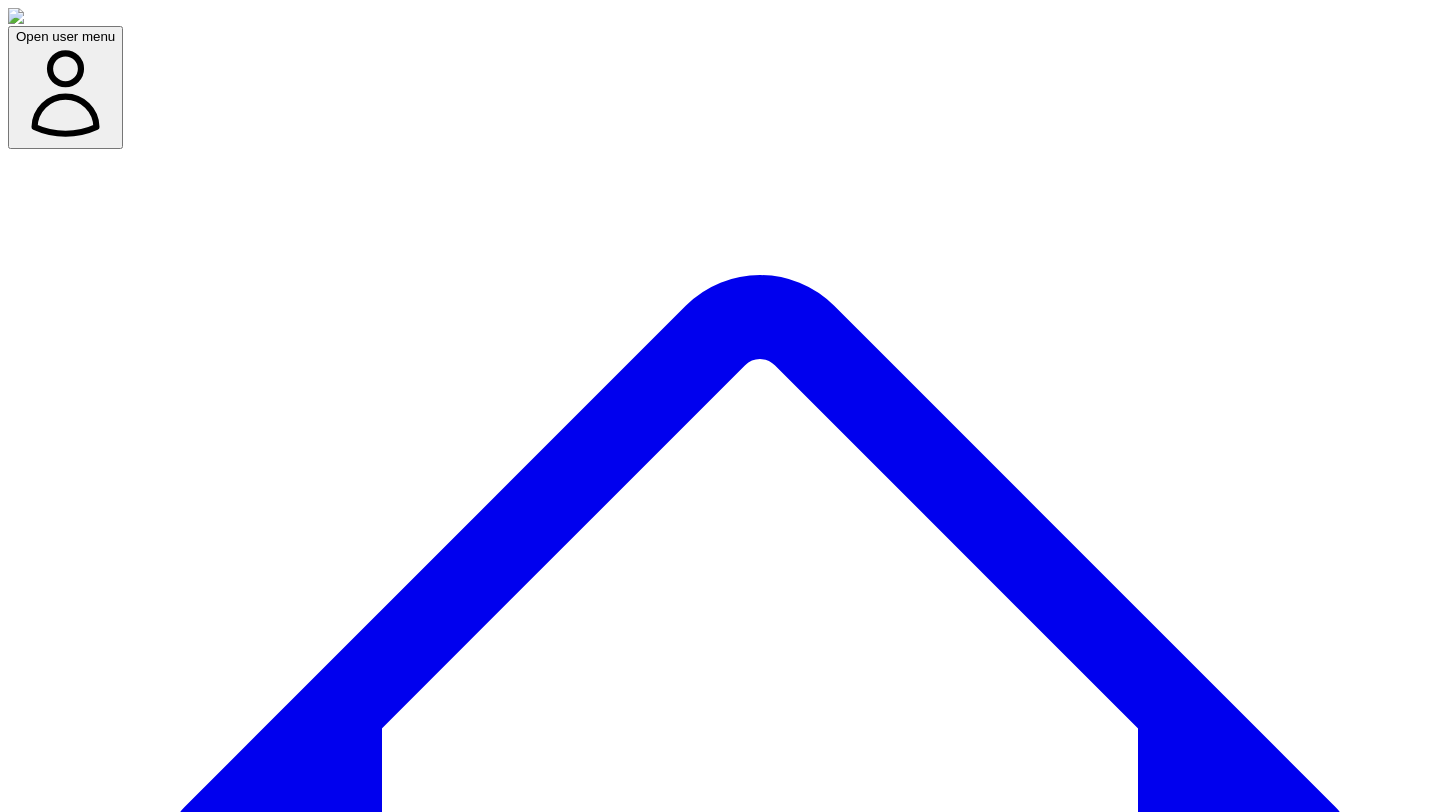 scroll, scrollTop: 144, scrollLeft: 0, axis: vertical 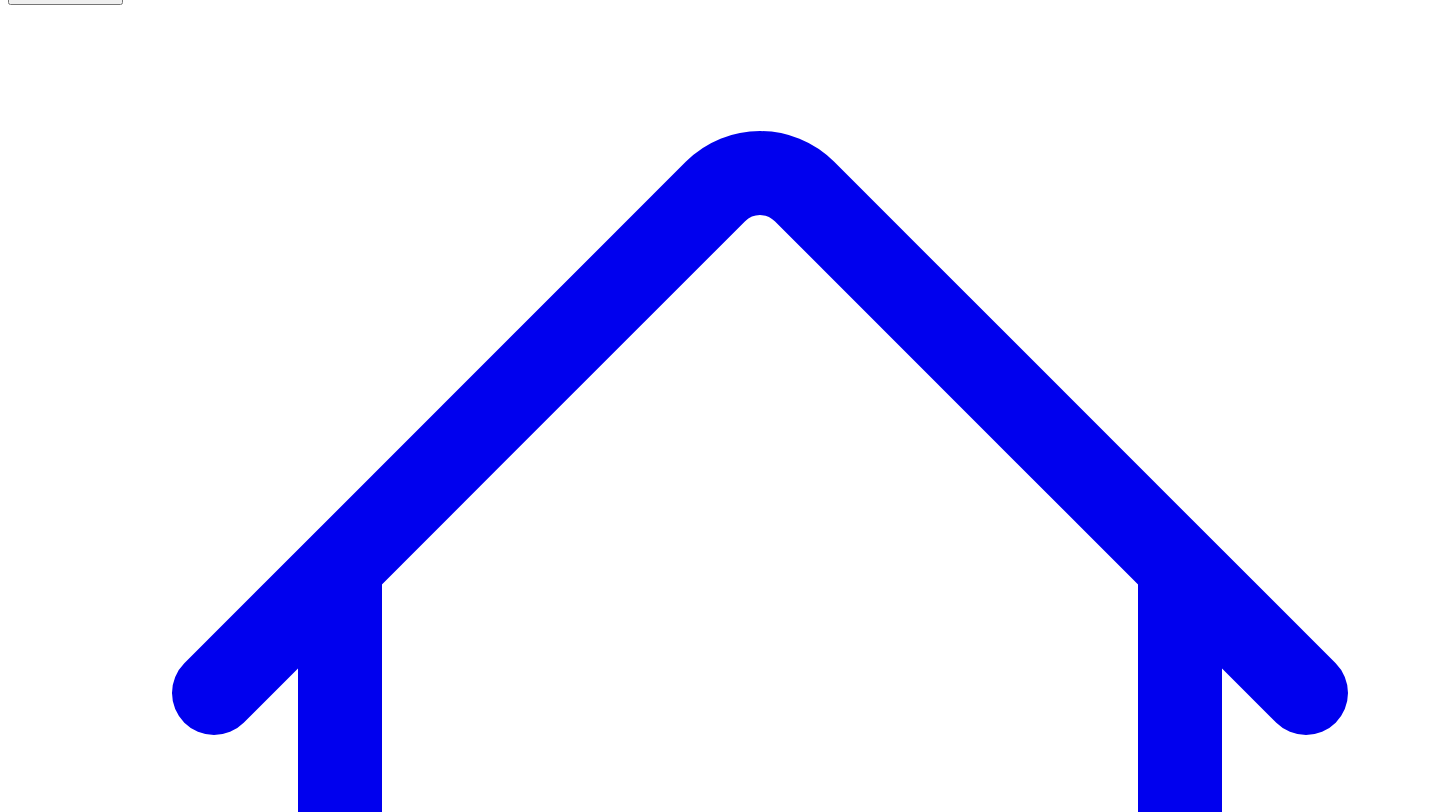 click on "Bites & Quotes" at bounding box center [746, 7516] 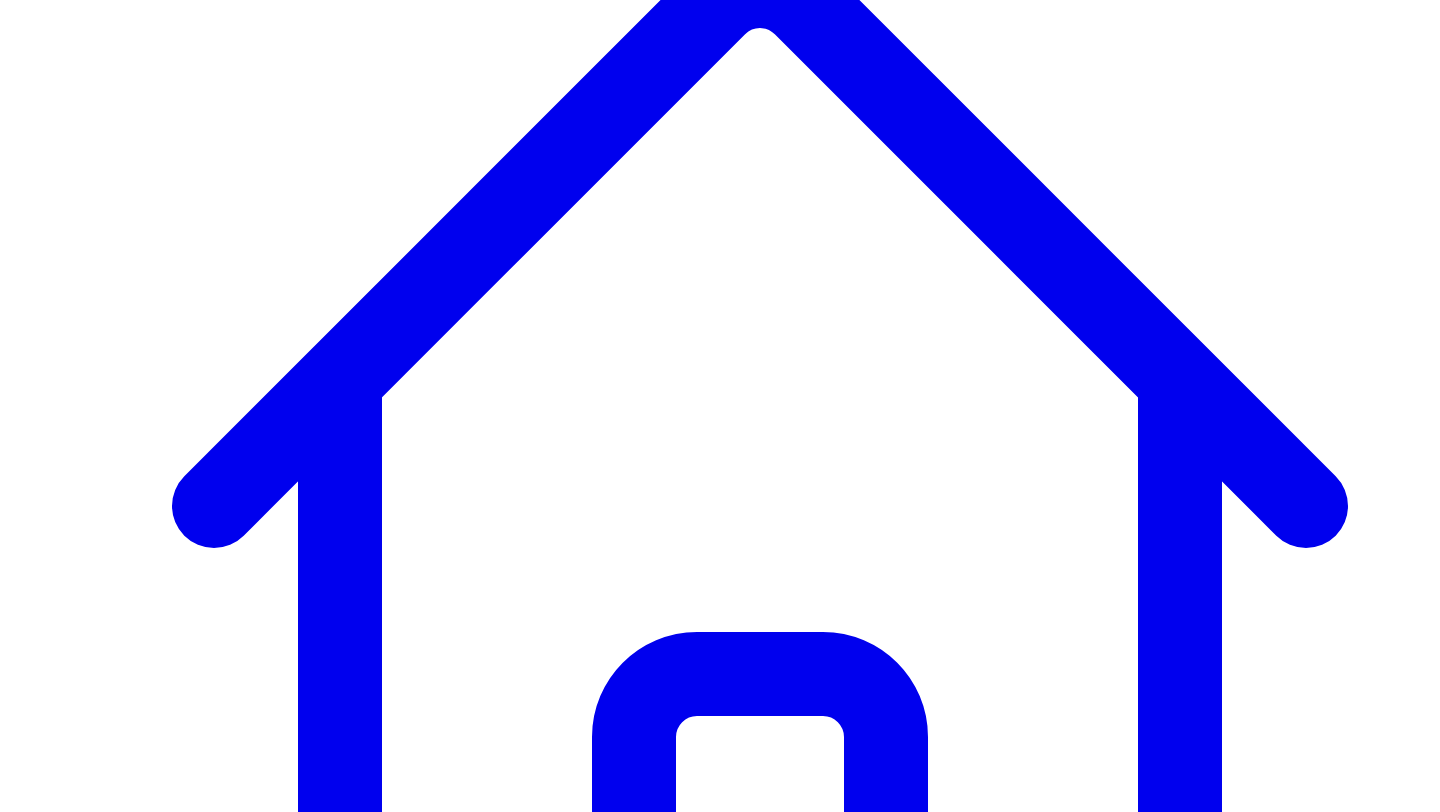scroll, scrollTop: 340, scrollLeft: 0, axis: vertical 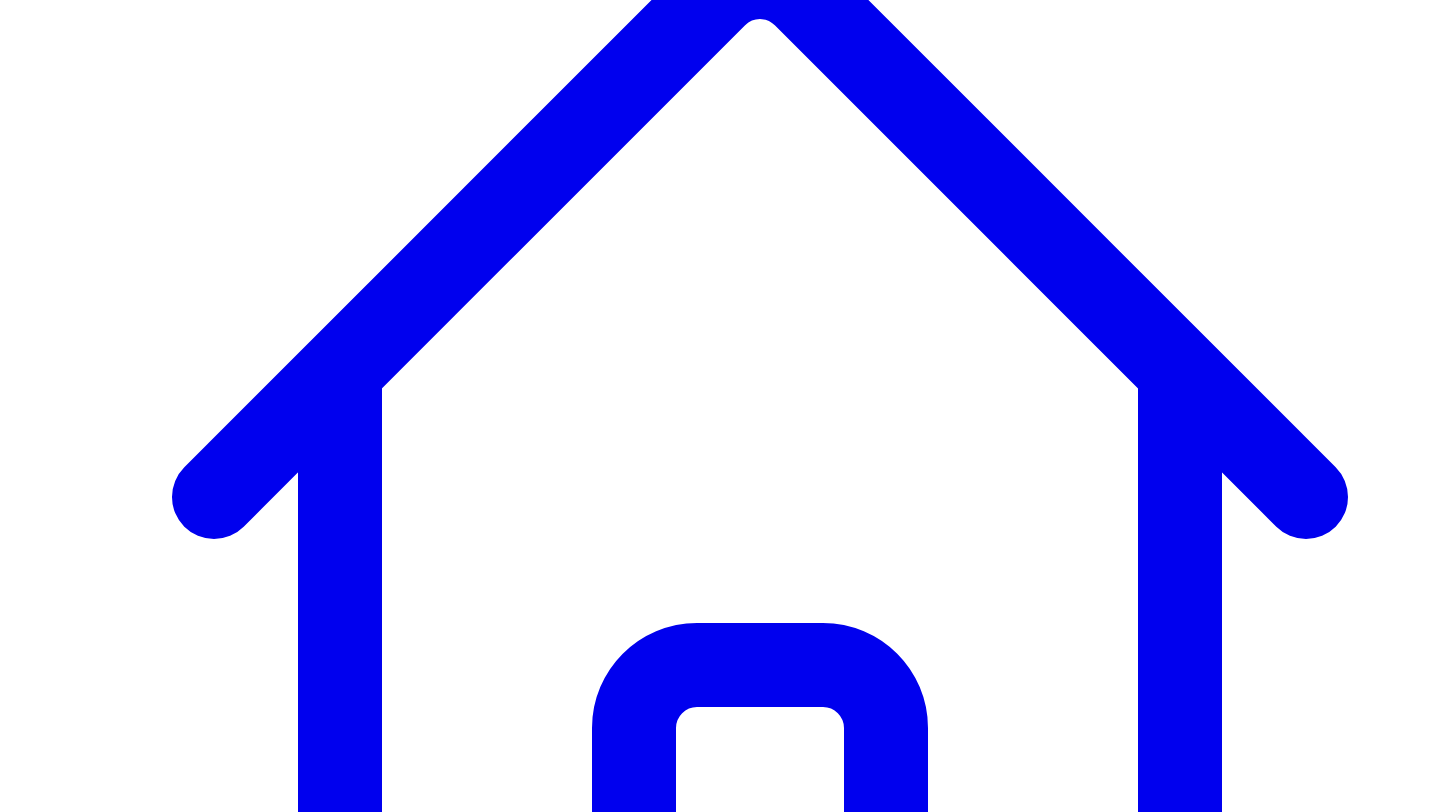 click 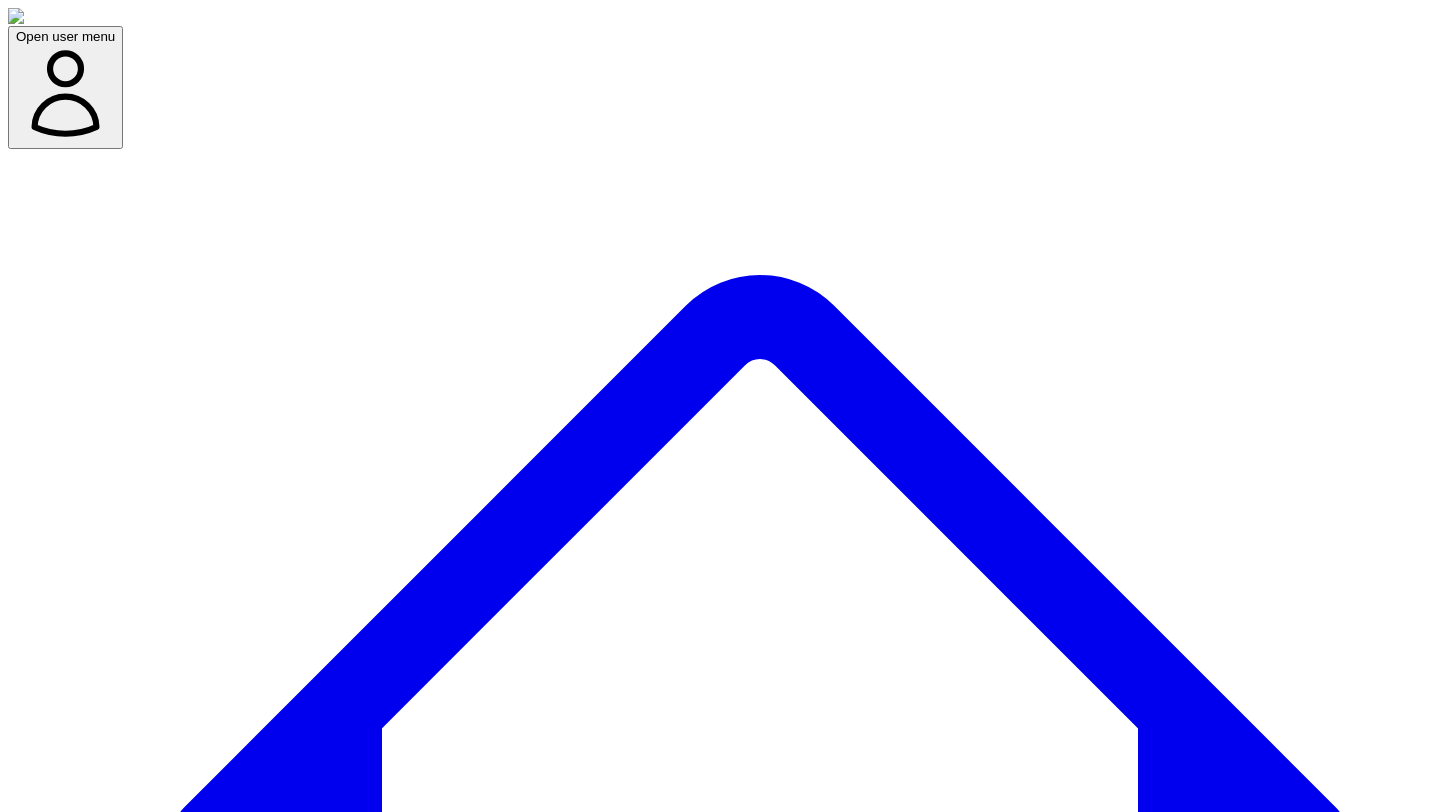 click on "Bites & Quotes Bites & Quotes" at bounding box center (779, 7654) 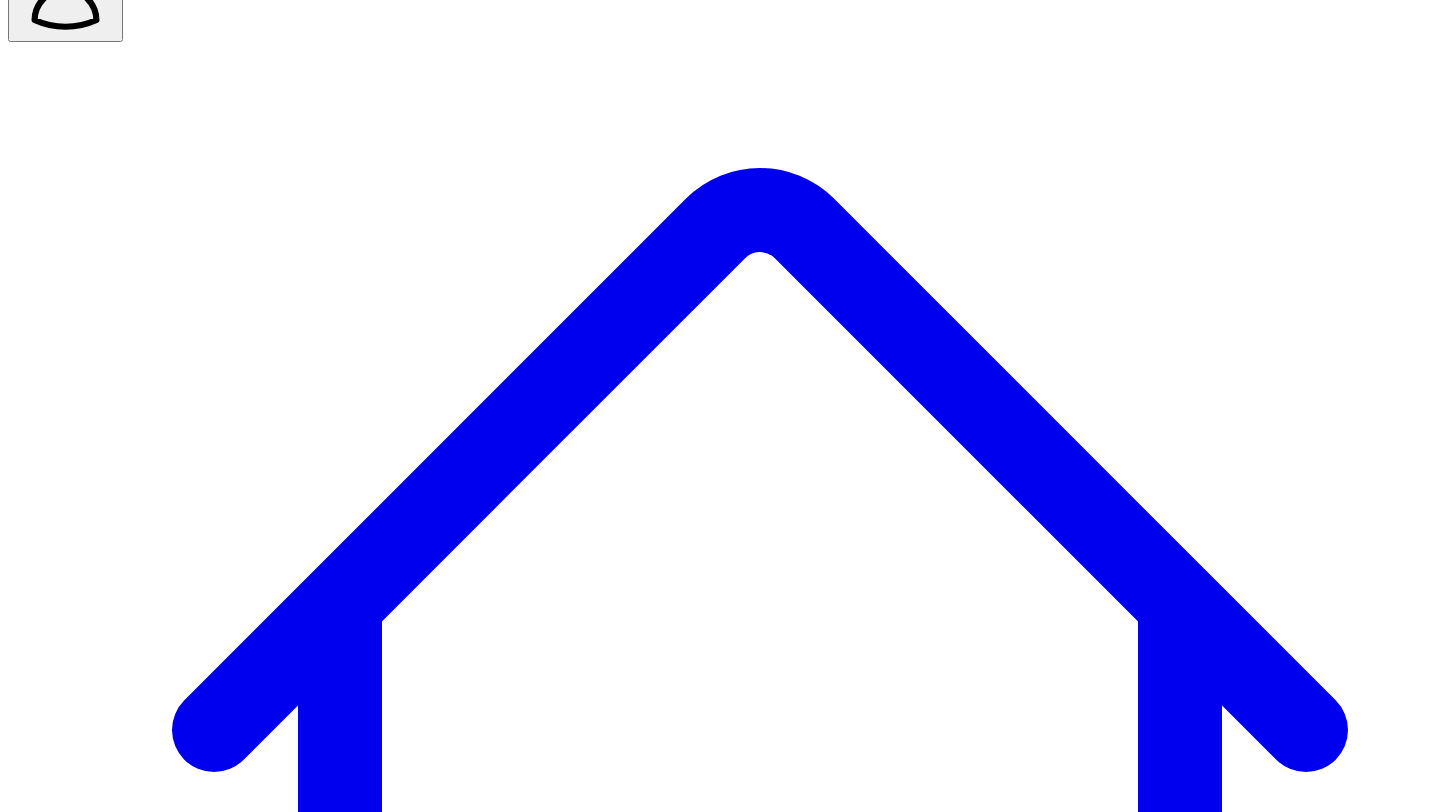 scroll, scrollTop: 144, scrollLeft: 0, axis: vertical 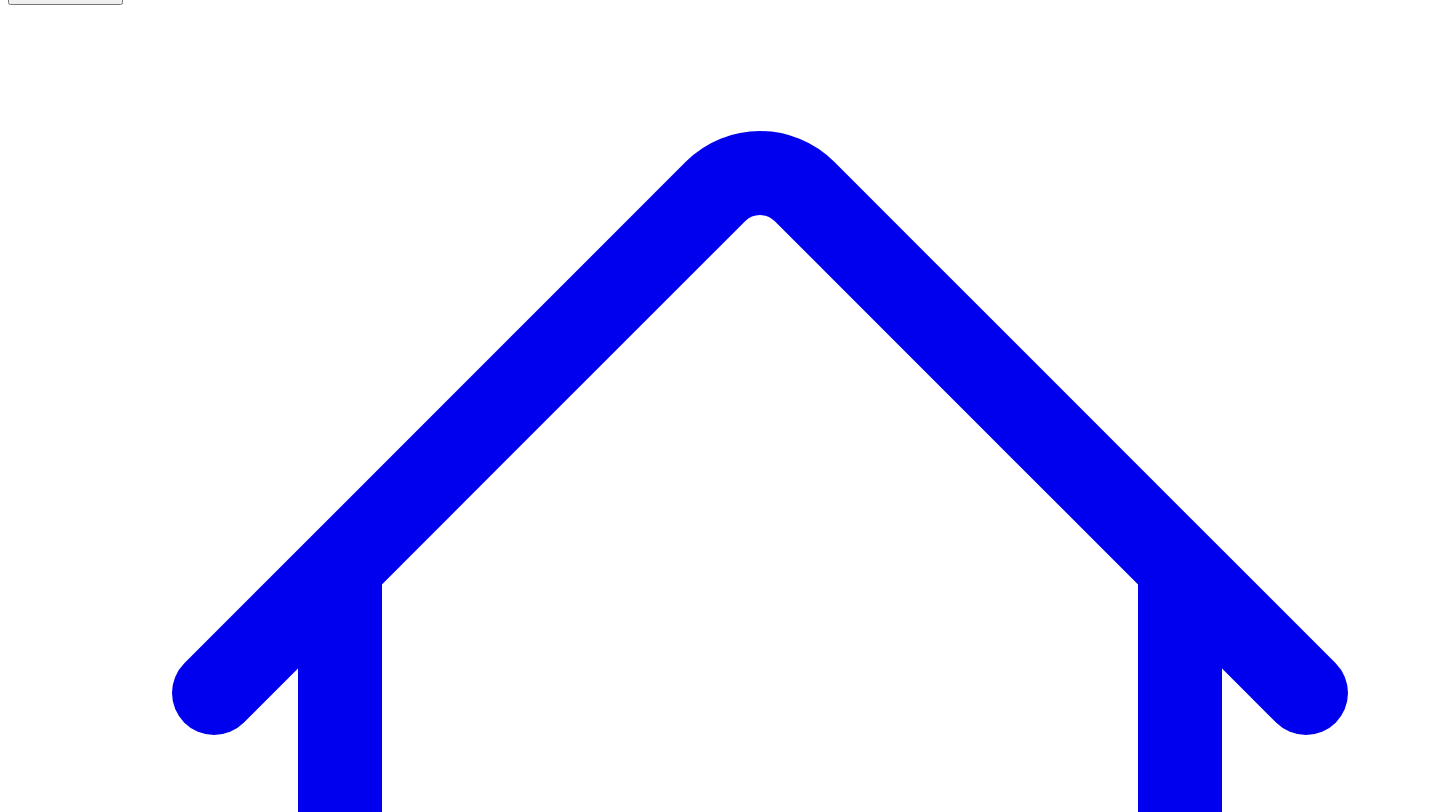 click on "Adam   Dolan Generate" at bounding box center (84, 7603) 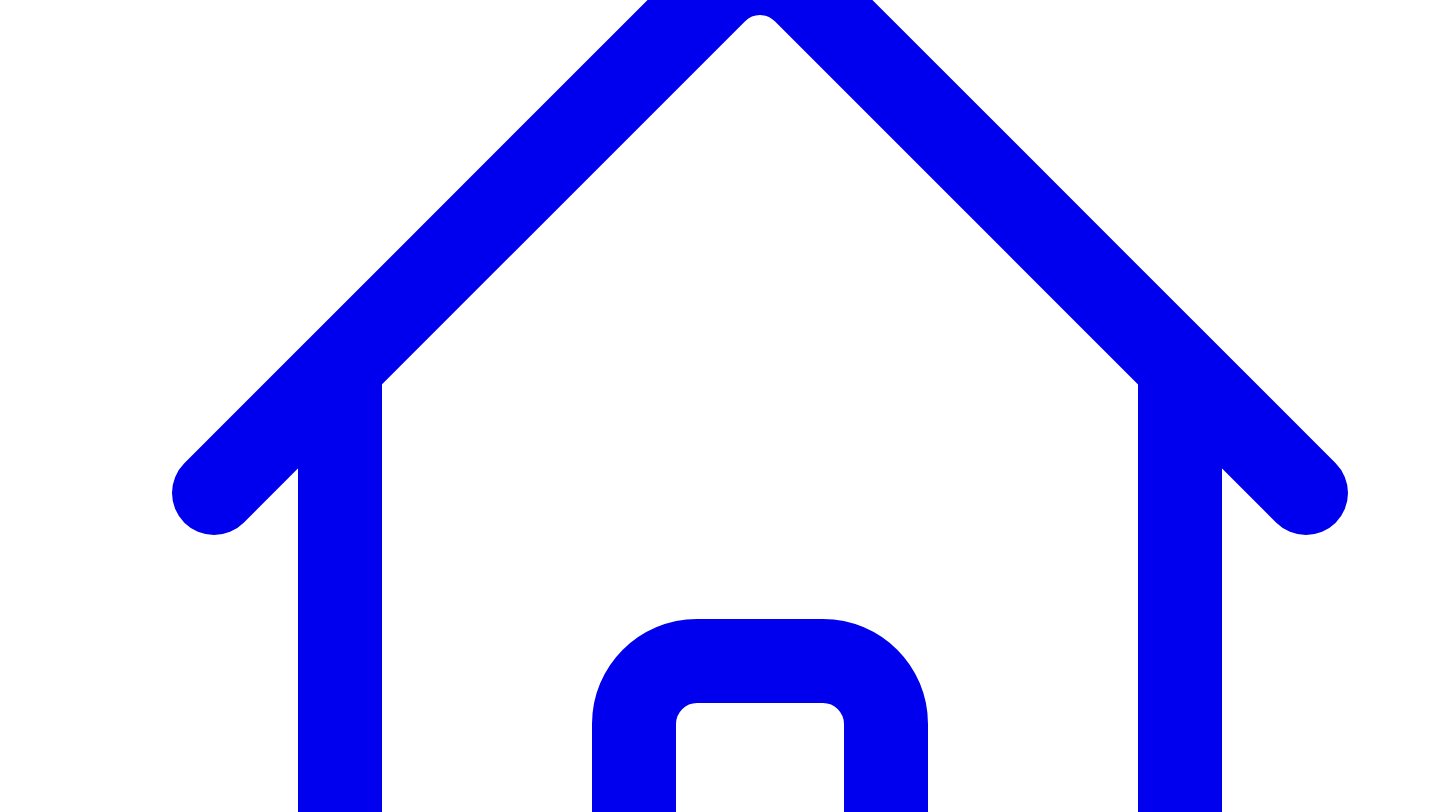 scroll, scrollTop: 144, scrollLeft: 0, axis: vertical 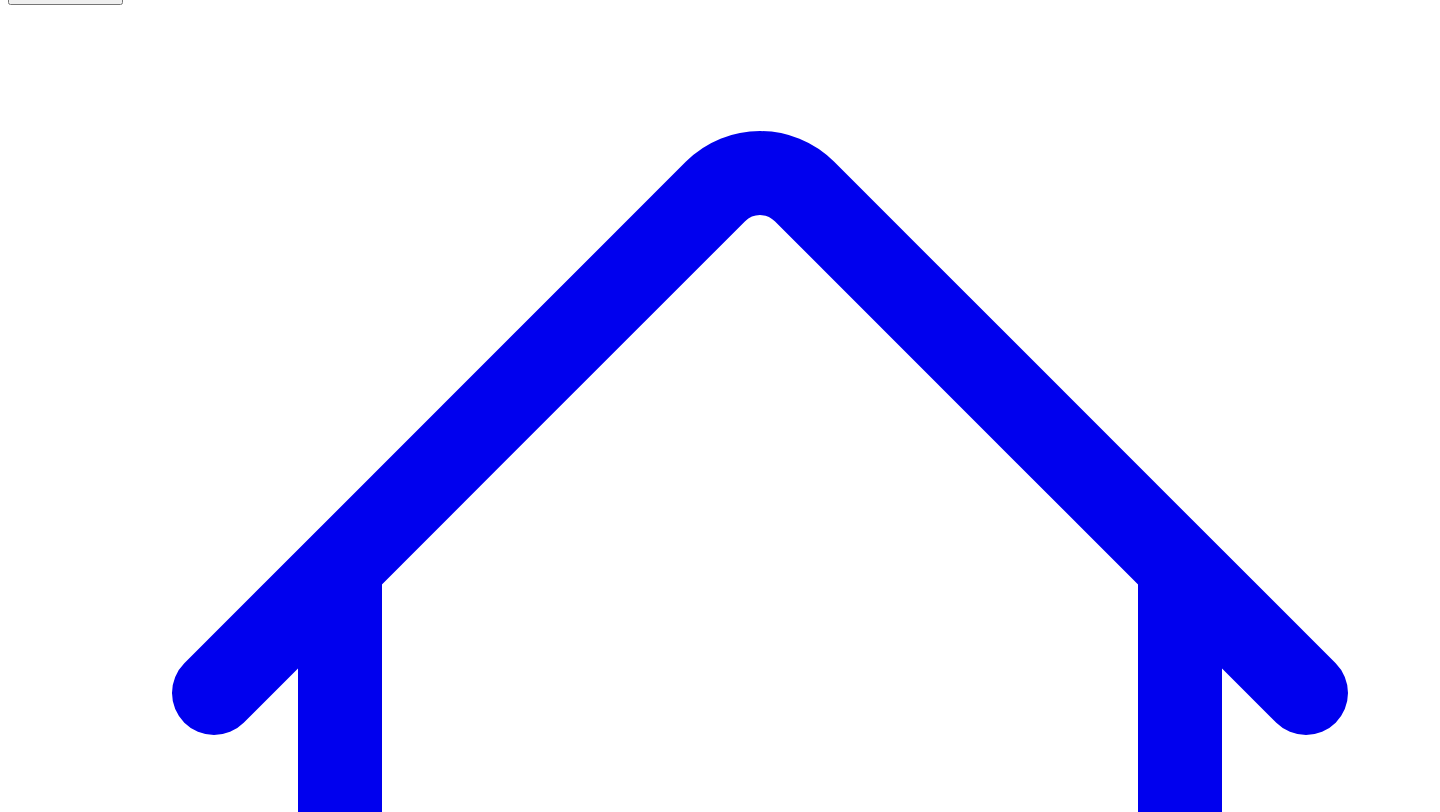 click on "8  quick take s" at bounding box center (157, 7556) 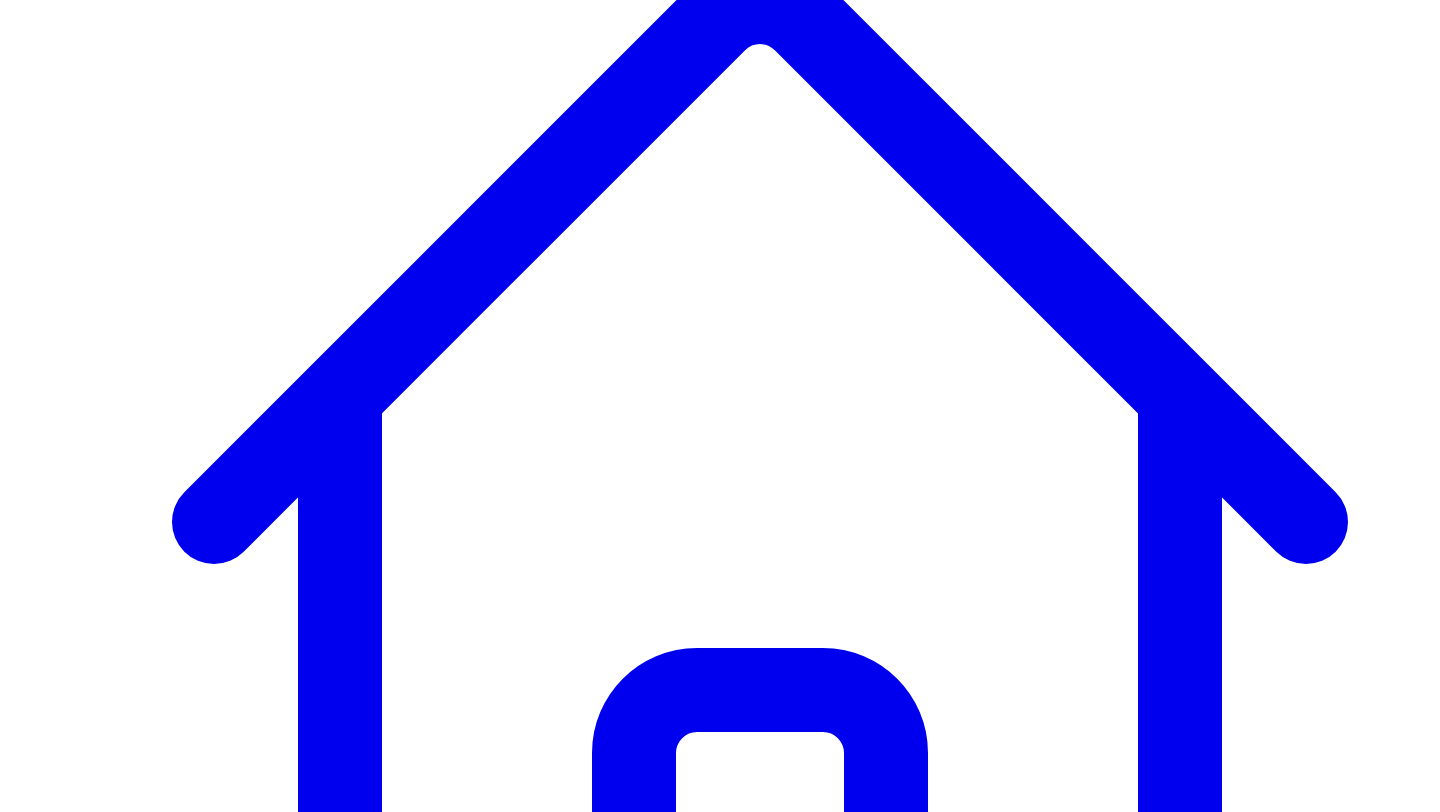 scroll, scrollTop: 386, scrollLeft: 0, axis: vertical 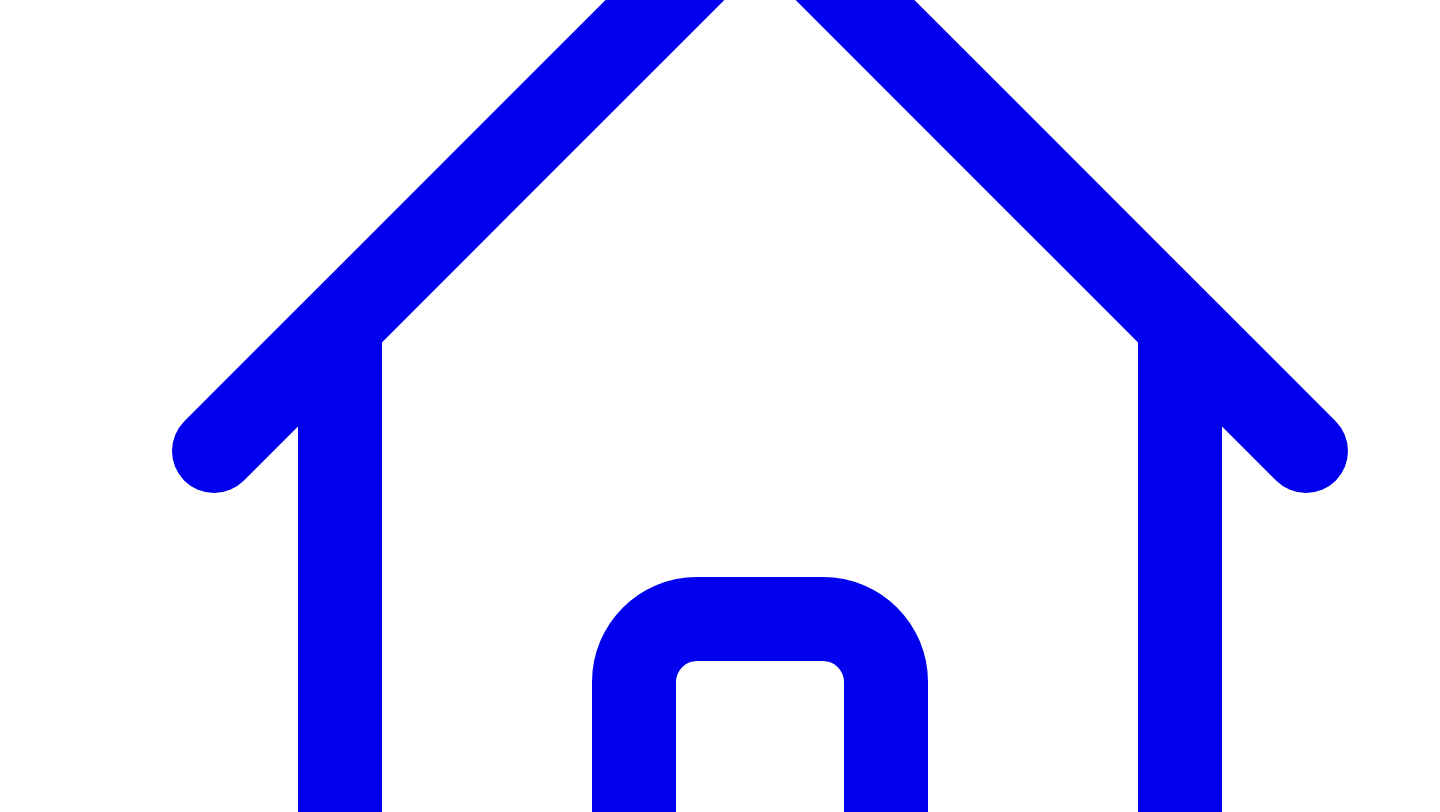 click 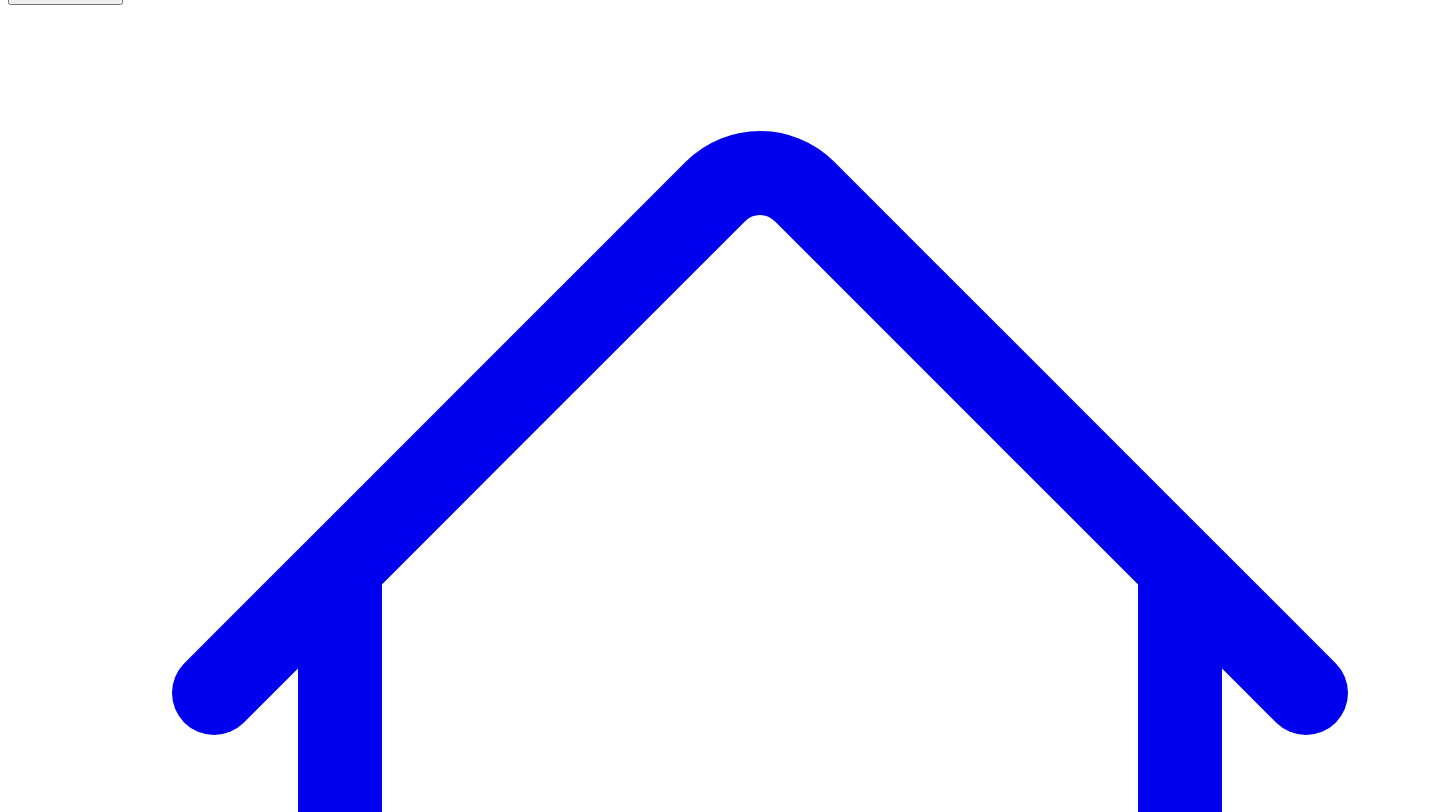 click on "8  quick take s" at bounding box center (157, 7556) 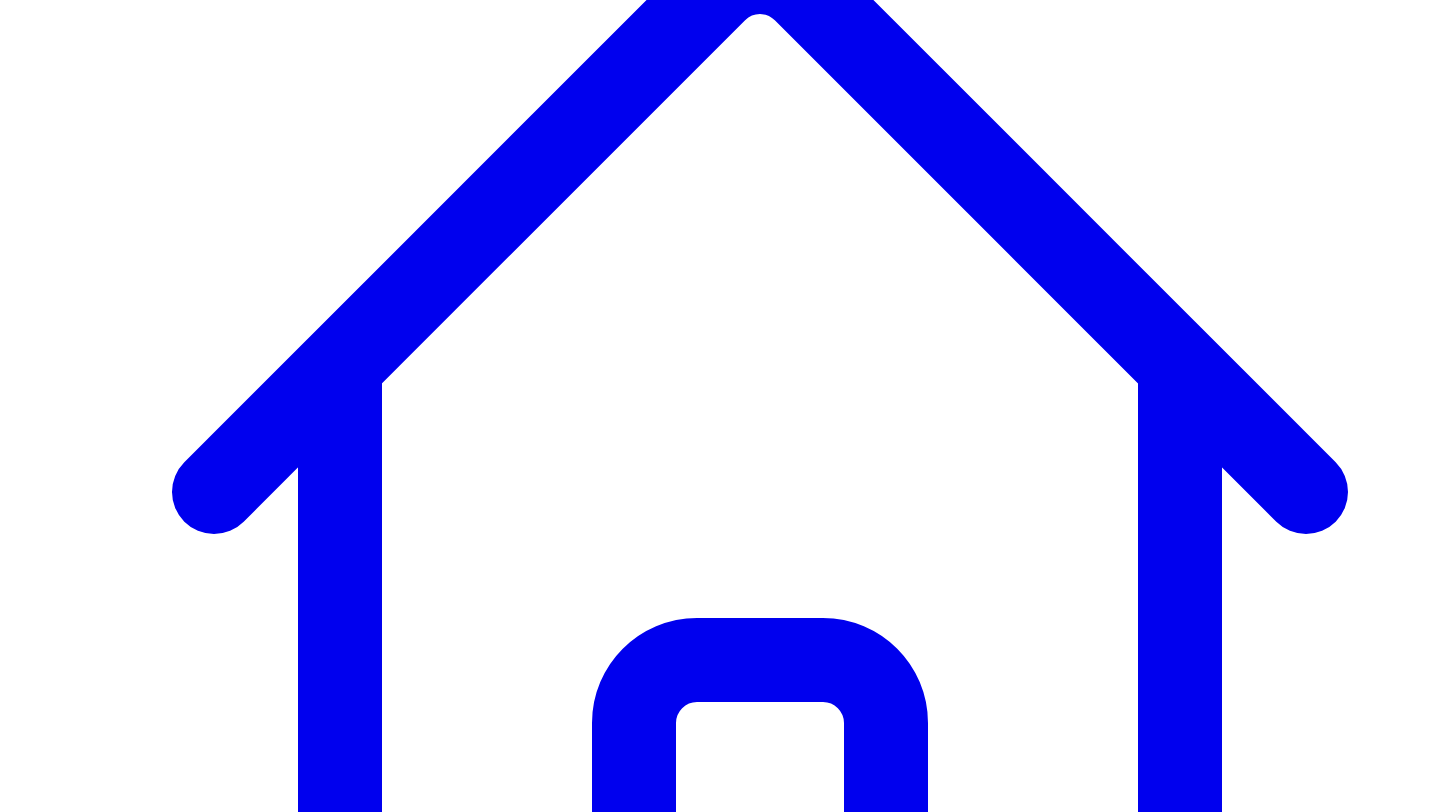 scroll, scrollTop: 355, scrollLeft: 0, axis: vertical 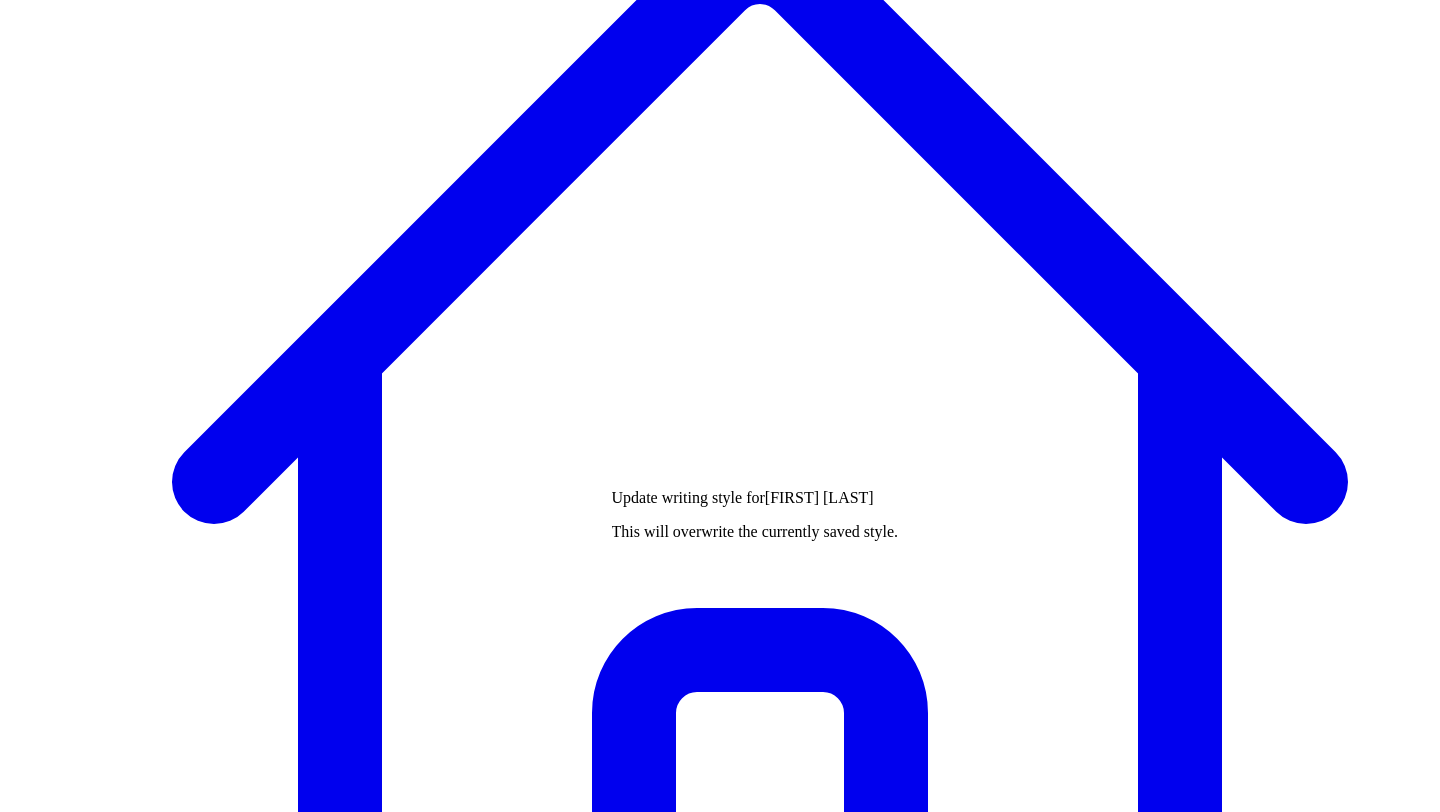type 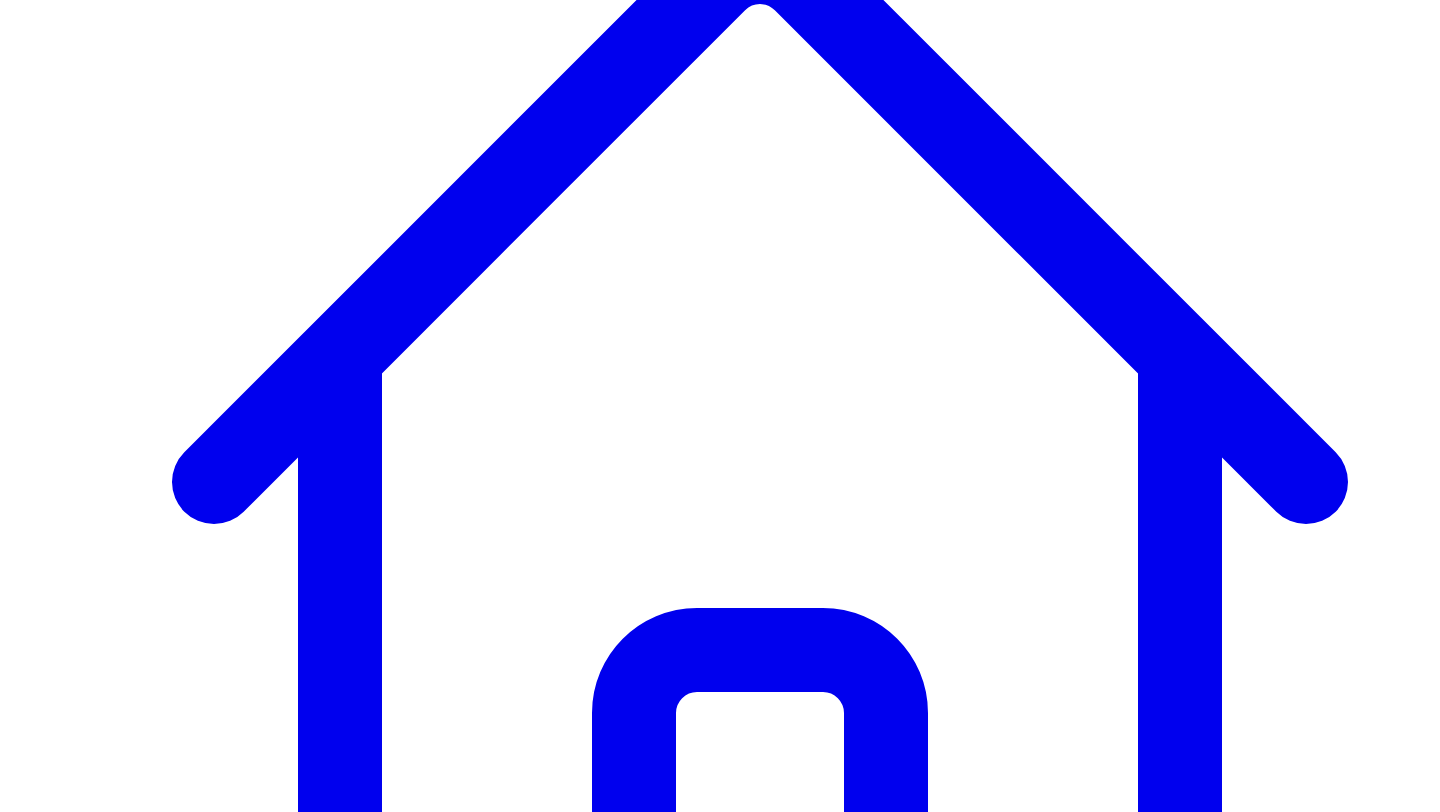 scroll, scrollTop: 144, scrollLeft: 0, axis: vertical 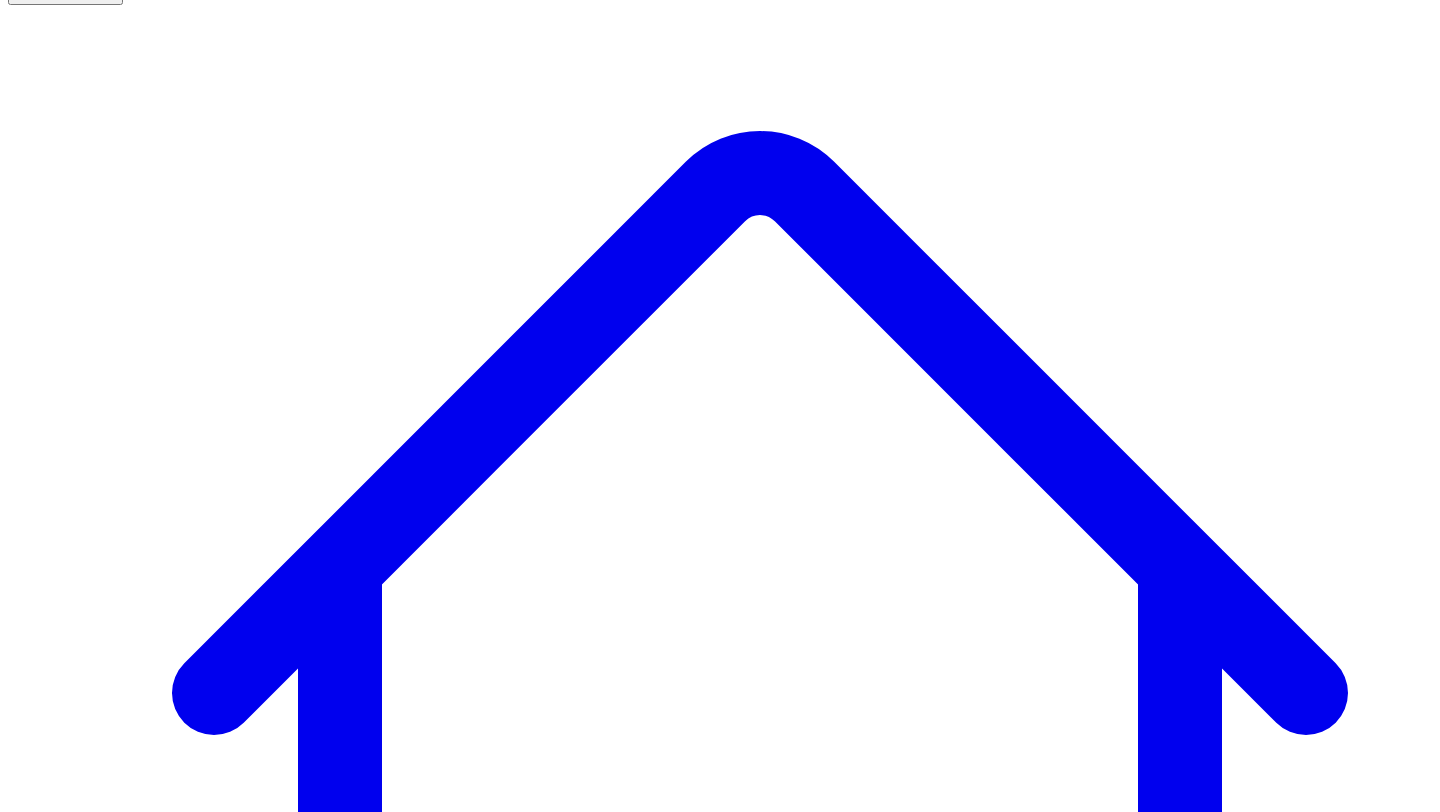 click on "8  quick take s" at bounding box center (157, 7556) 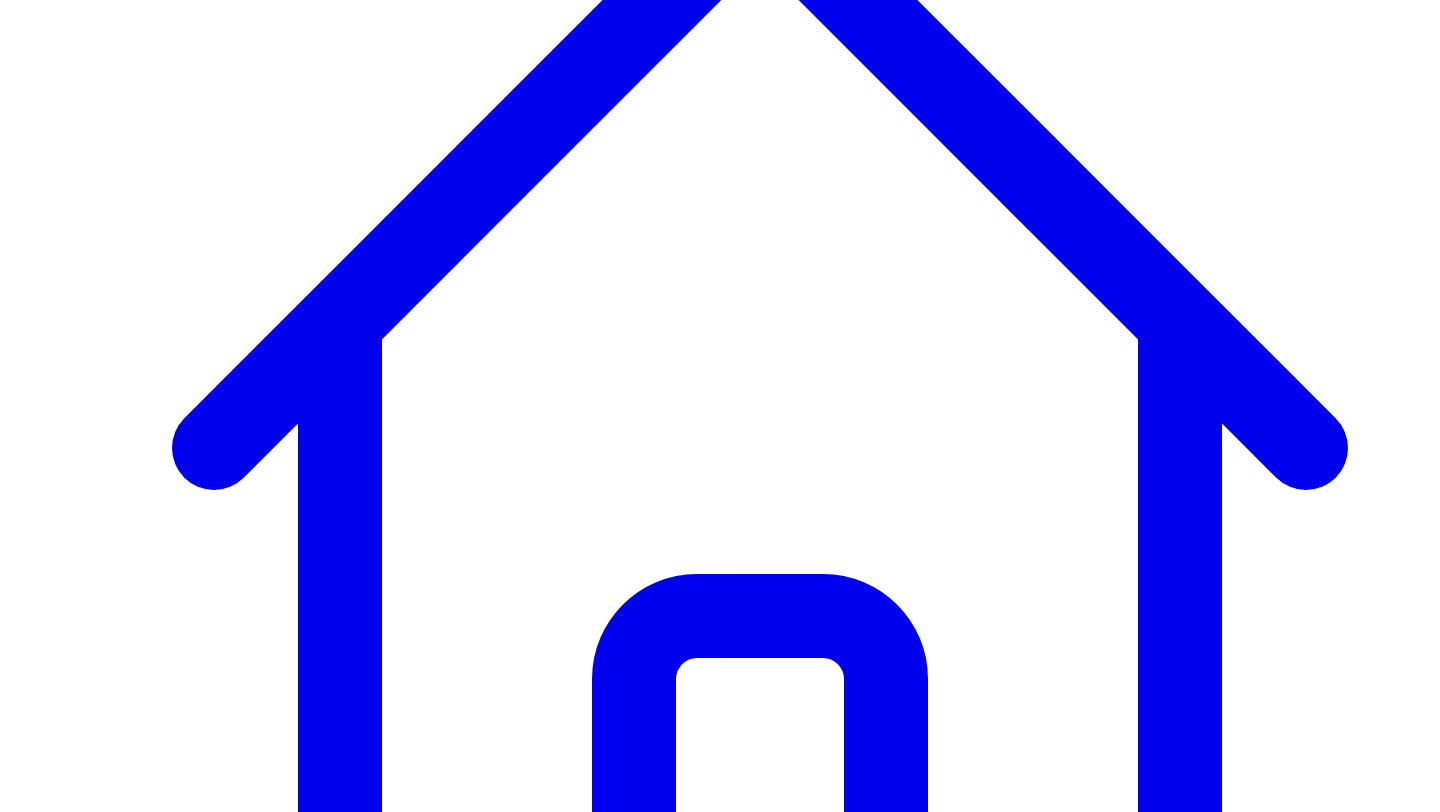 scroll, scrollTop: 383, scrollLeft: 0, axis: vertical 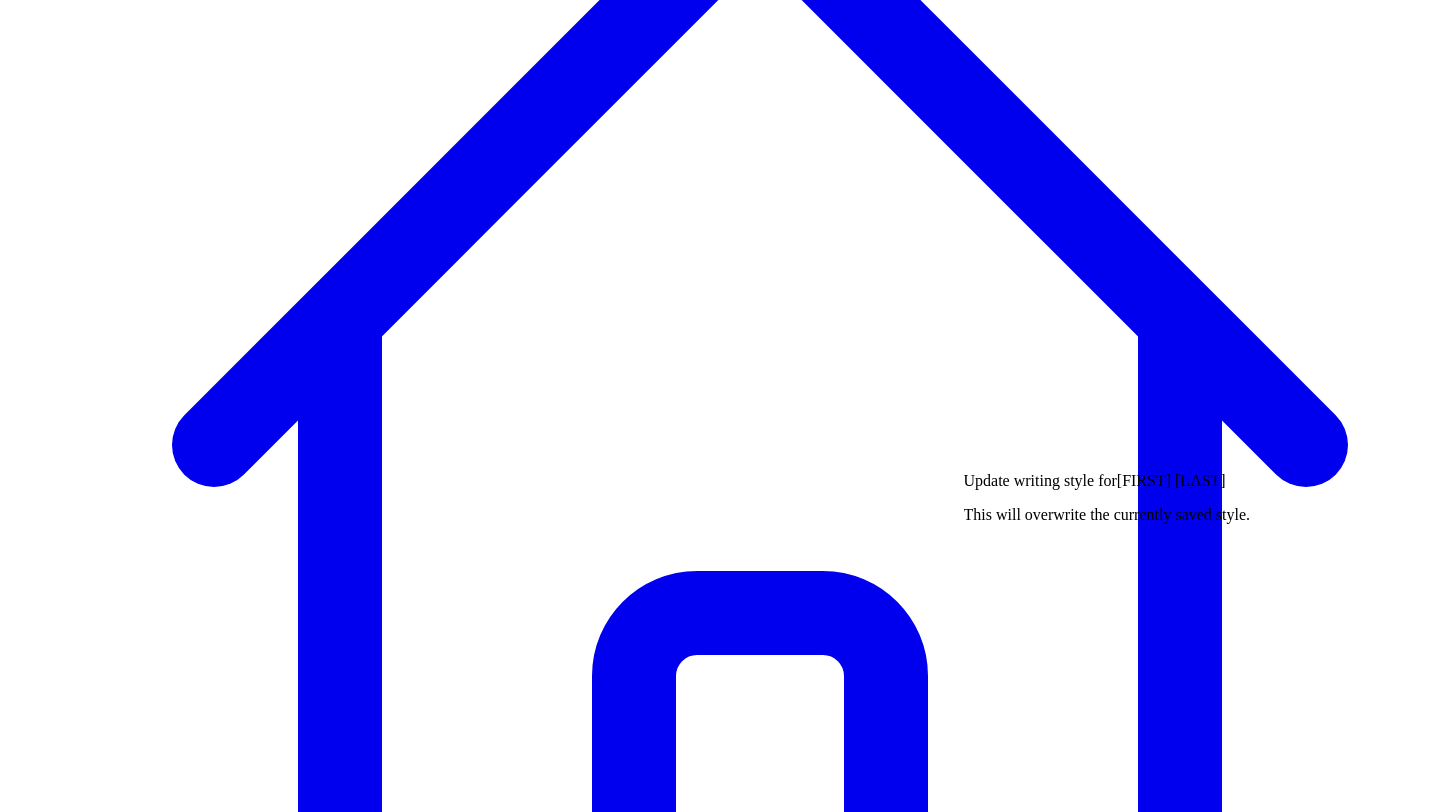 click 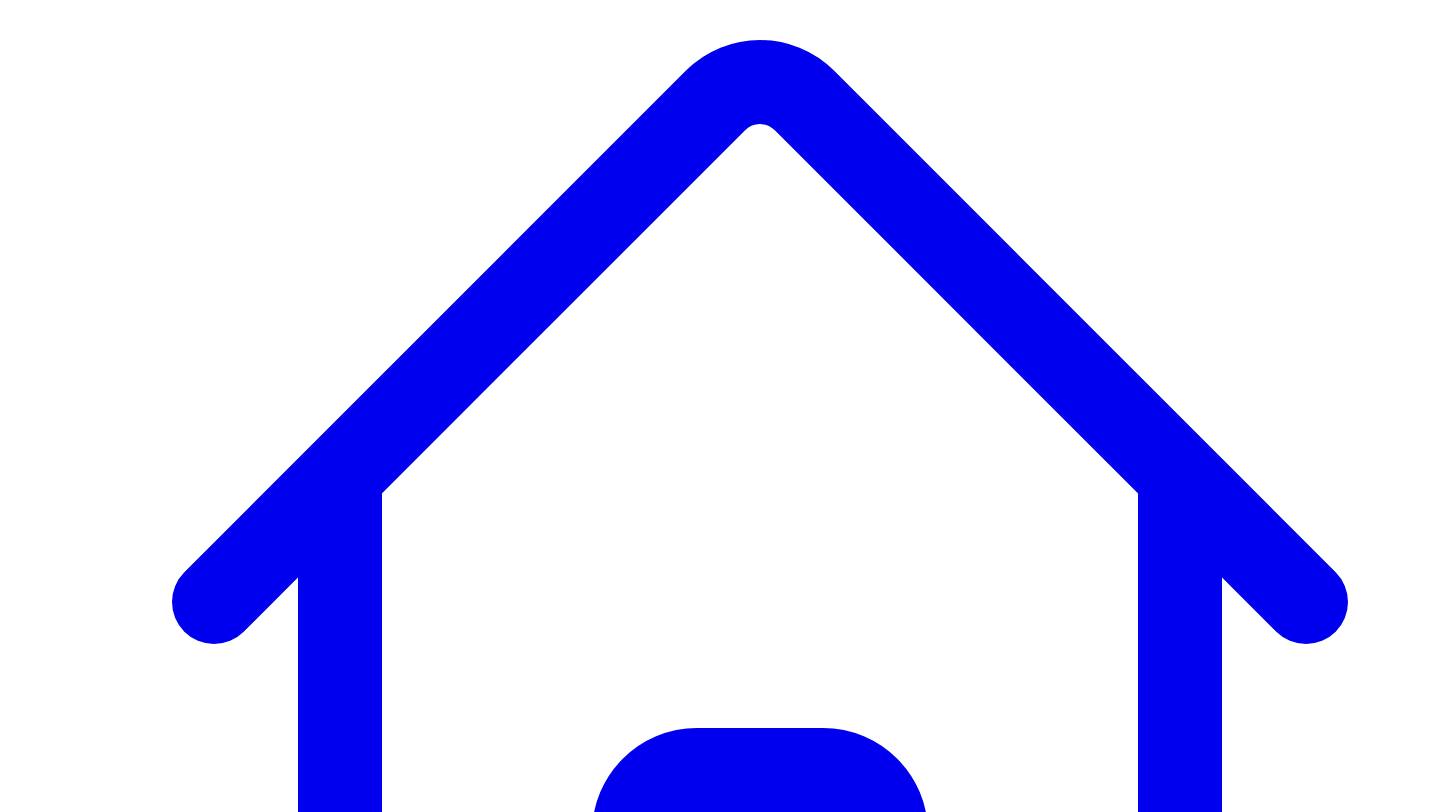 scroll, scrollTop: 231, scrollLeft: 0, axis: vertical 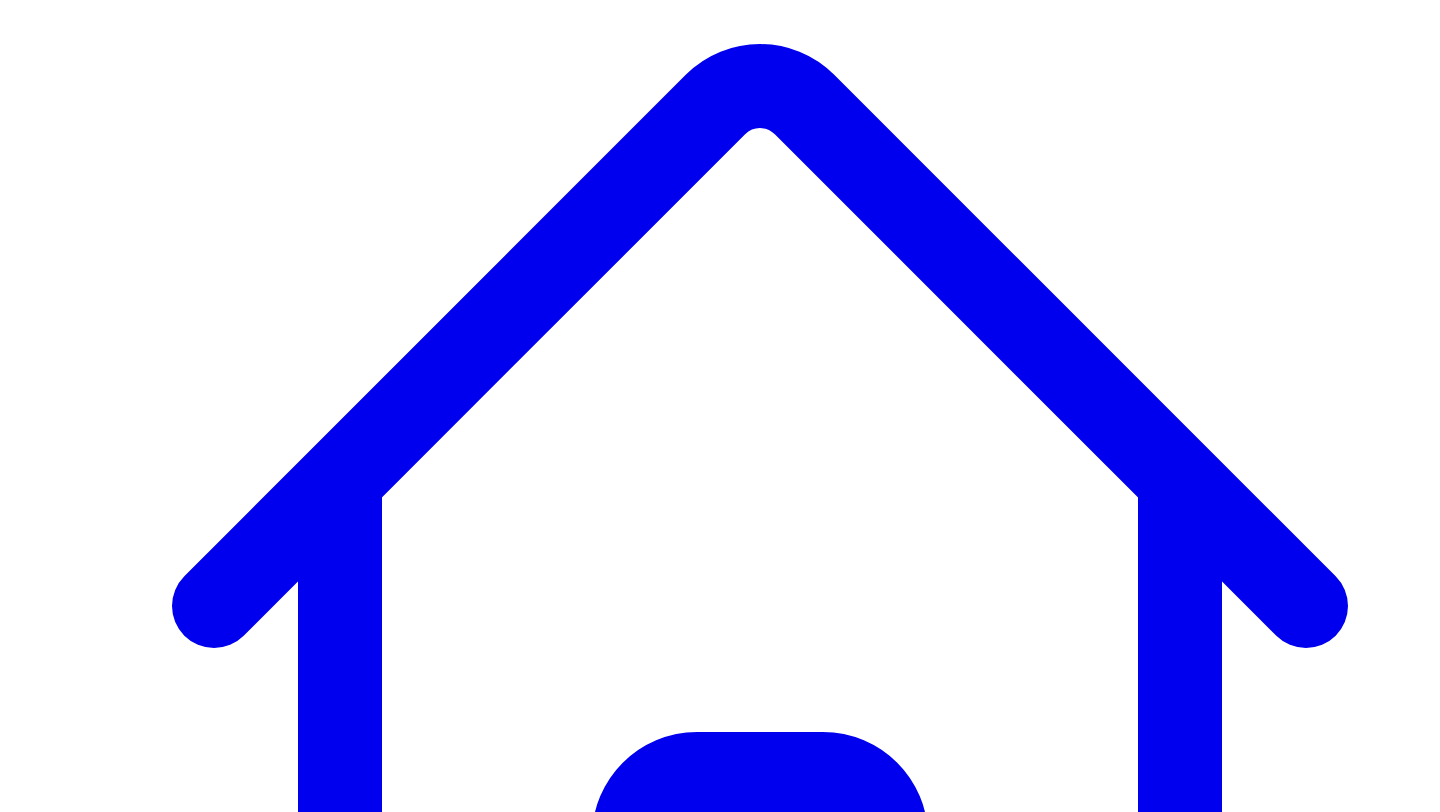 click on "Social Posts Social" at bounding box center [268, 7429] 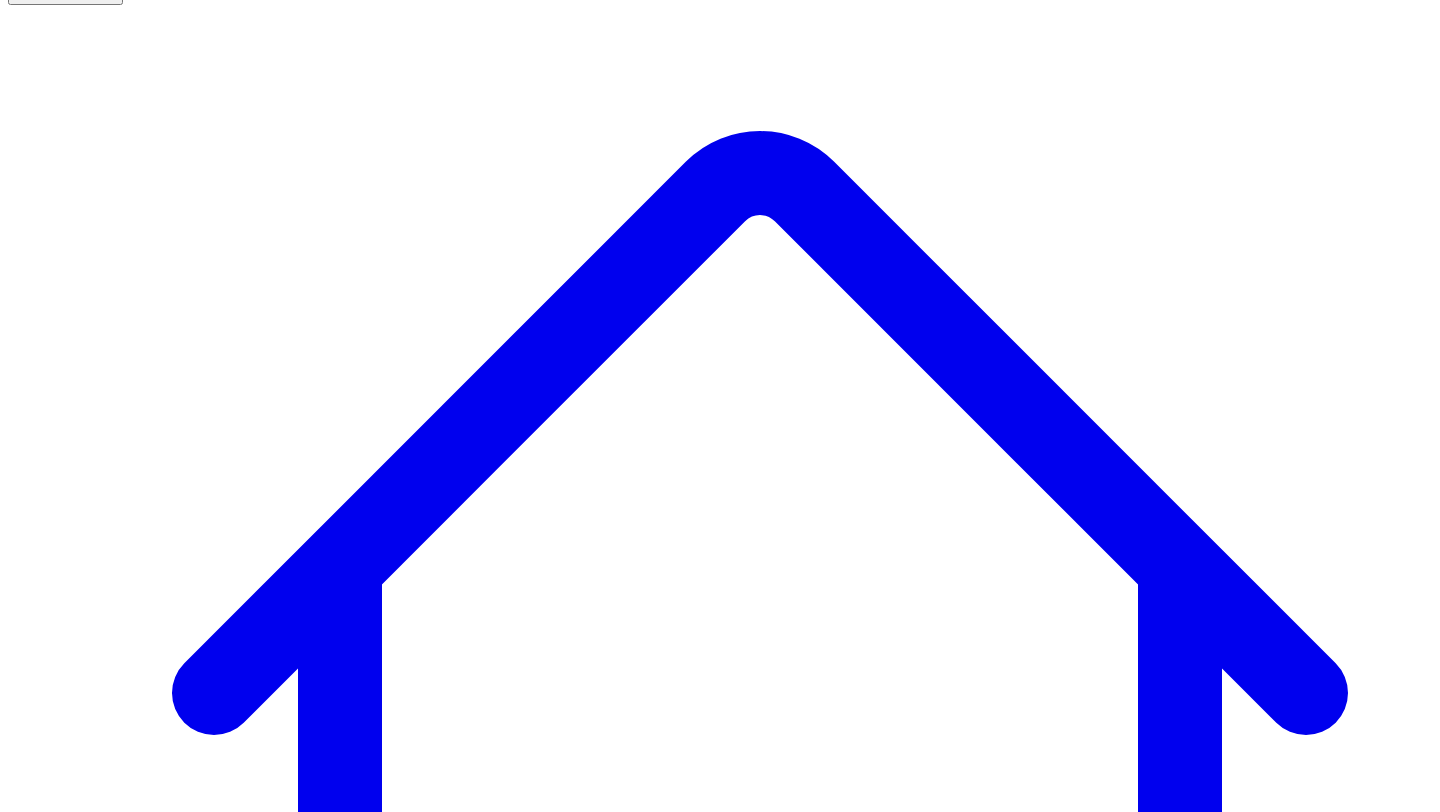 click on "@ Adam Dolan 10  post s" at bounding box center (91, 7556) 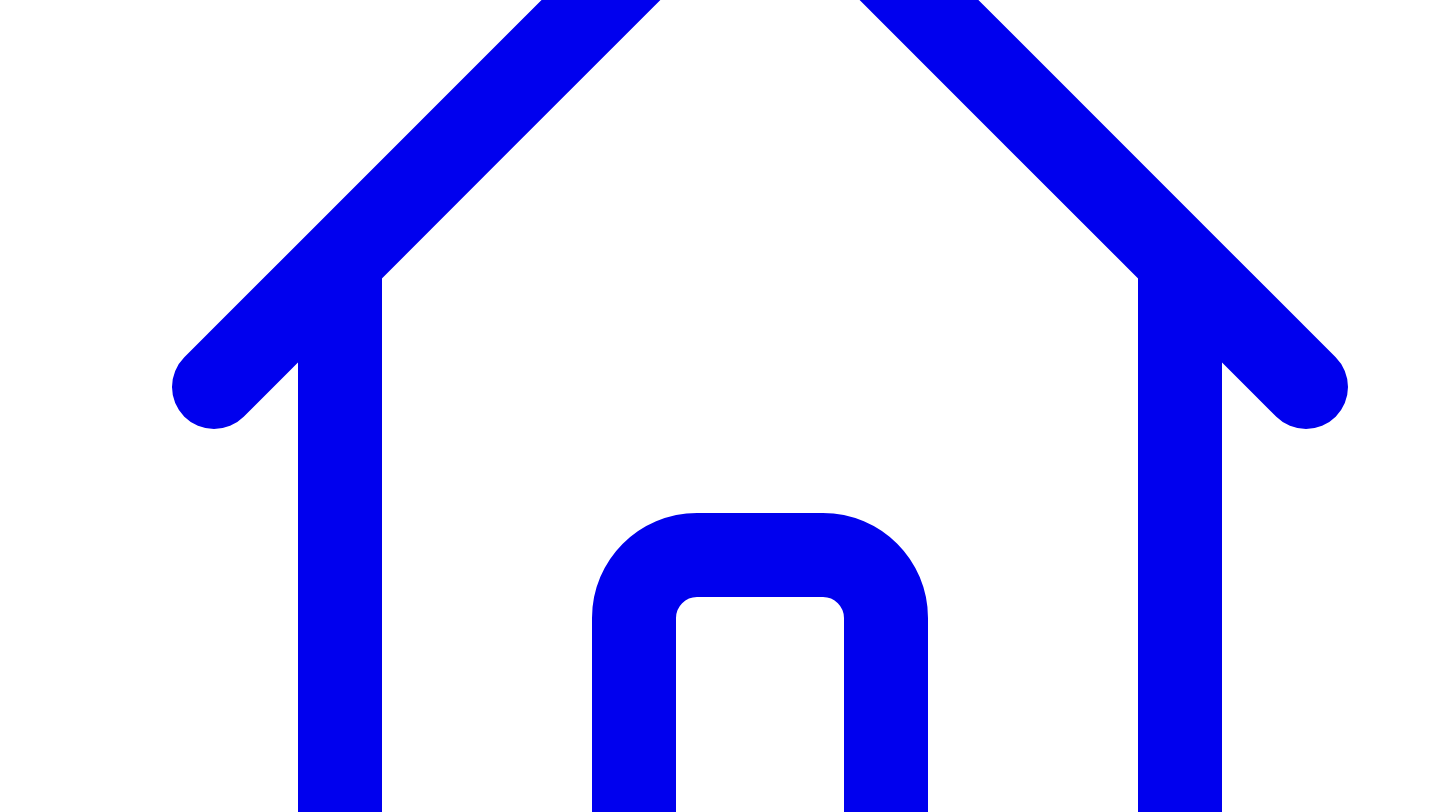 scroll, scrollTop: 502, scrollLeft: 0, axis: vertical 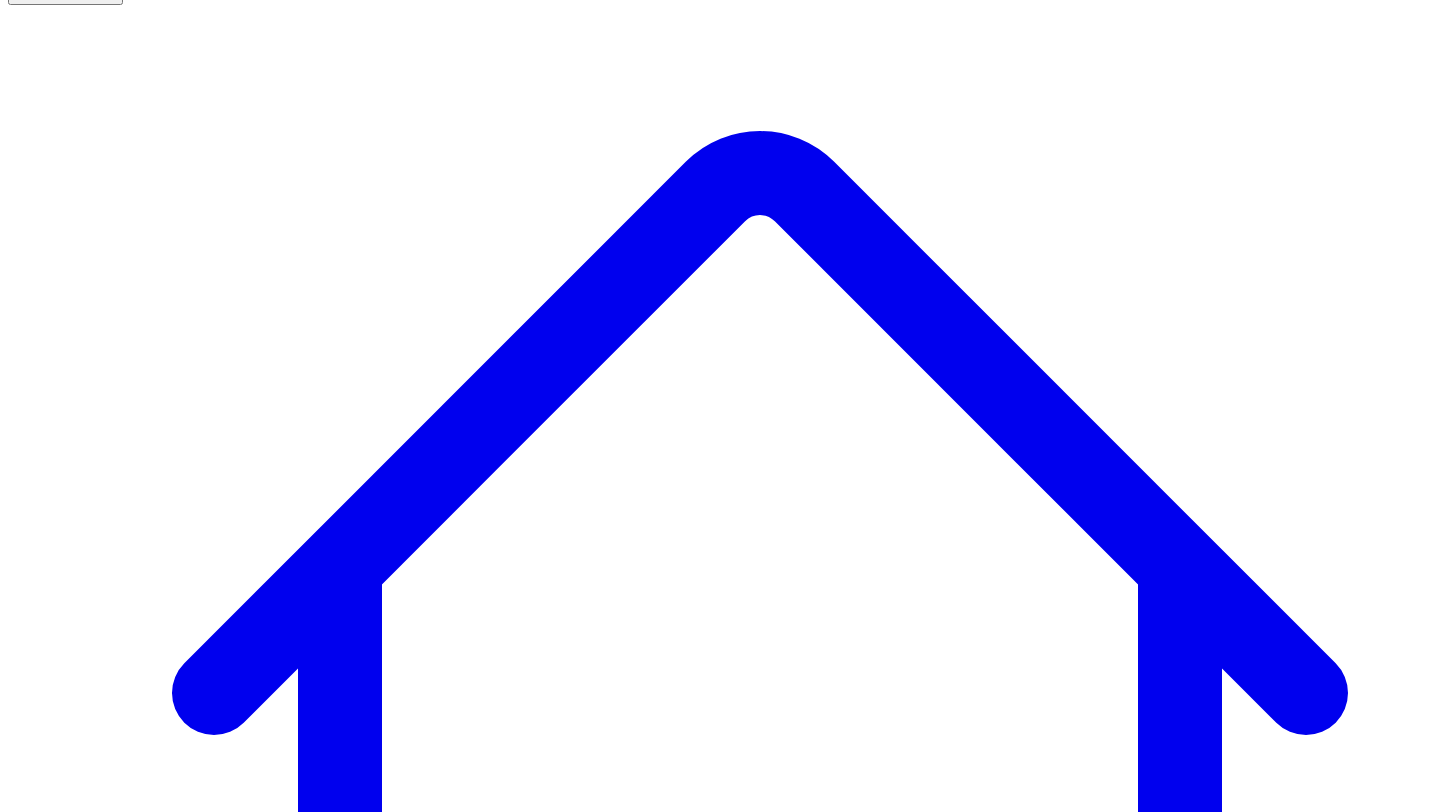 click on "@ Adam Dolan 10  post s" at bounding box center [91, 7570] 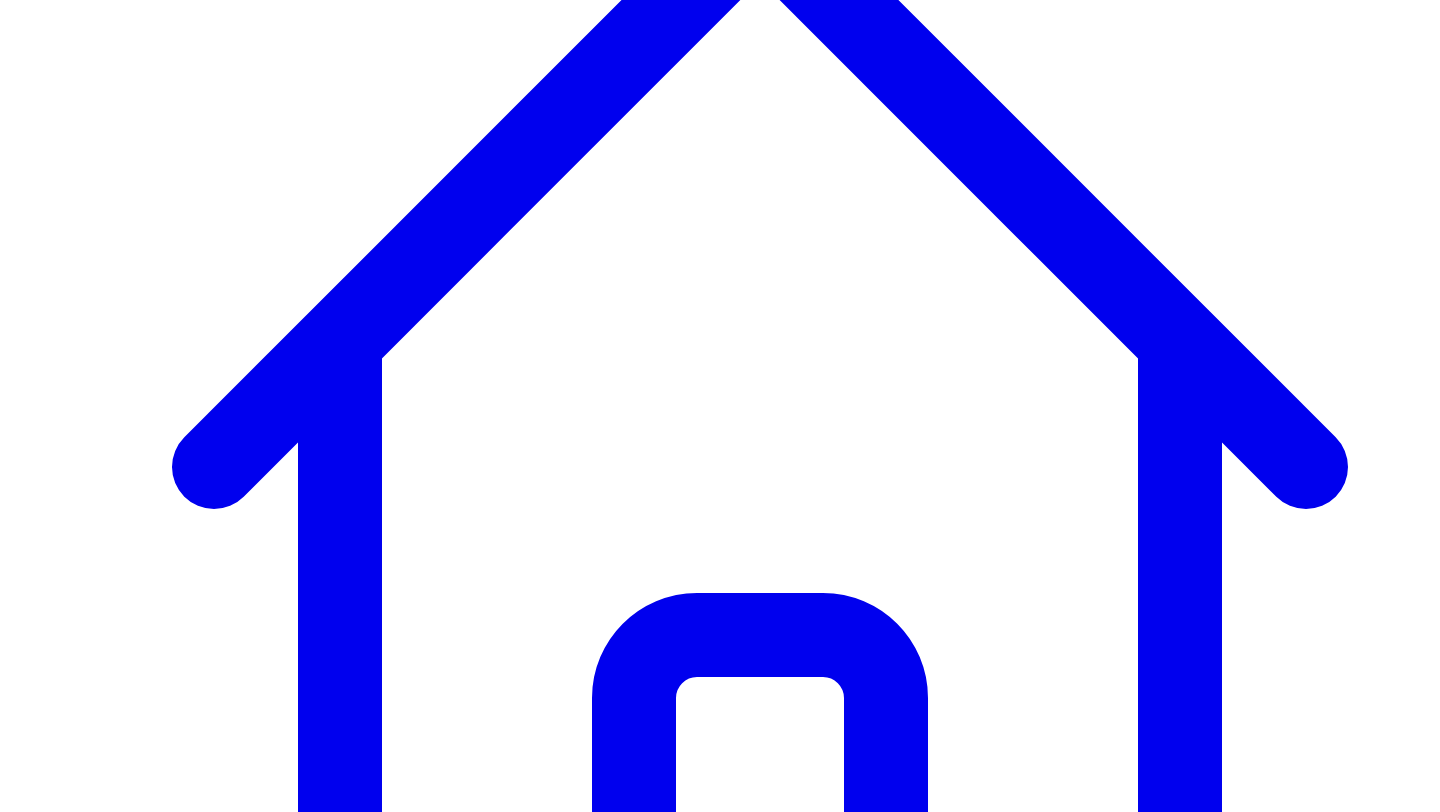 scroll, scrollTop: 416, scrollLeft: 0, axis: vertical 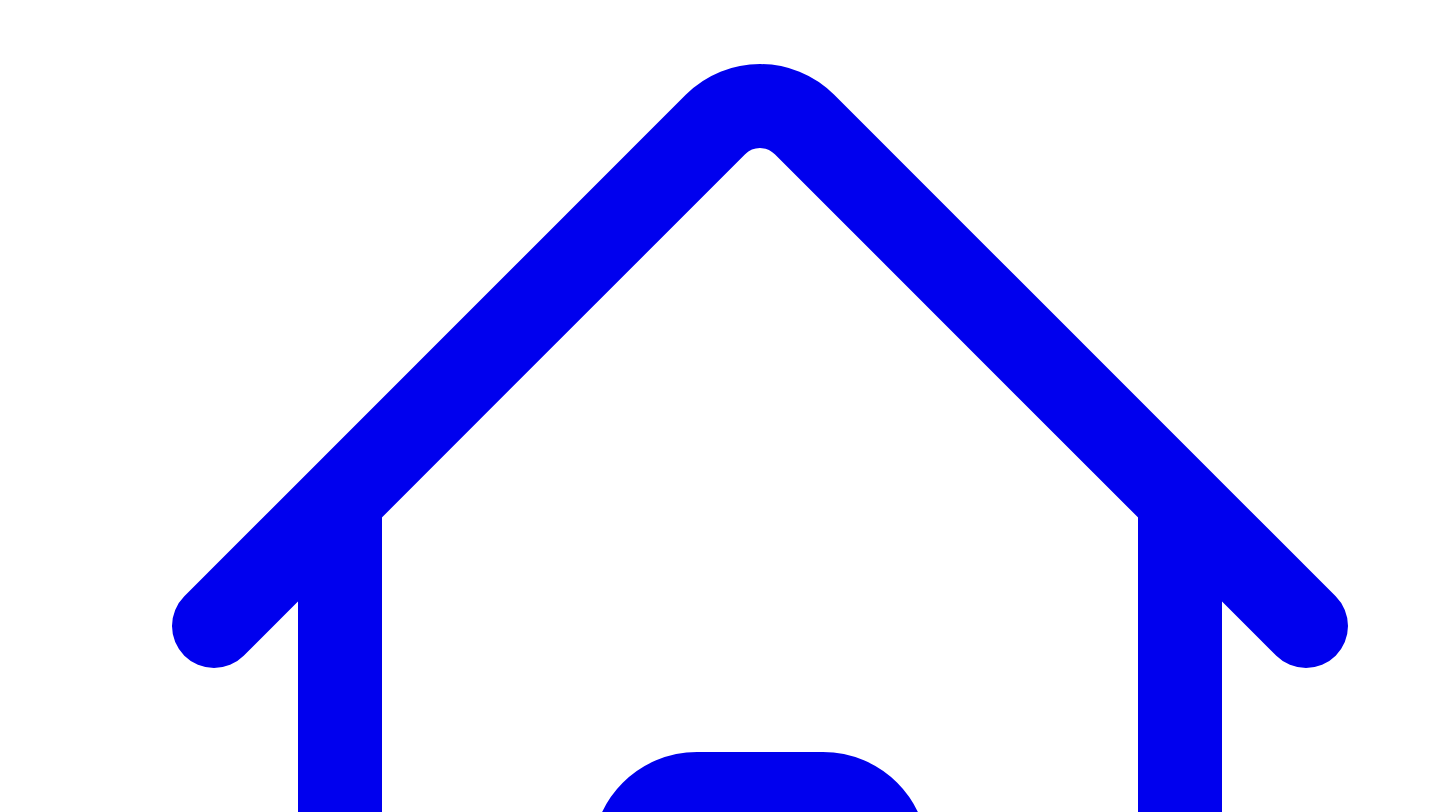 click on "Newsletters" at bounding box center [398, 7449] 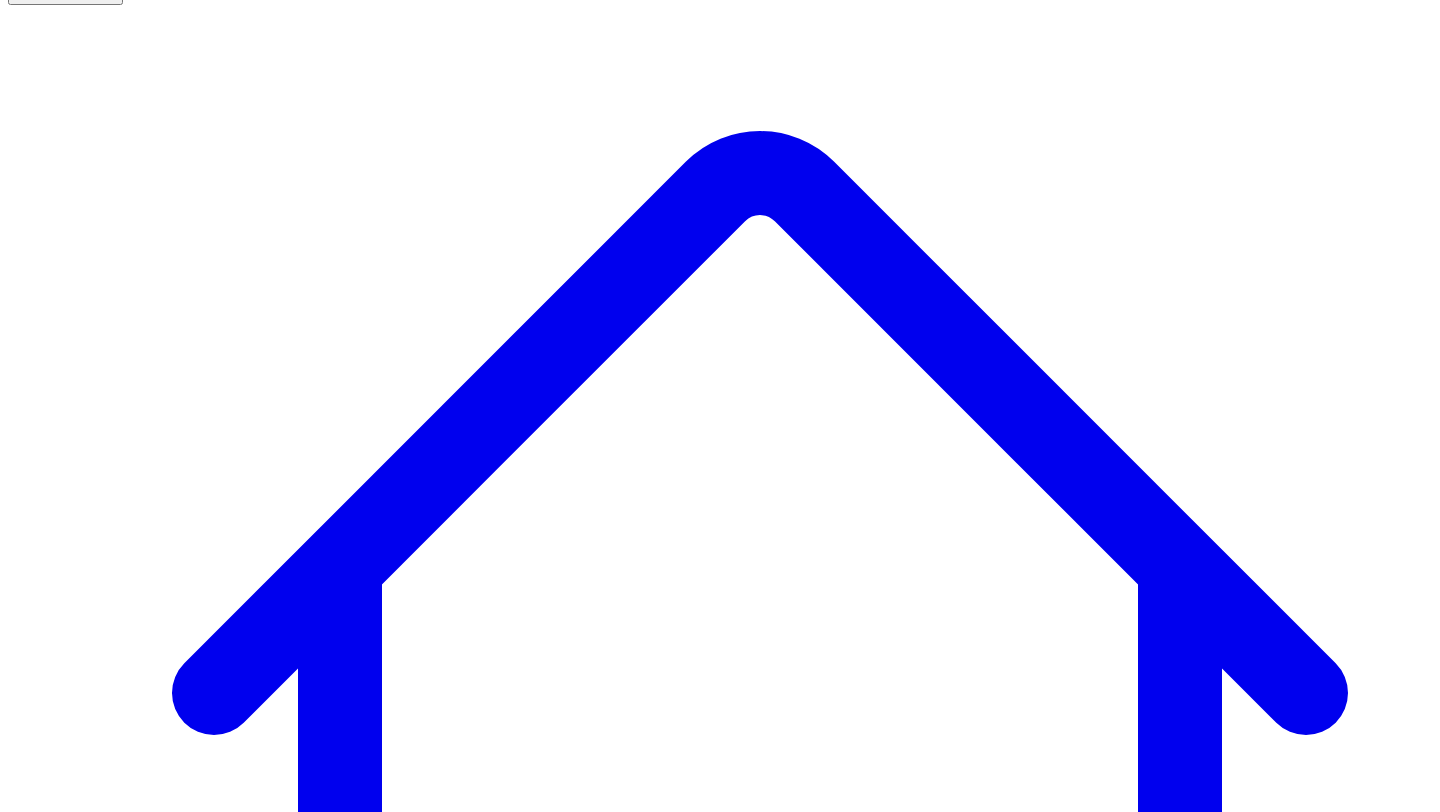 scroll, scrollTop: 211, scrollLeft: 0, axis: vertical 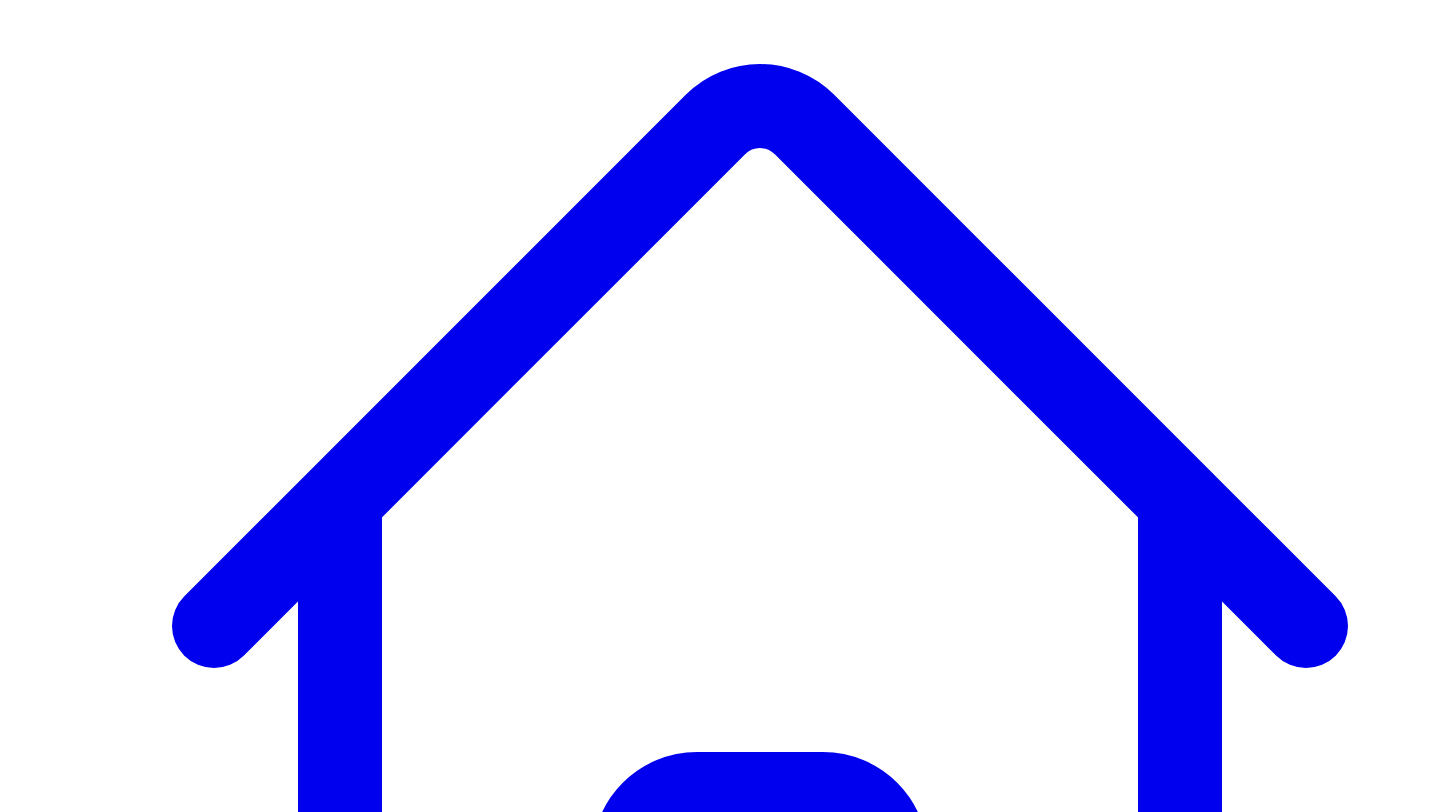 click on "Carousels" at bounding box center (572, 7449) 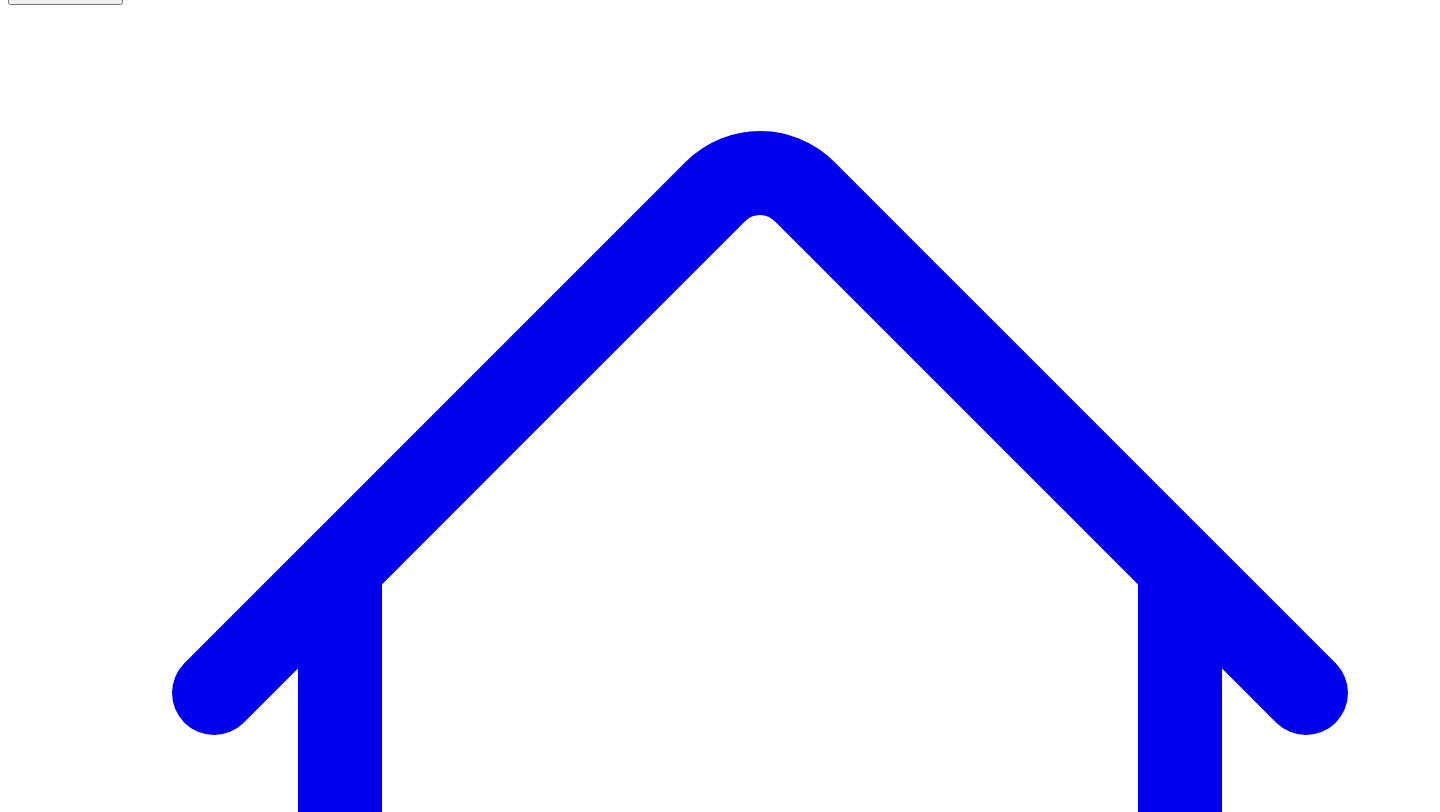 click on "Responses Responses Social Posts Social Newsletters Newsletters Carousels Carousels Bites & Quotes Bites & Quotes Content Outline Outline" at bounding box center [720, 7510] 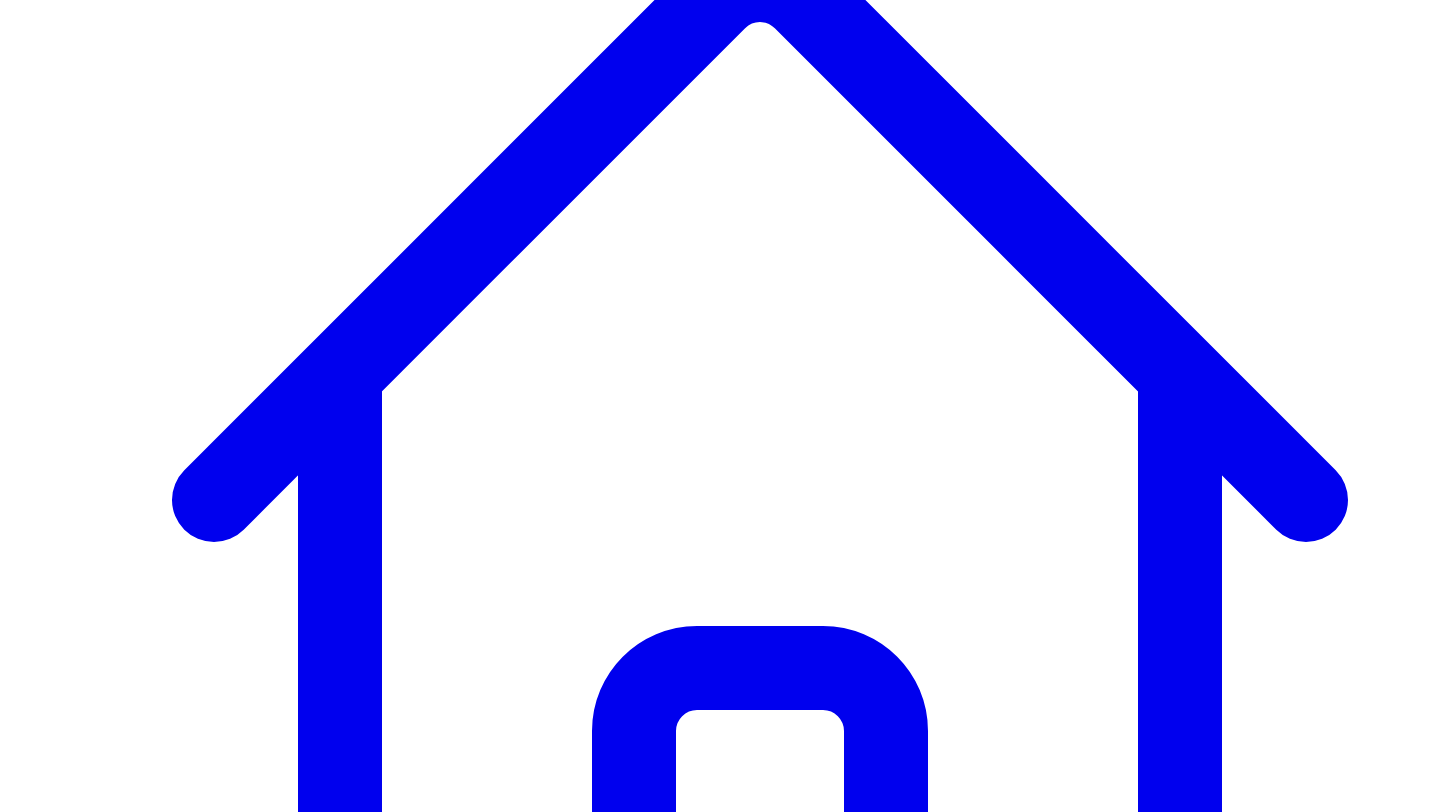 scroll, scrollTop: 332, scrollLeft: 0, axis: vertical 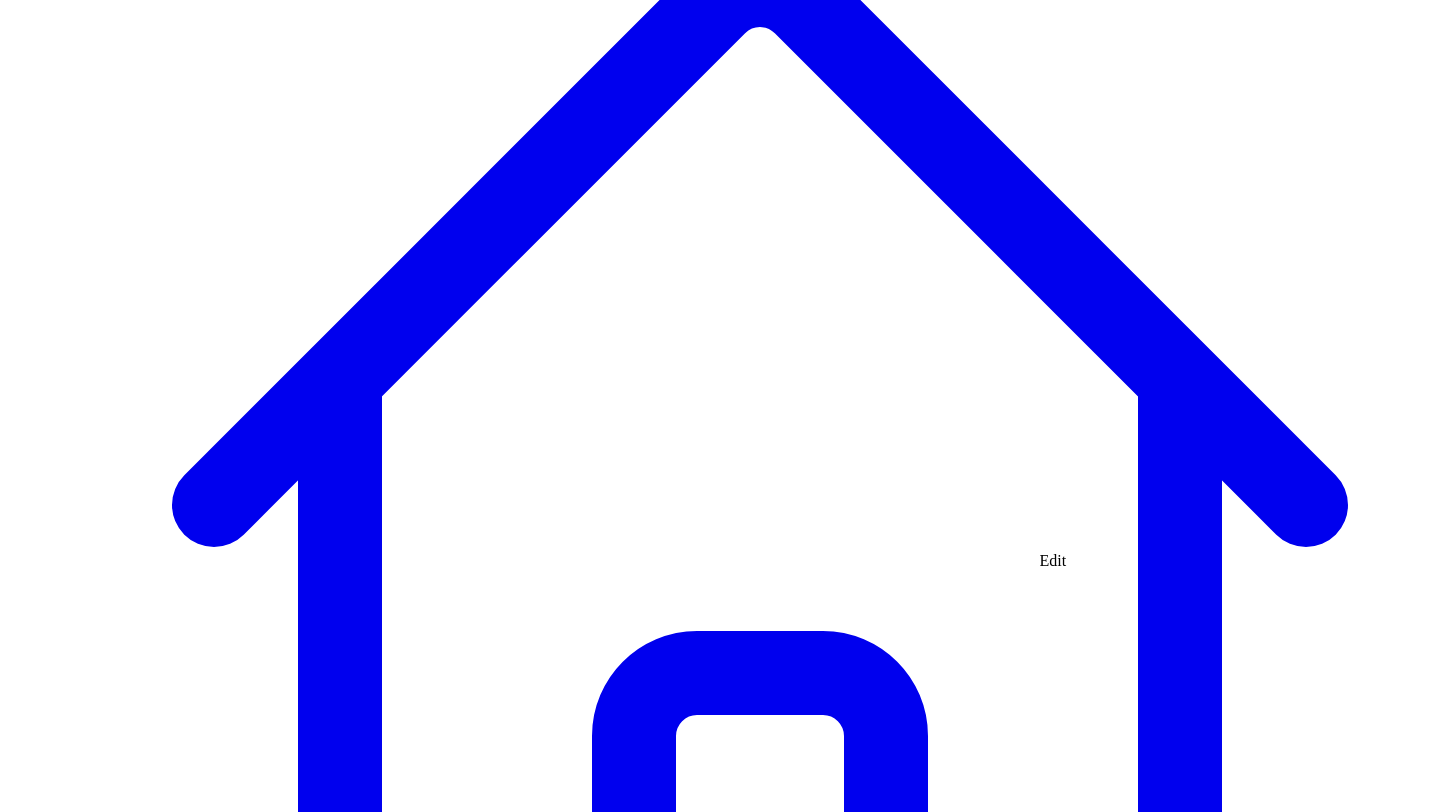 click 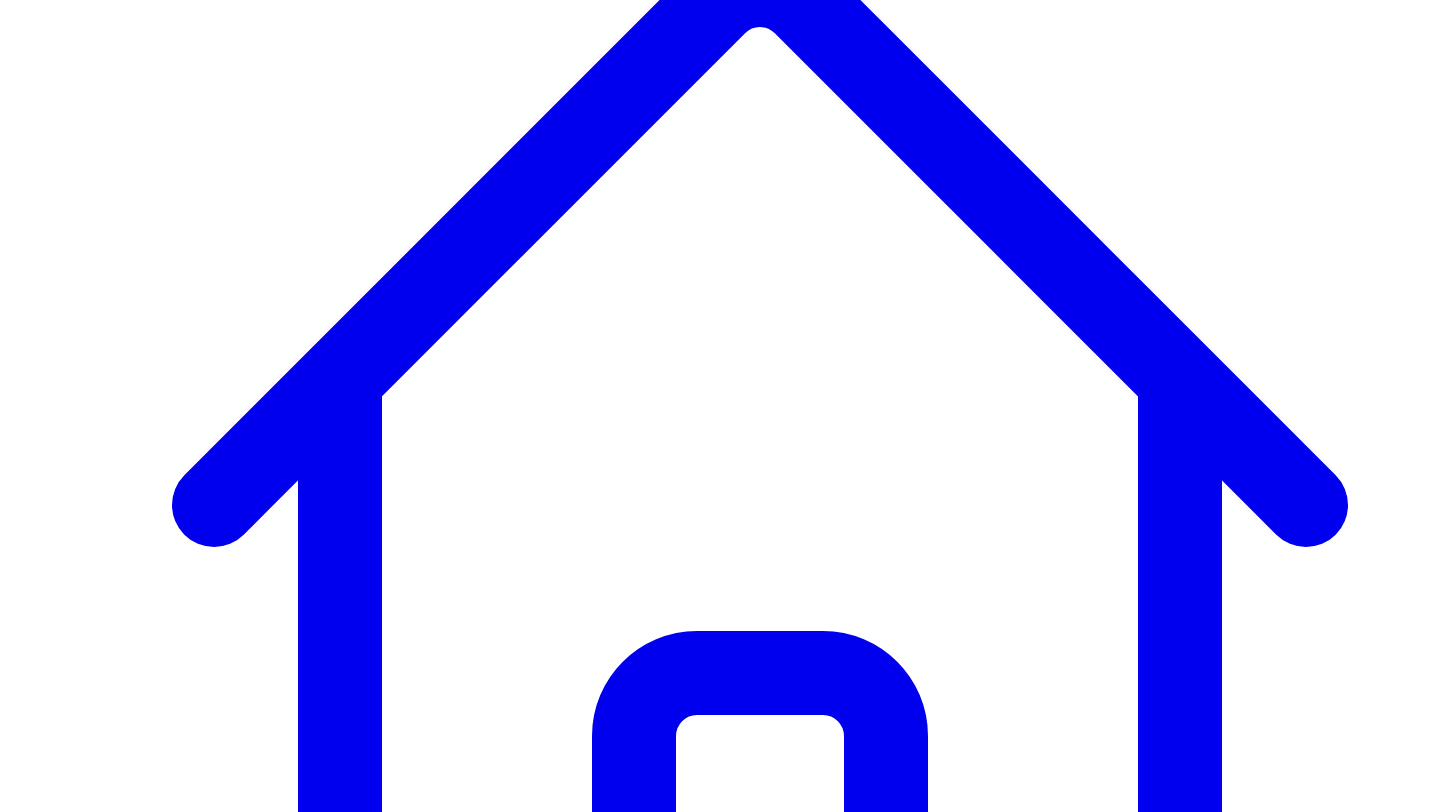 click on "**********" at bounding box center [151, 7621] 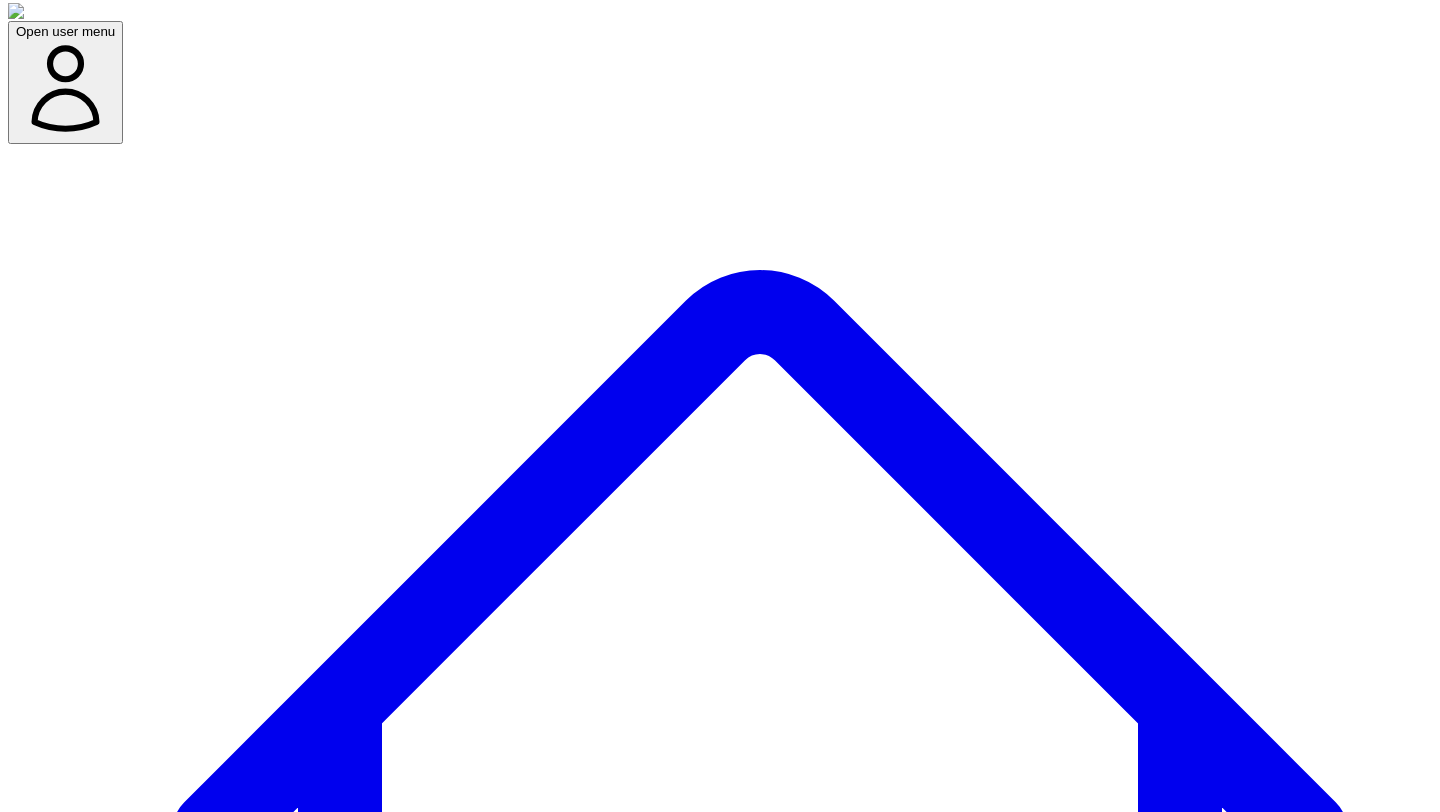 scroll, scrollTop: 0, scrollLeft: 0, axis: both 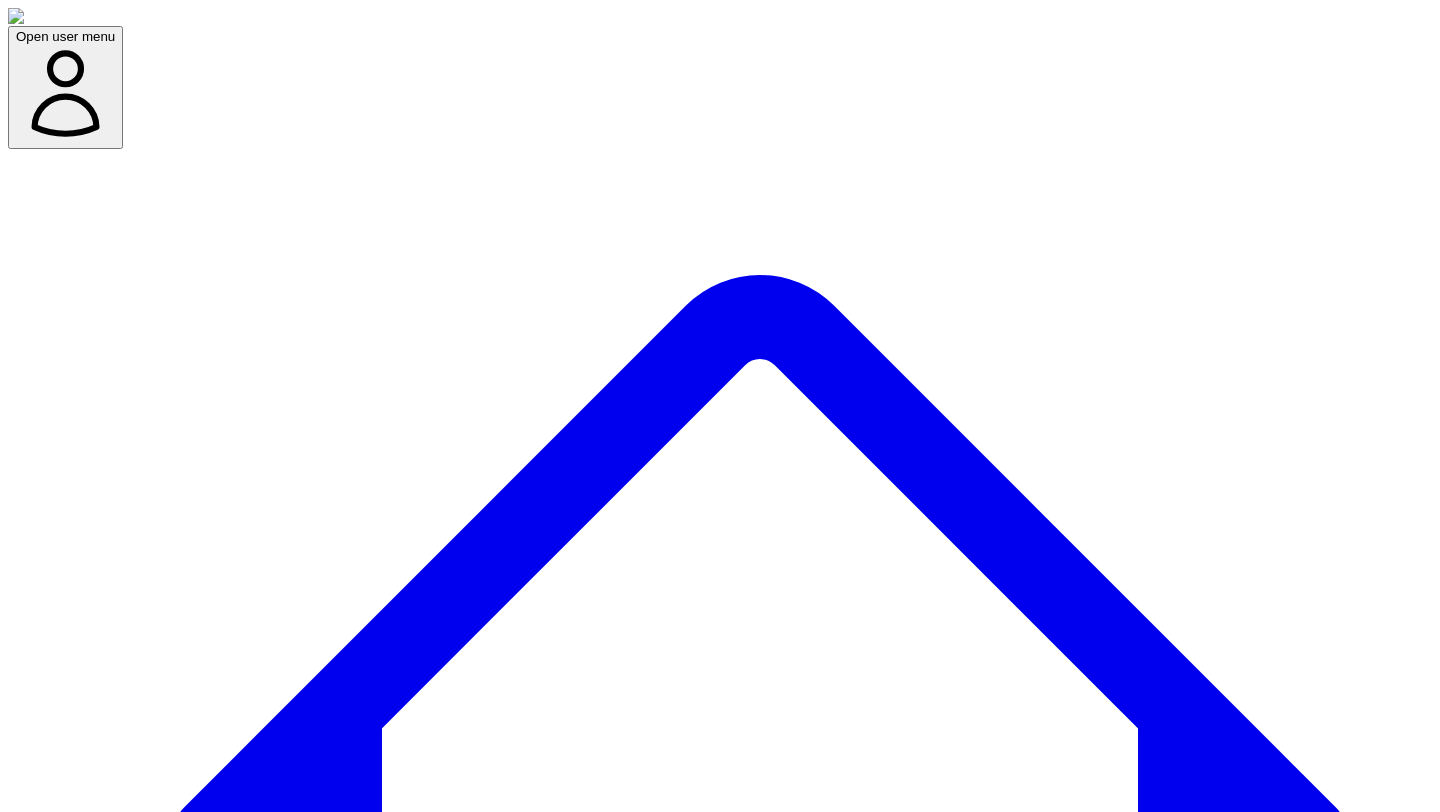 click on "Dashboard" at bounding box center [760, 1512] 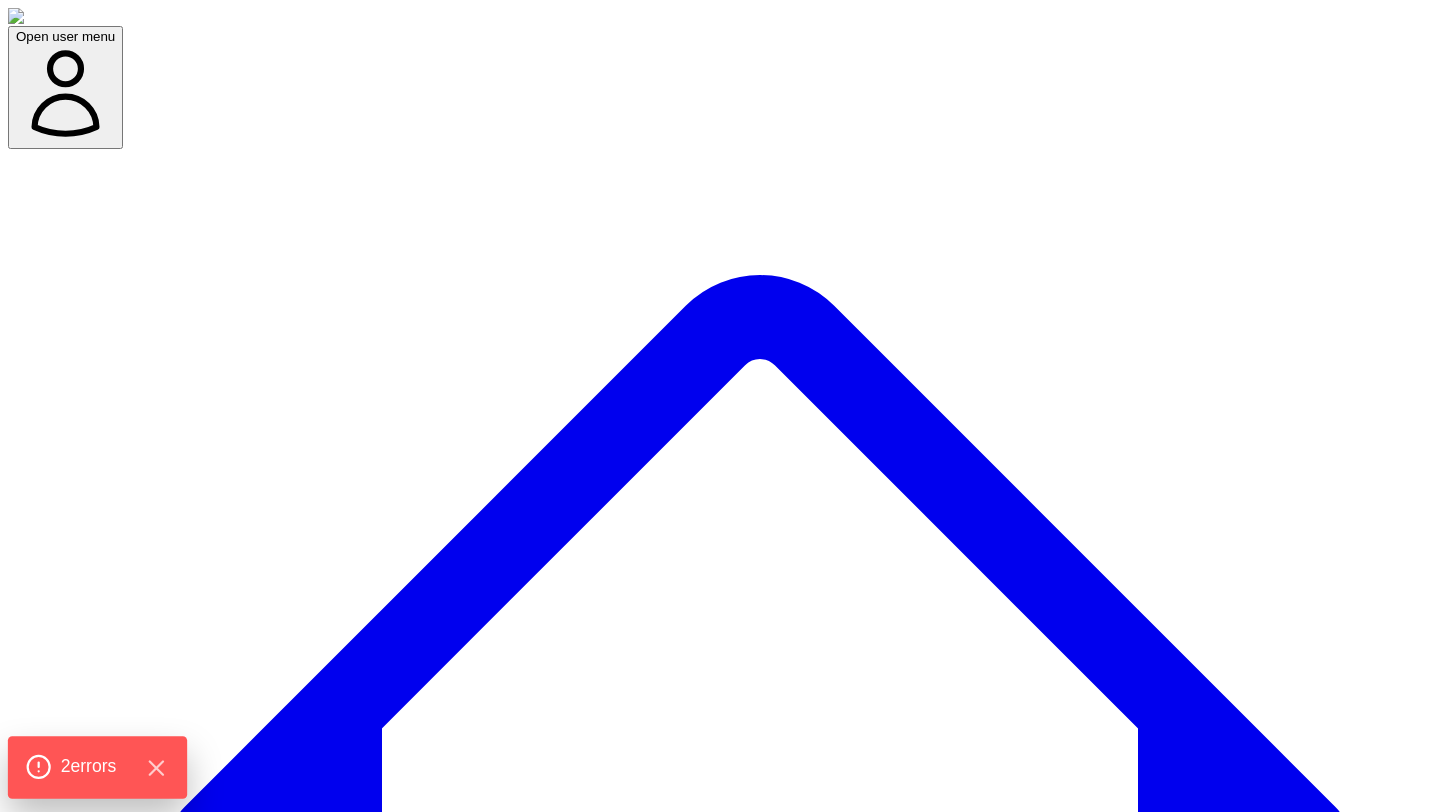 click on "2  error s" 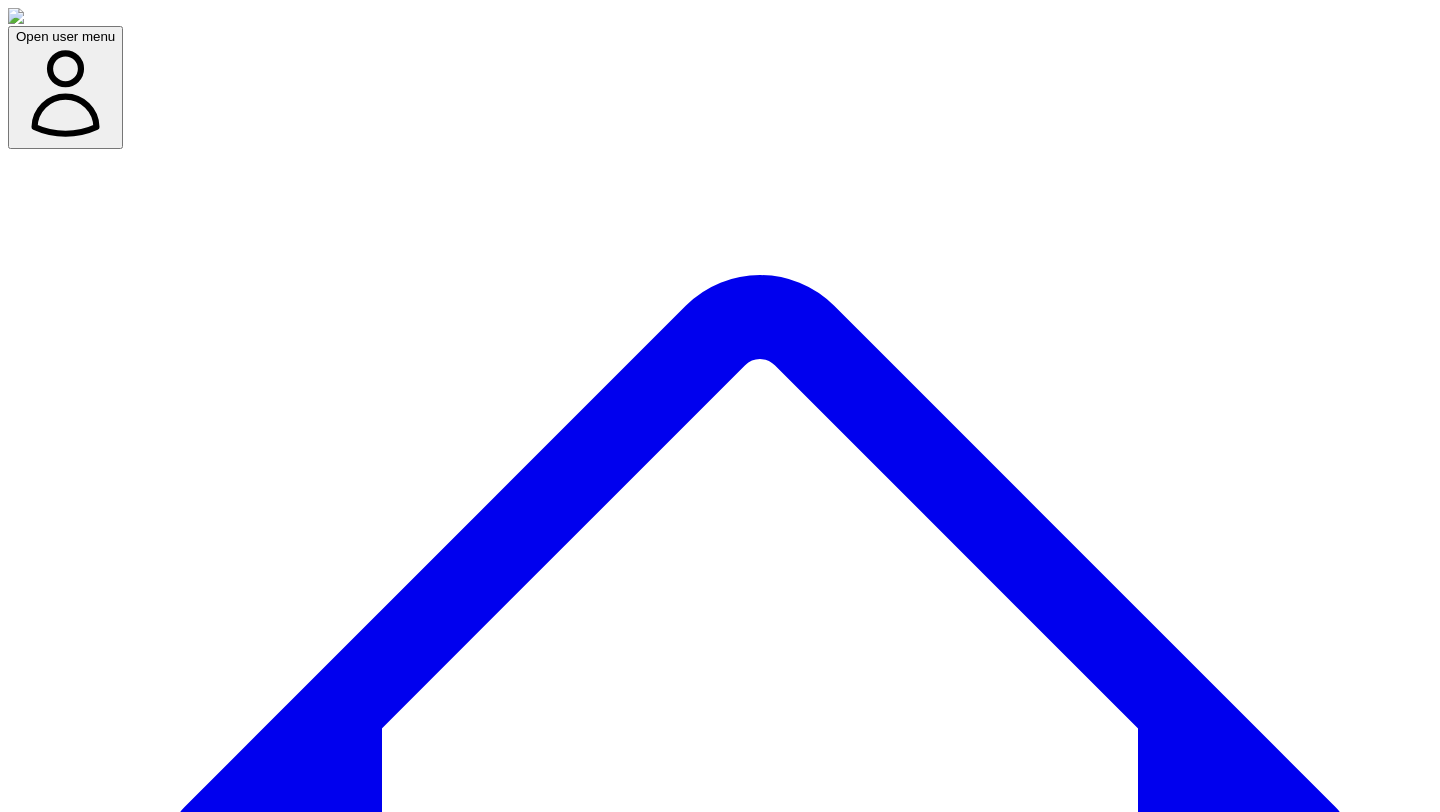 scroll, scrollTop: 0, scrollLeft: 0, axis: both 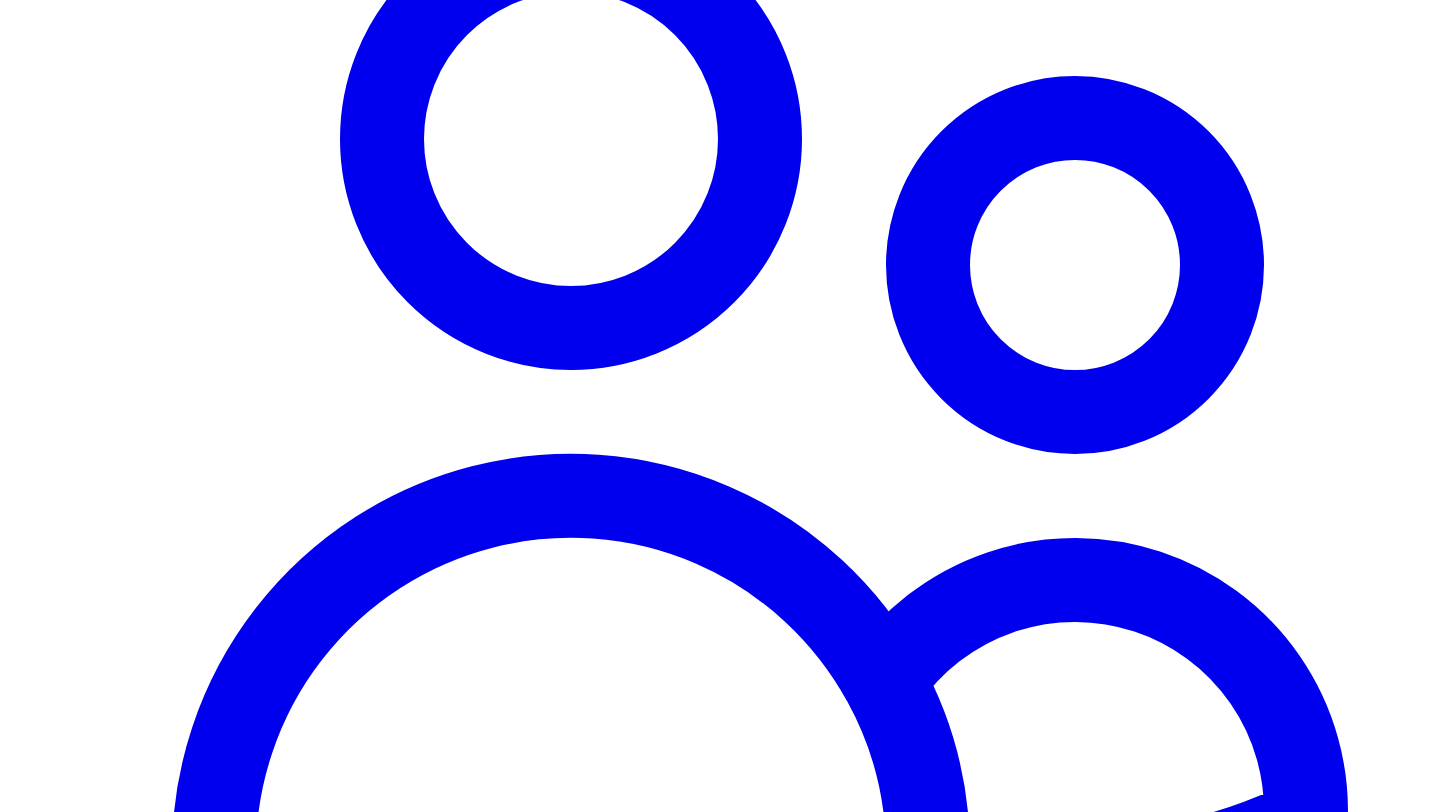 click on "Dashboard" at bounding box center [760, -237] 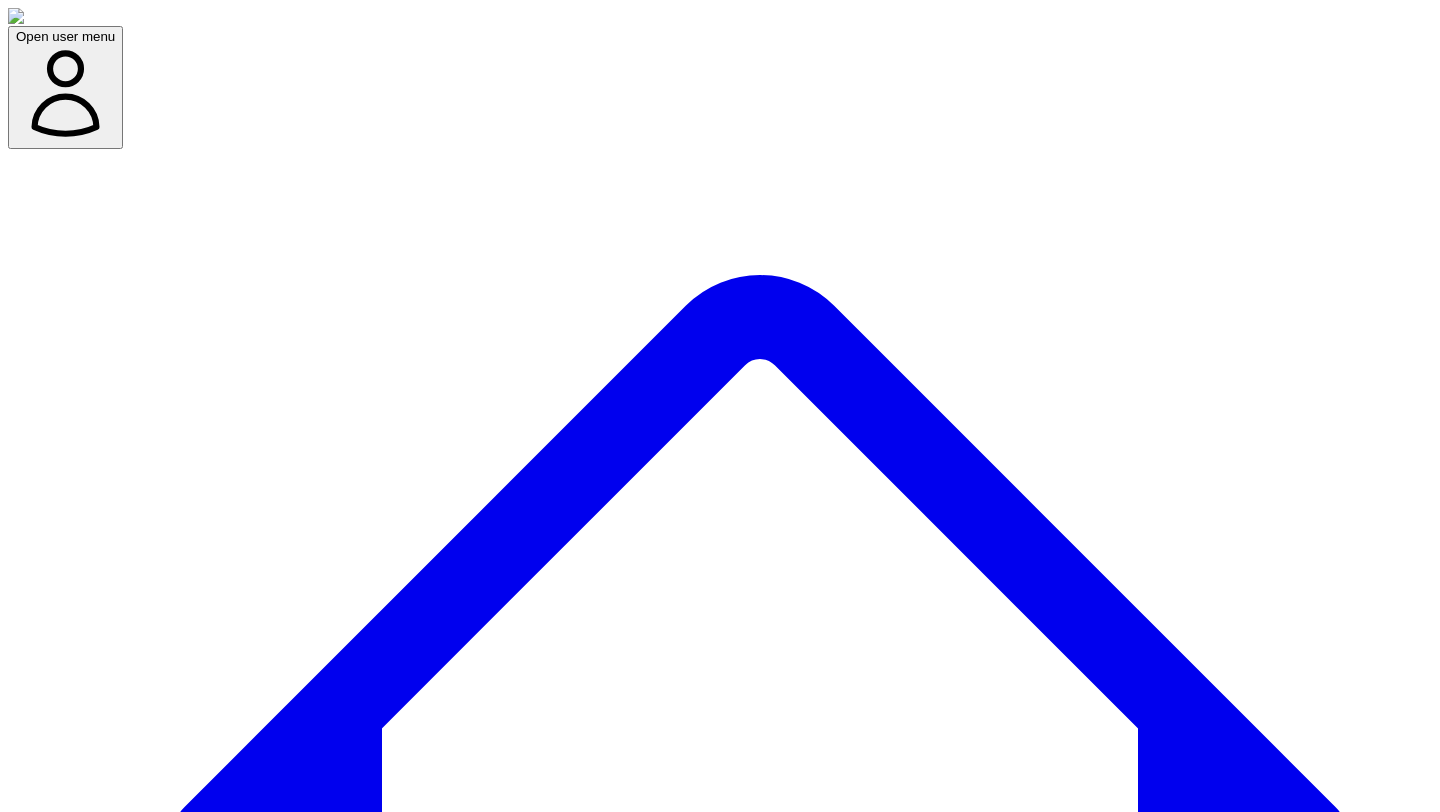 click on "Add/select expert(s) to start" at bounding box center [97, 9279] 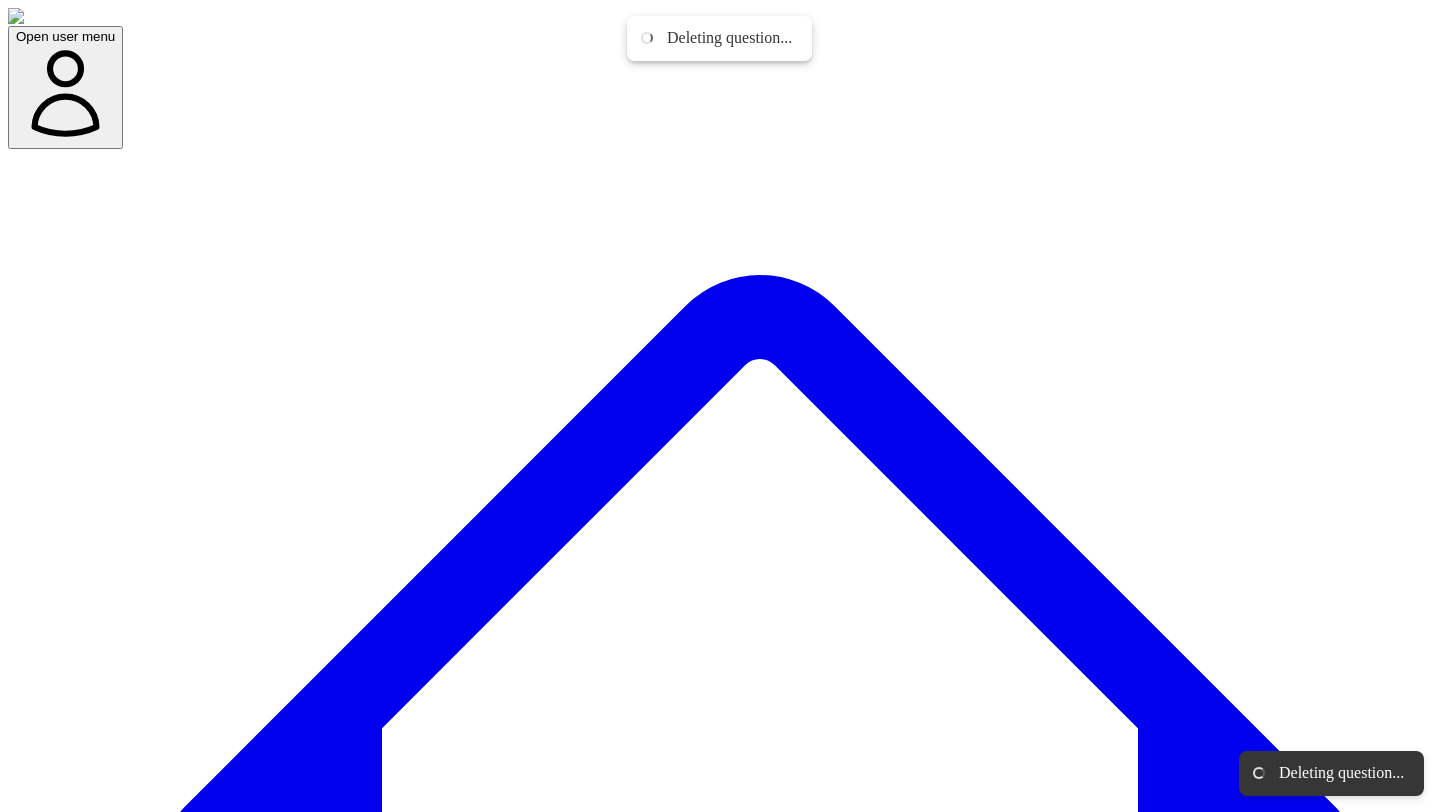 scroll, scrollTop: 0, scrollLeft: 0, axis: both 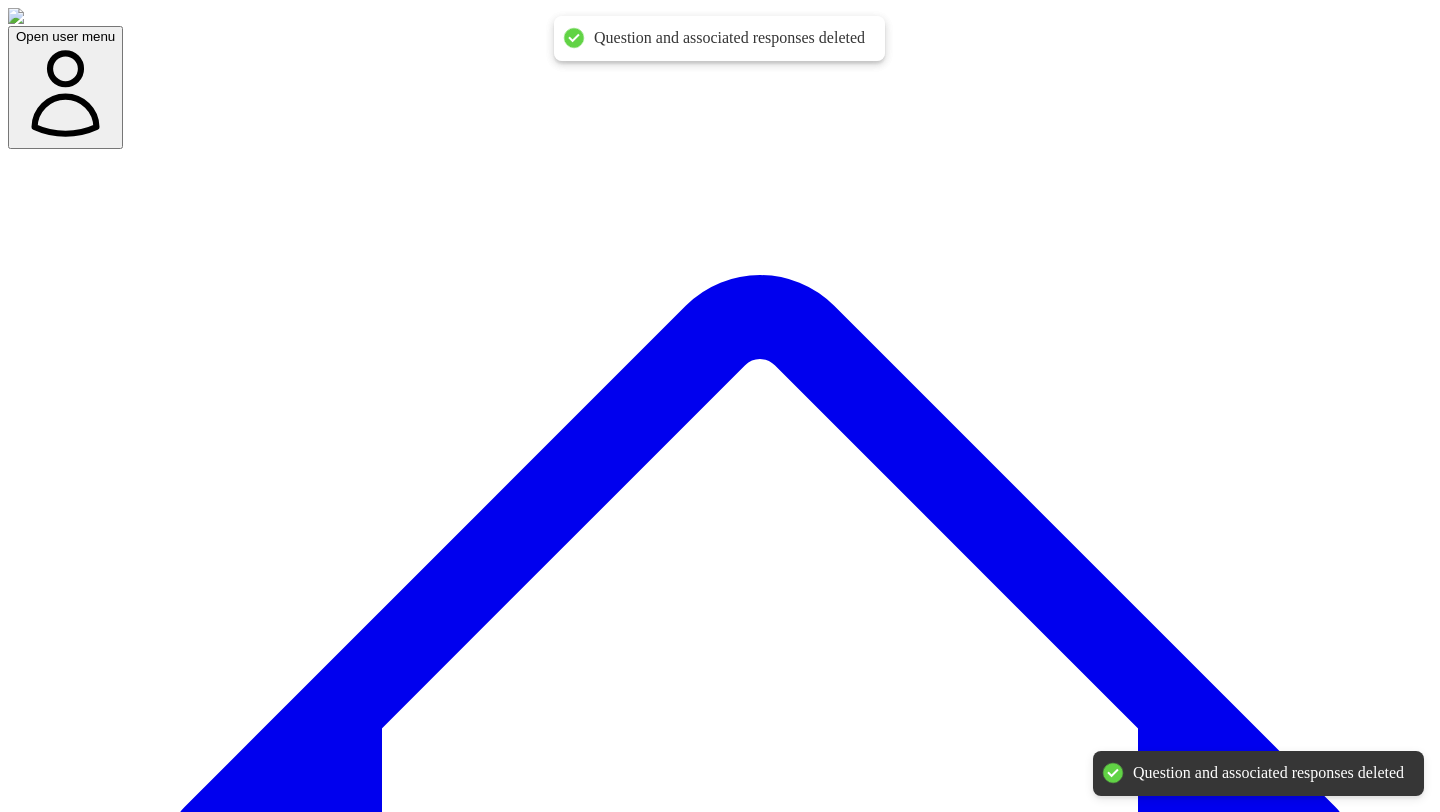 click 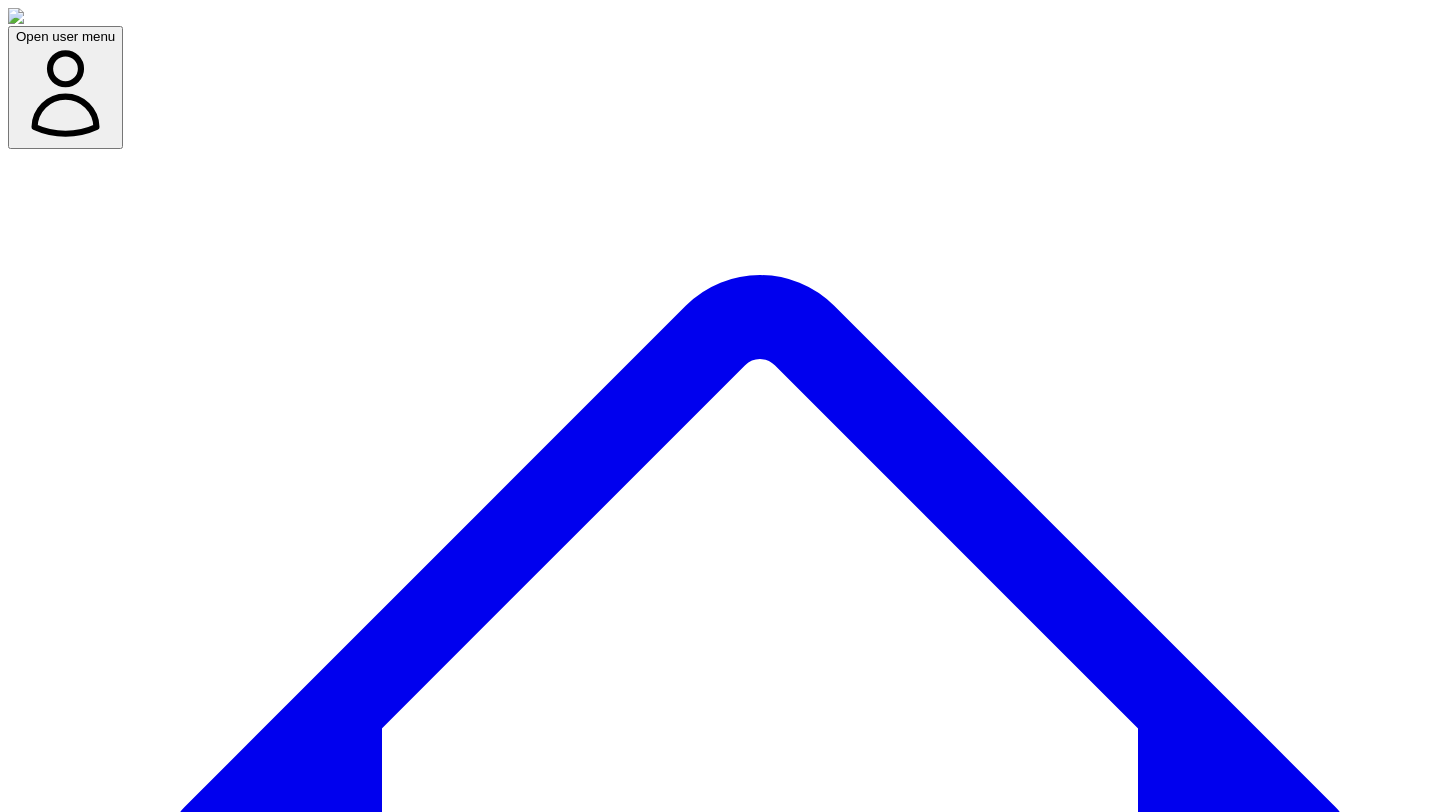 click 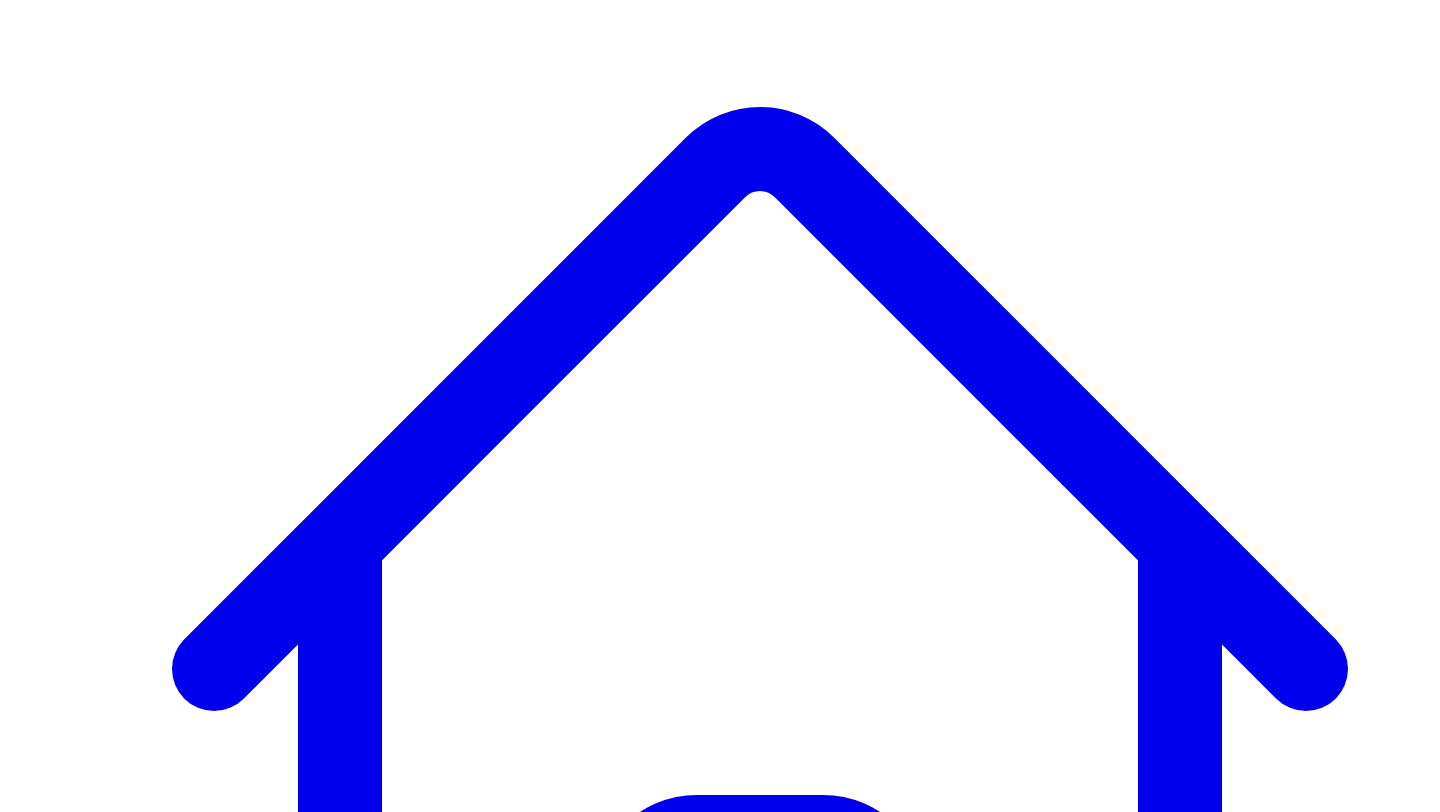 scroll, scrollTop: 160, scrollLeft: 0, axis: vertical 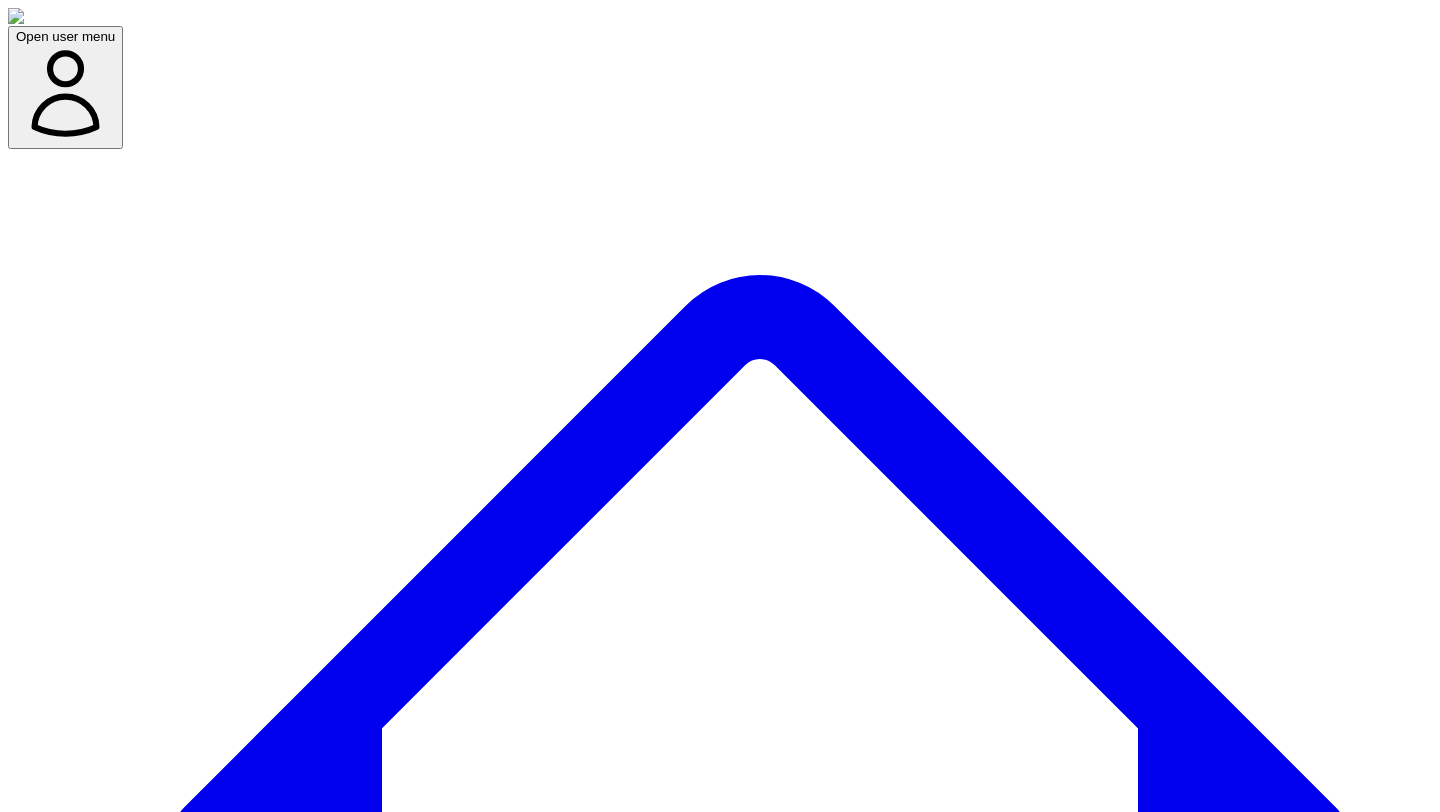 click on "My journey from content agency owner to co-founder at Leaps, the expertise to content platform (Copy)" at bounding box center [345, 9412] 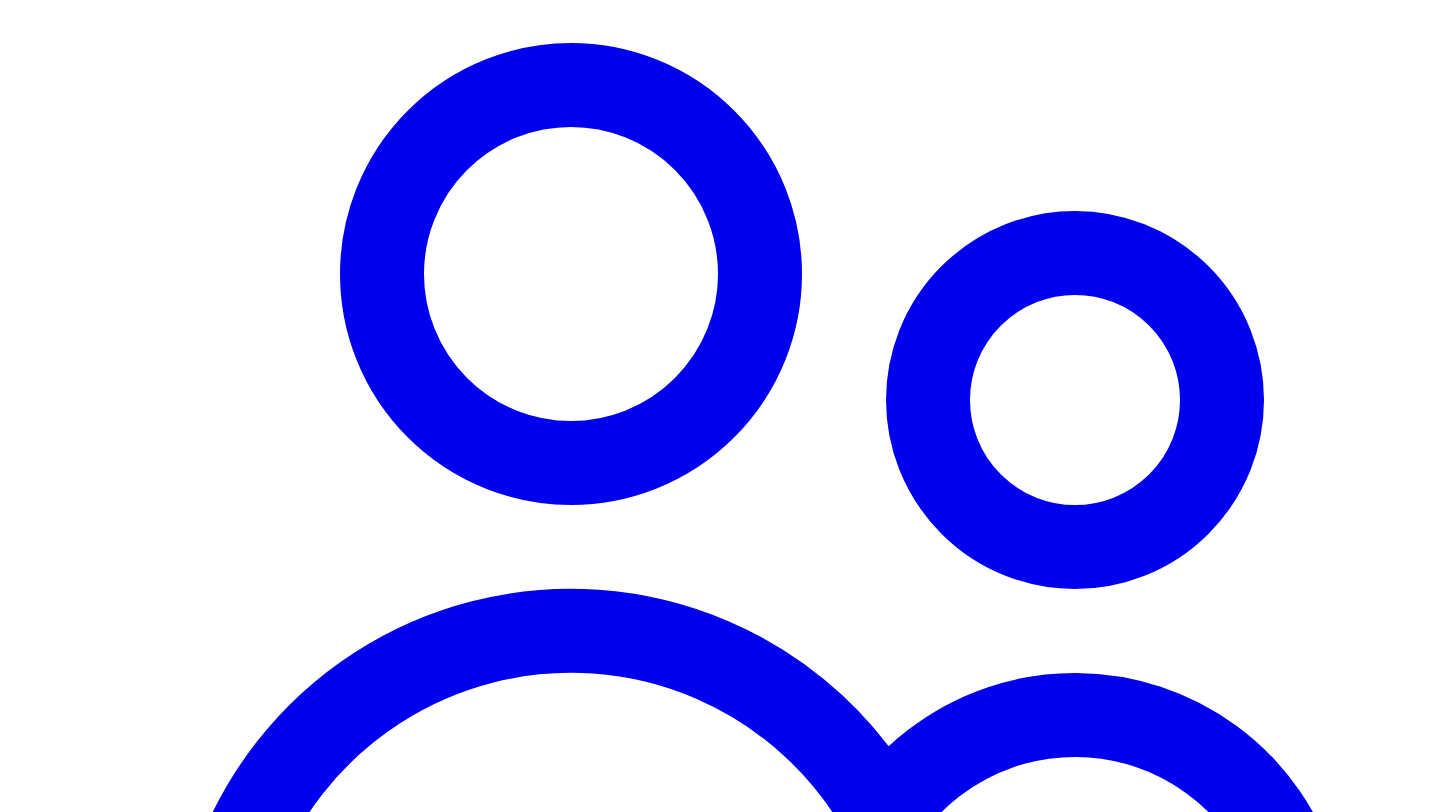 scroll, scrollTop: 1540, scrollLeft: 0, axis: vertical 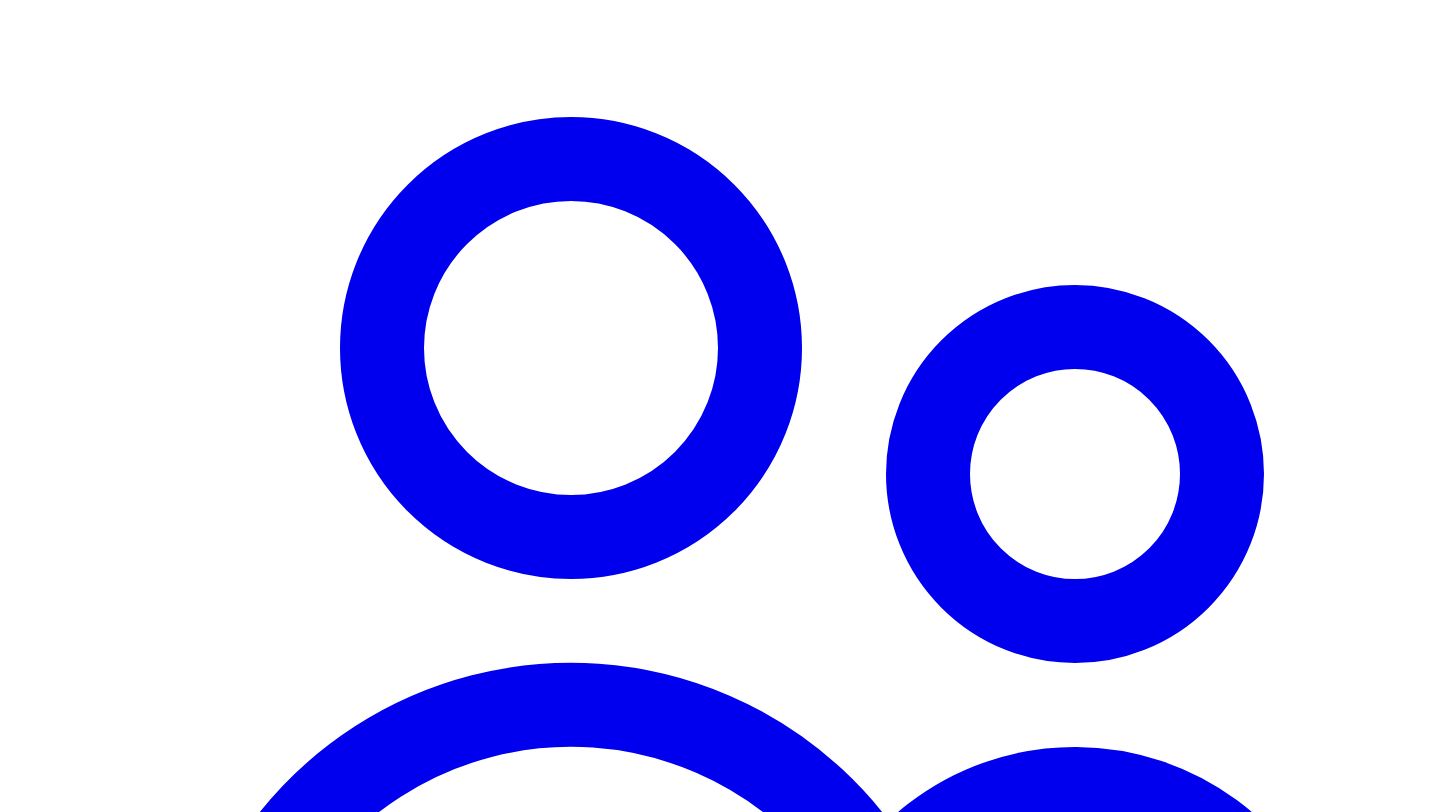 click 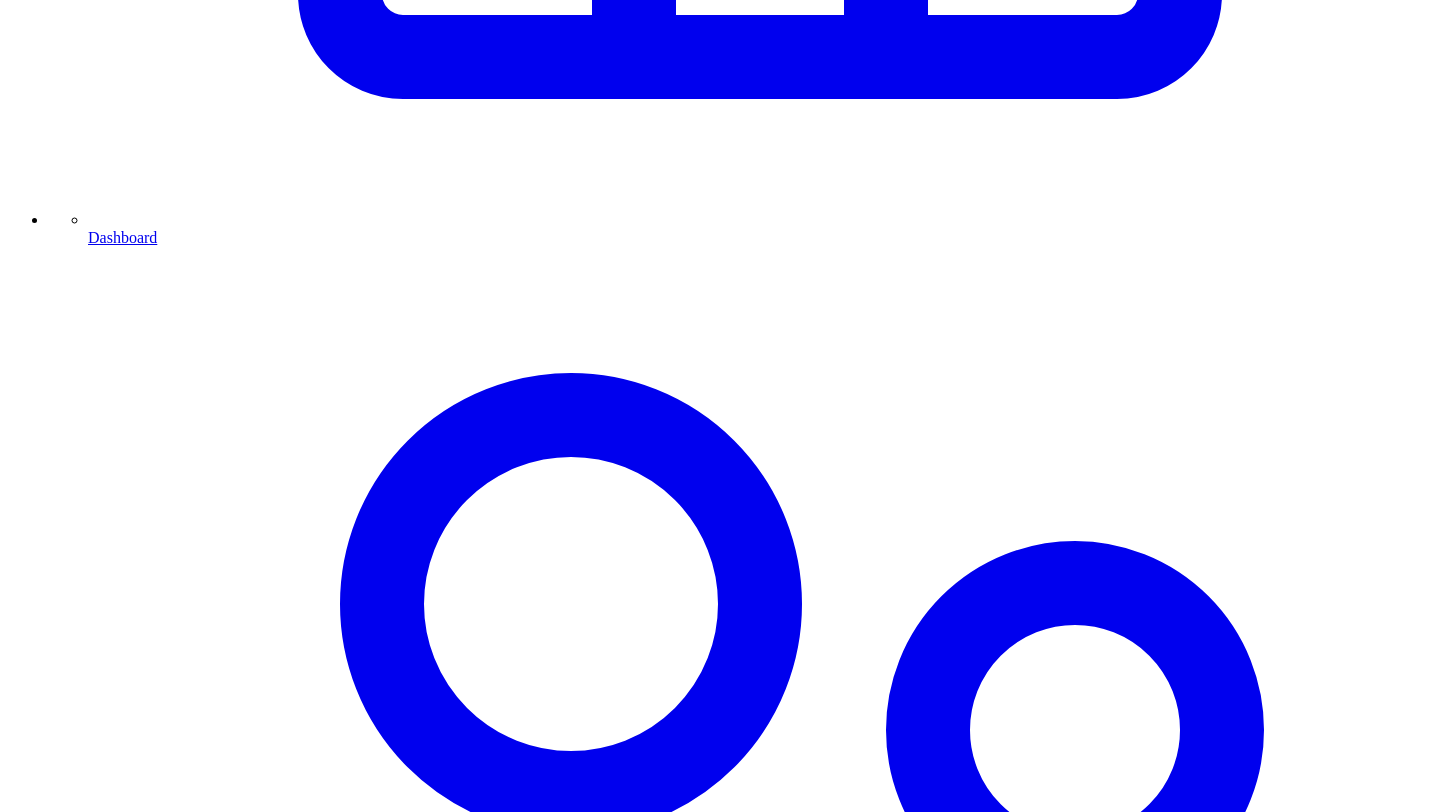 click 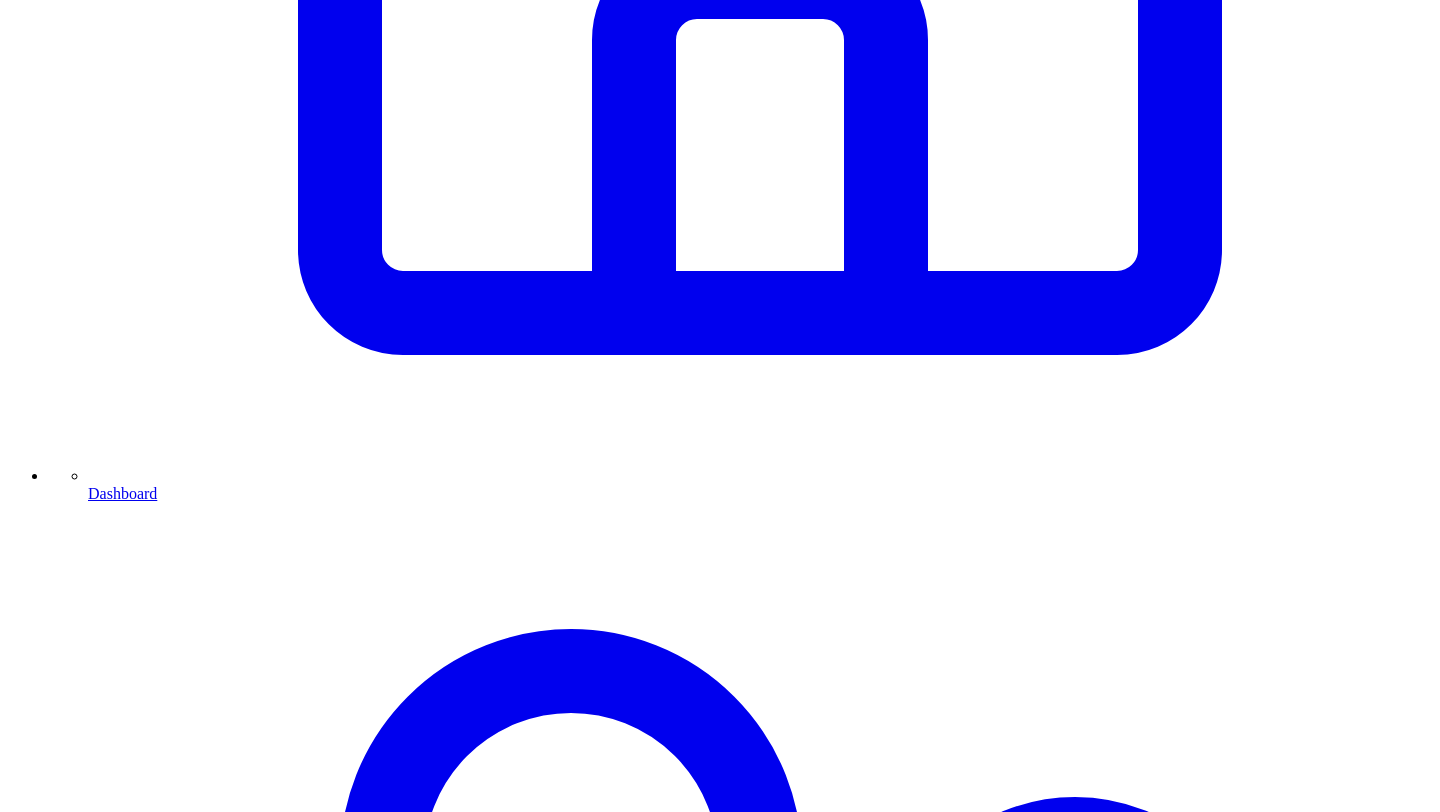 click 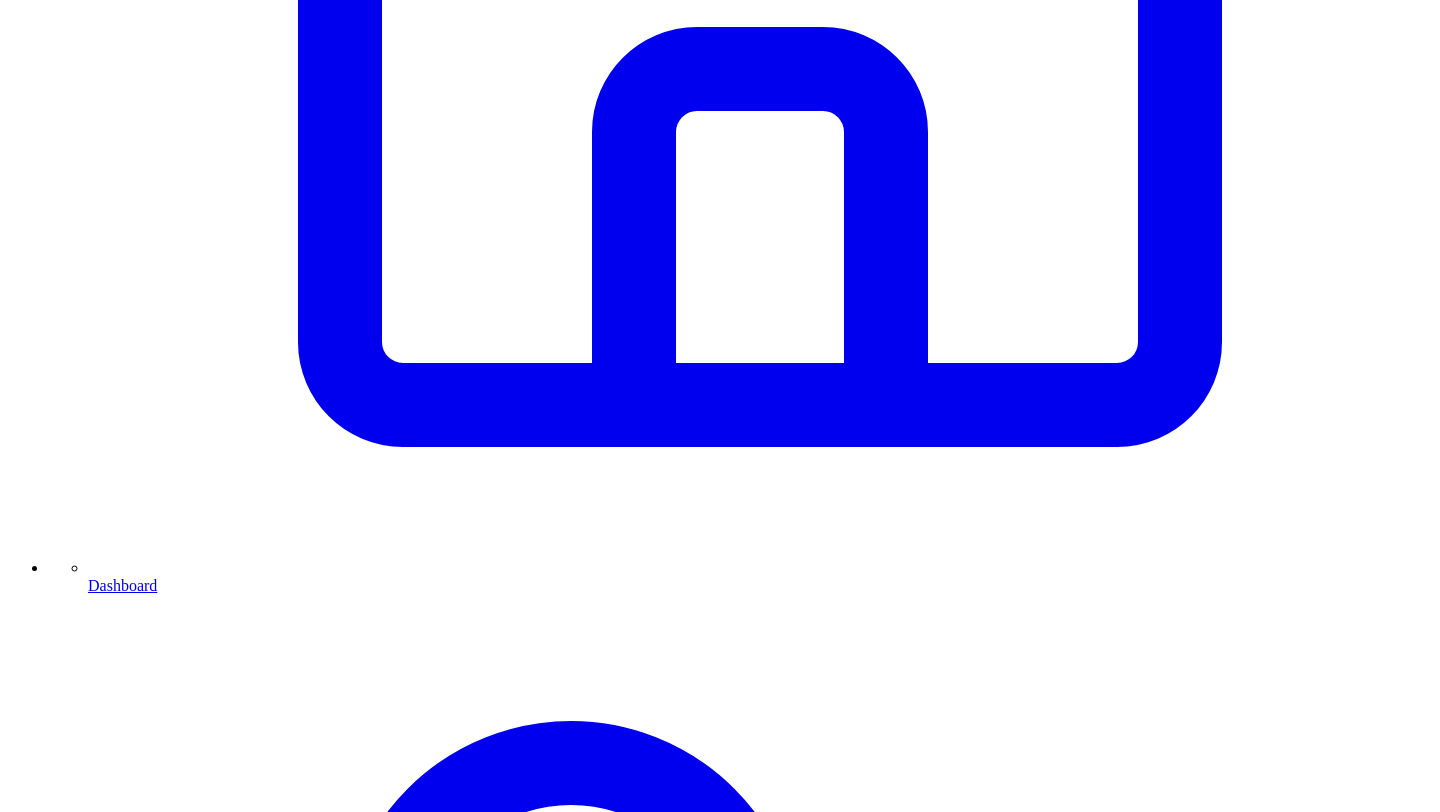 scroll, scrollTop: 981, scrollLeft: 0, axis: vertical 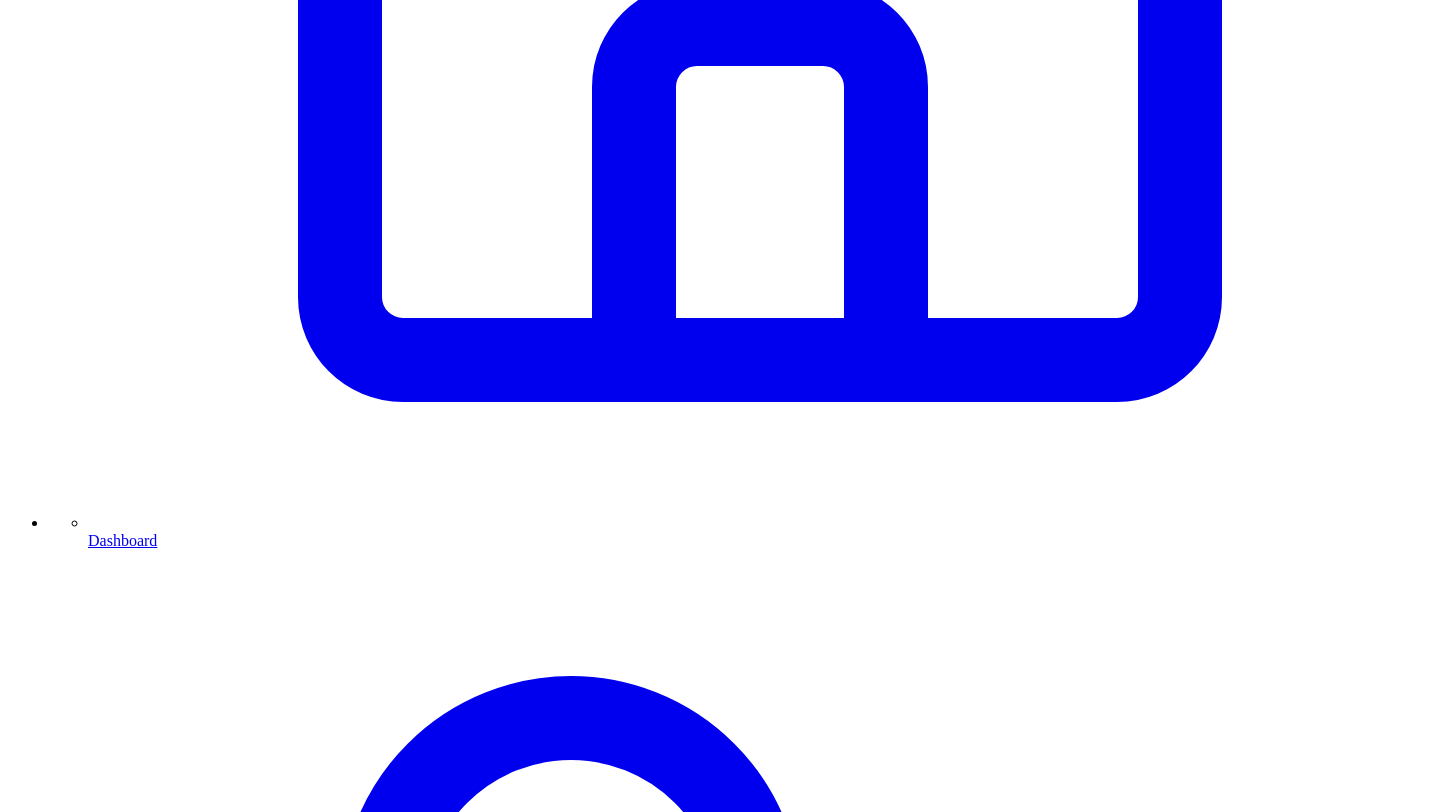 click 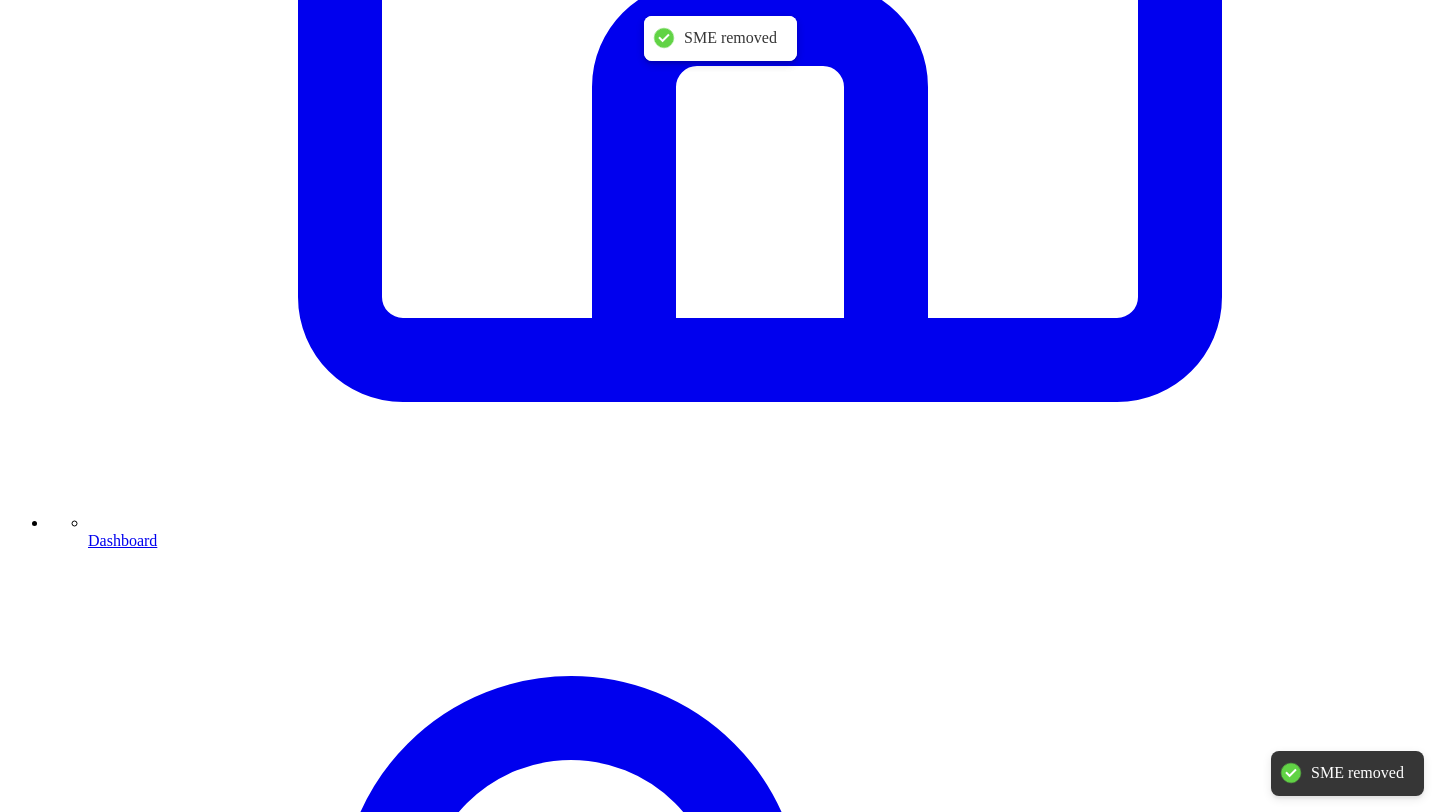 scroll, scrollTop: 628, scrollLeft: 0, axis: vertical 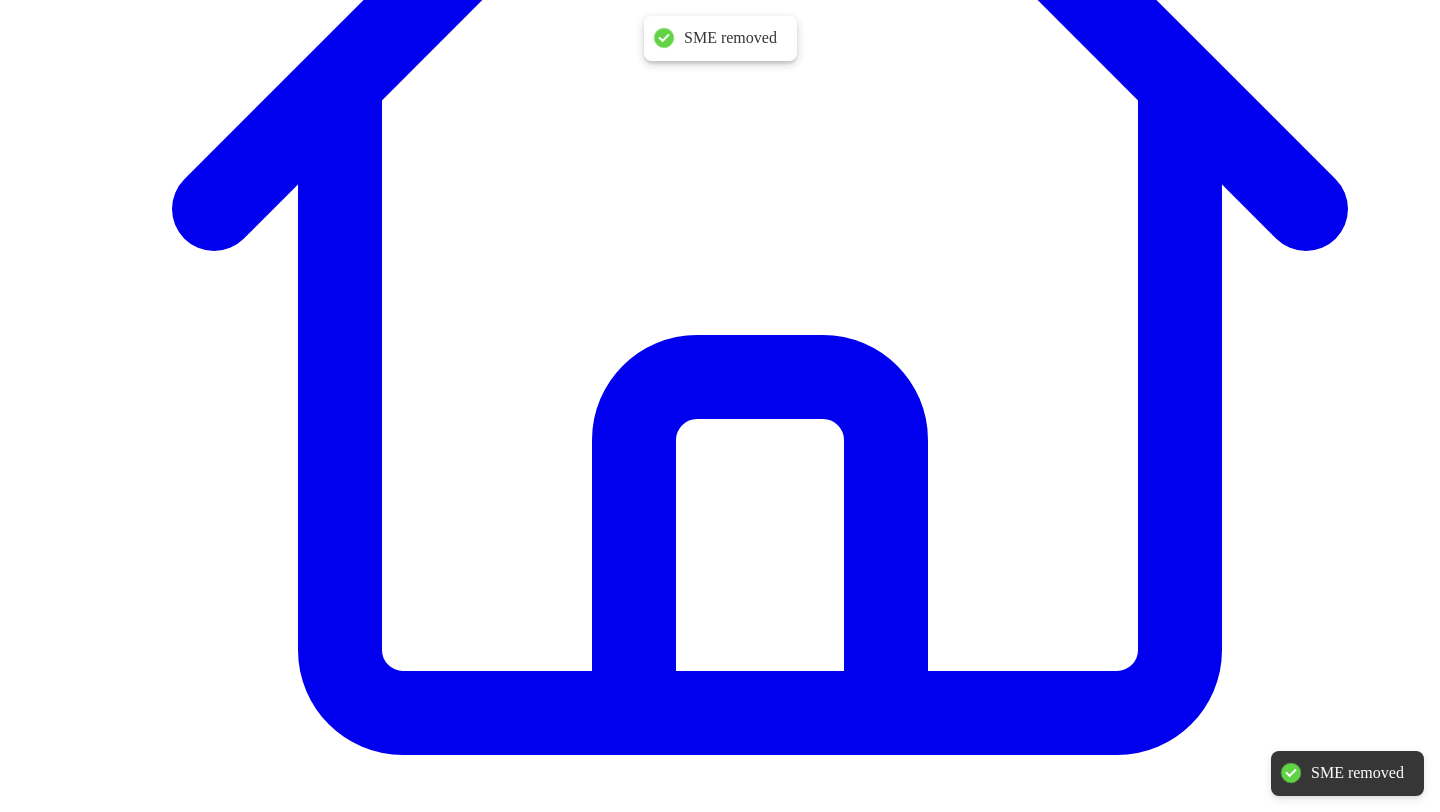 click on "Add SME" at bounding box center [44, 18851] 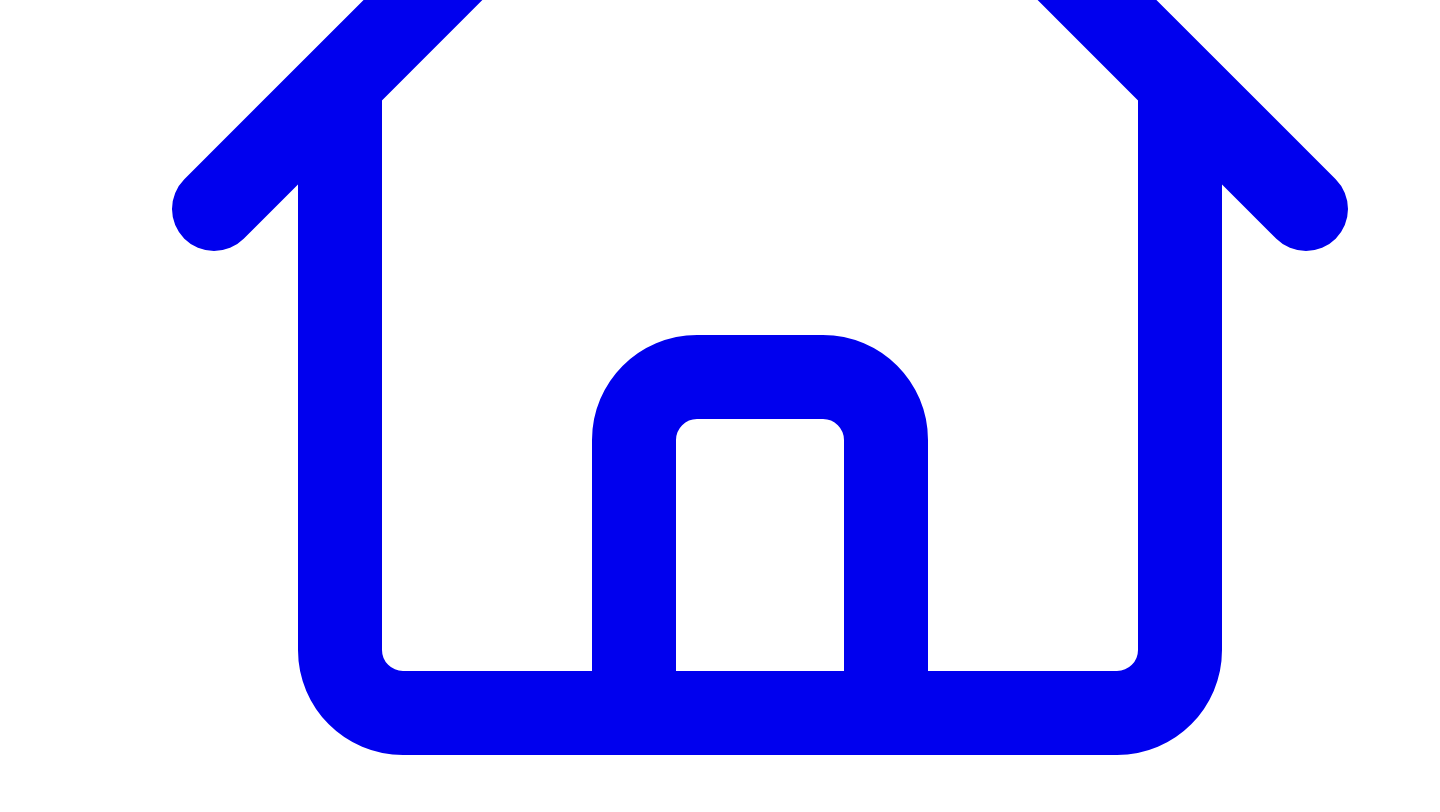 click on "Select from your database" at bounding box center (113, 19039) 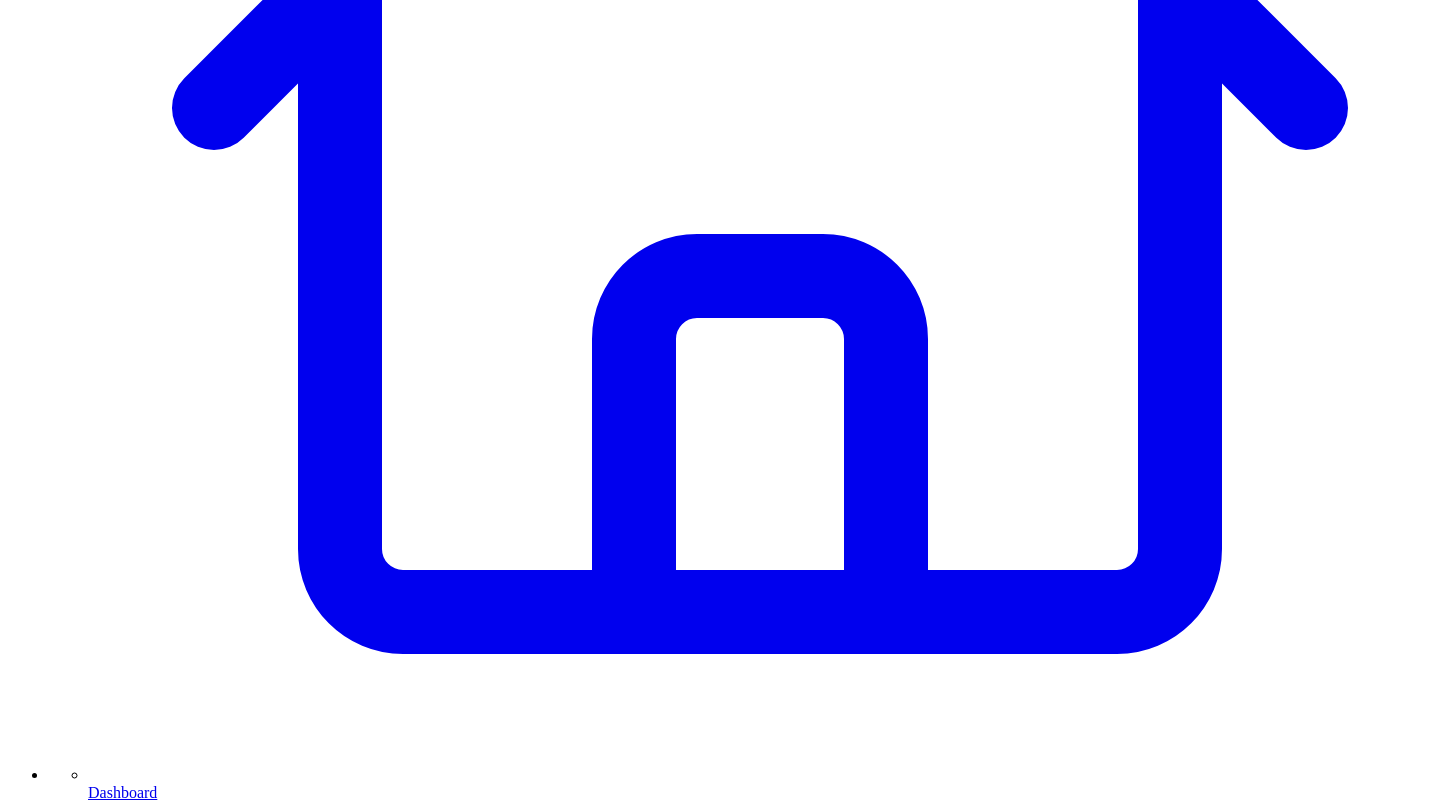click at bounding box center (519, 18900) 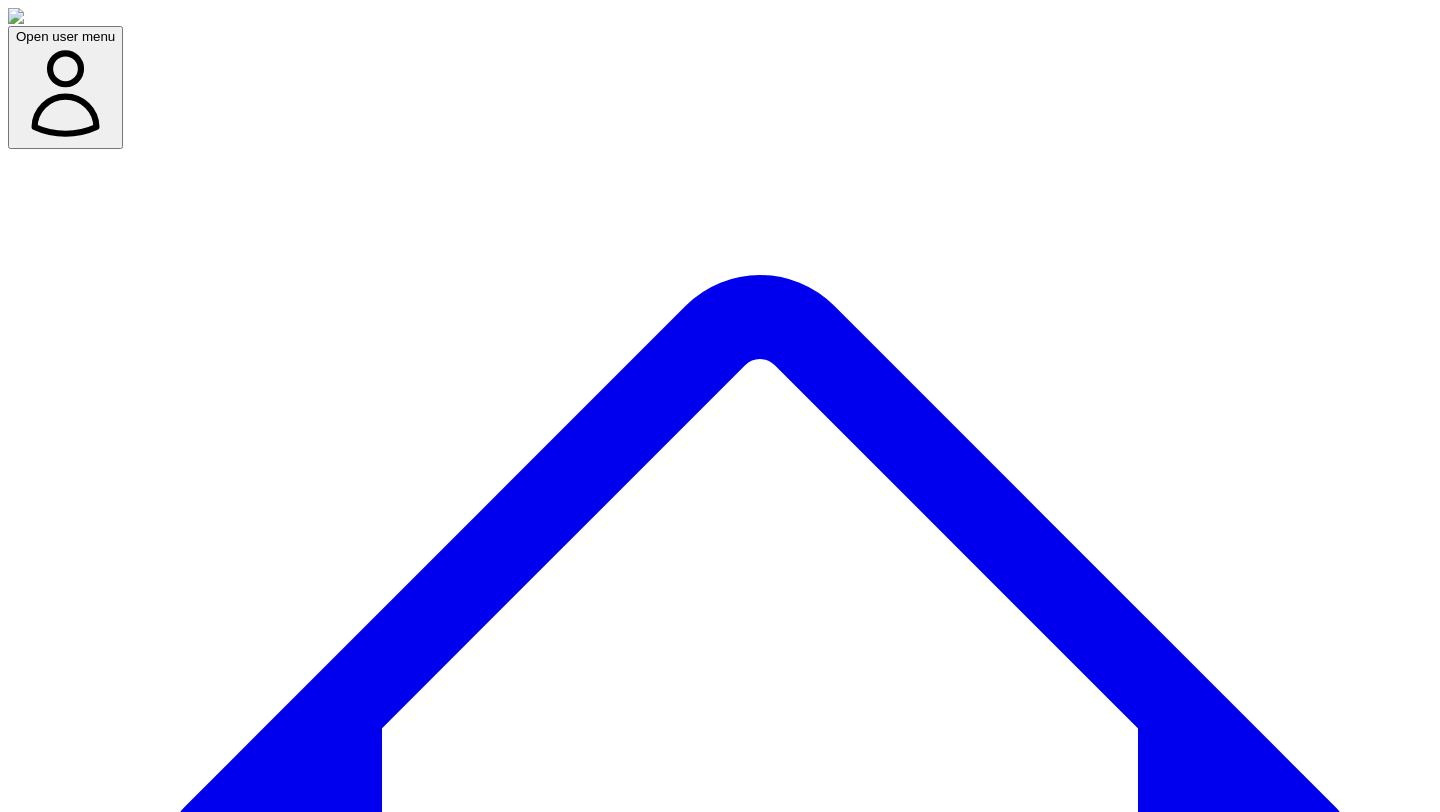 click on "Send Request" at bounding box center (58, 21310) 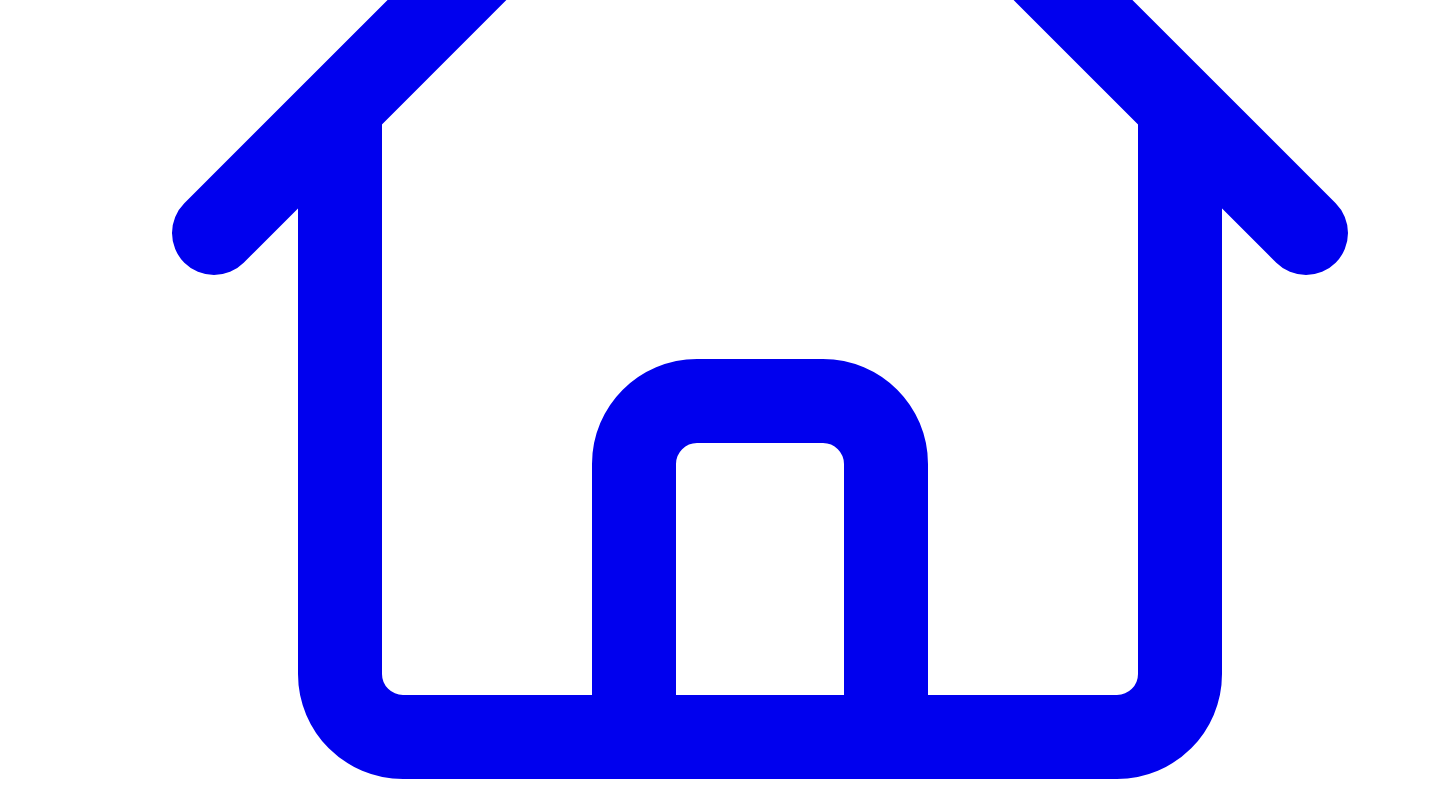 scroll, scrollTop: 729, scrollLeft: 0, axis: vertical 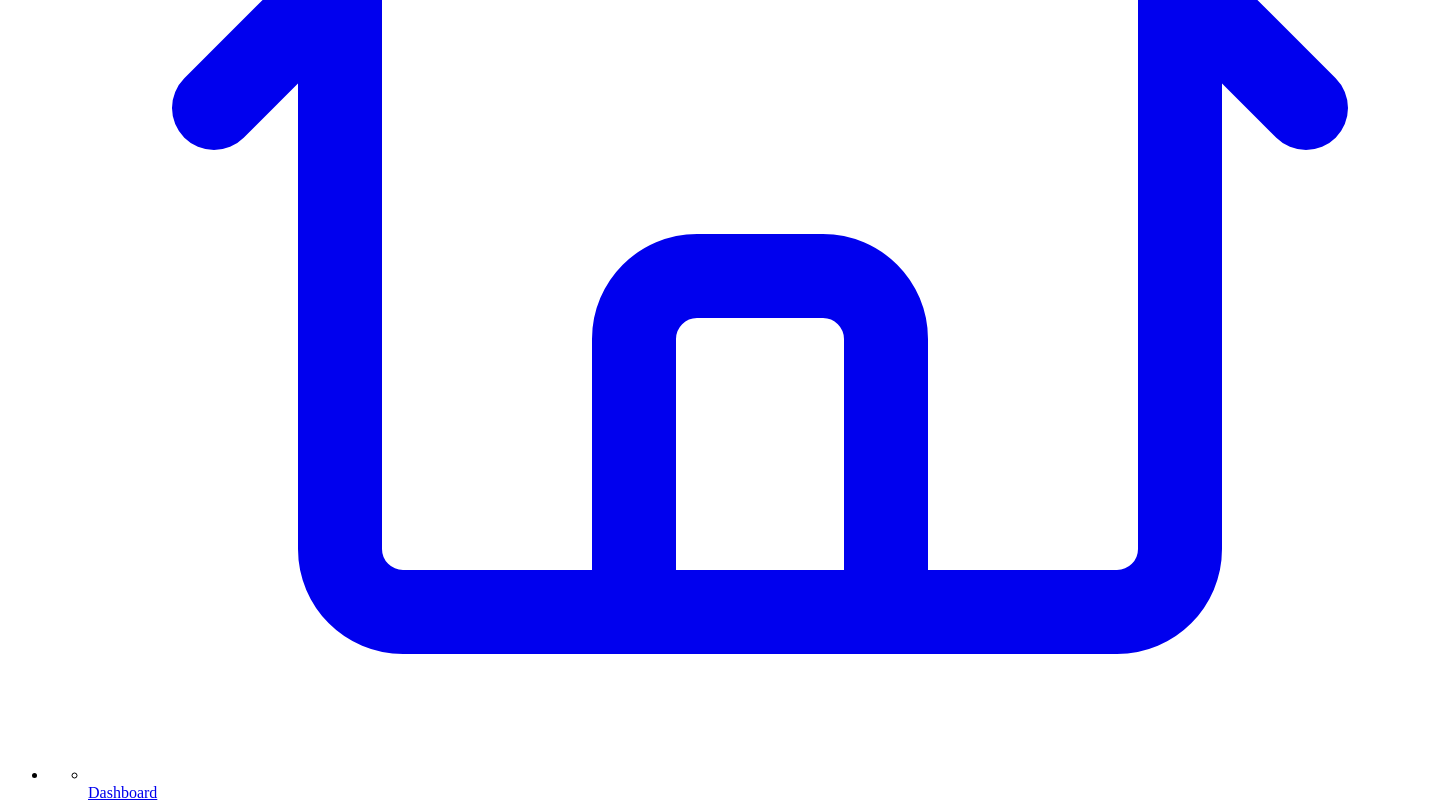 click on "Copy Link (if needed)" at bounding box center (526, 18900) 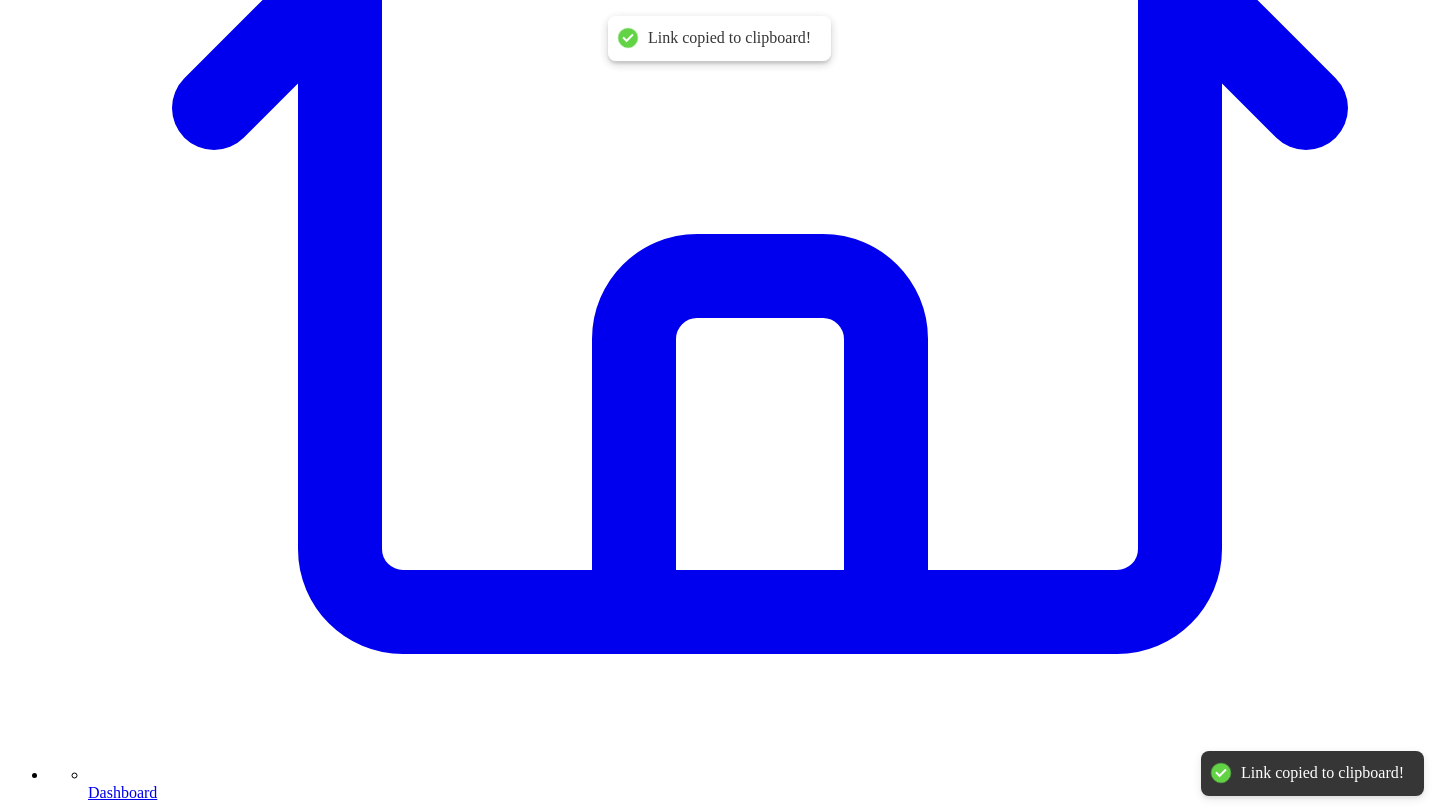type 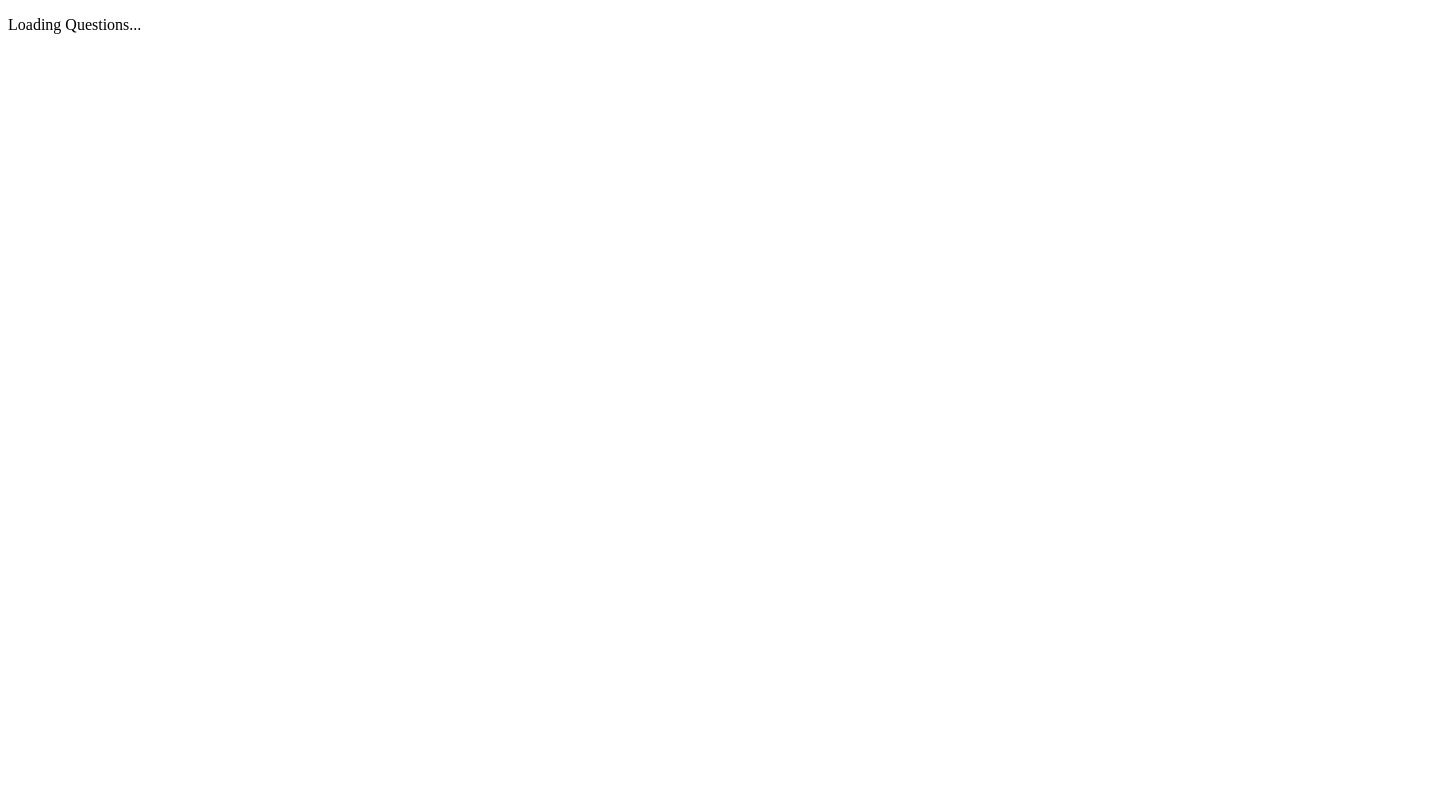 scroll, scrollTop: 0, scrollLeft: 0, axis: both 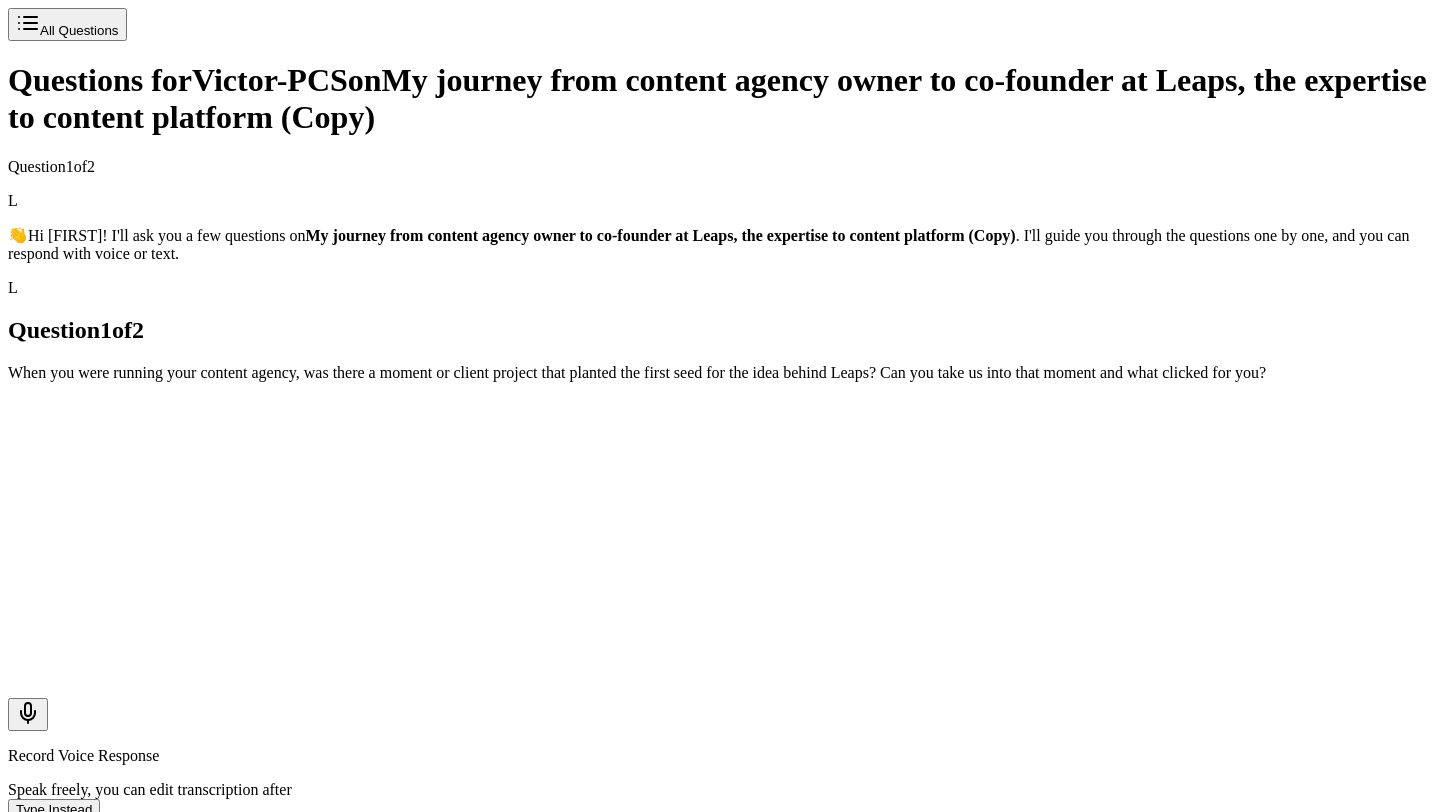 click on "Type Instead" at bounding box center (54, 809) 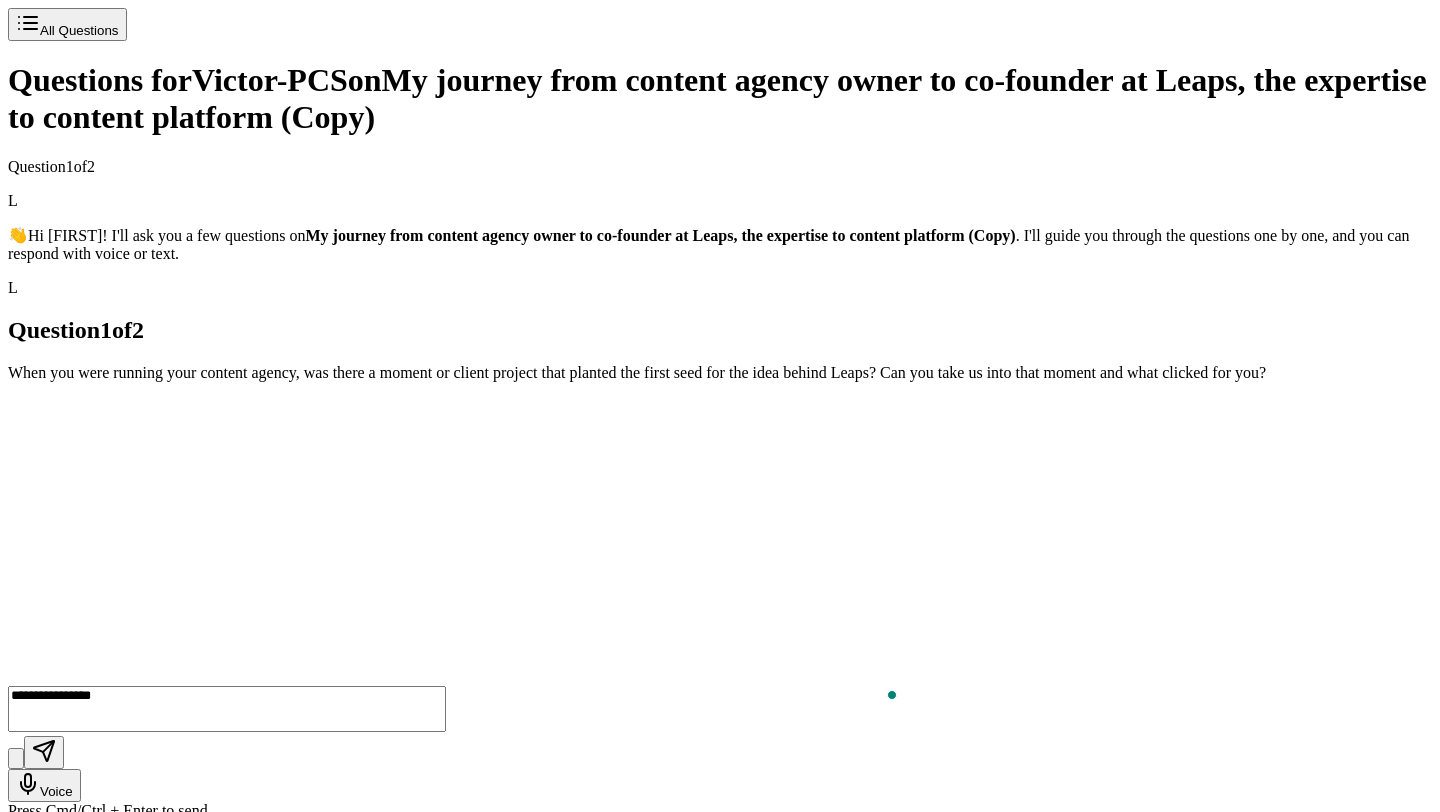 type on "**********" 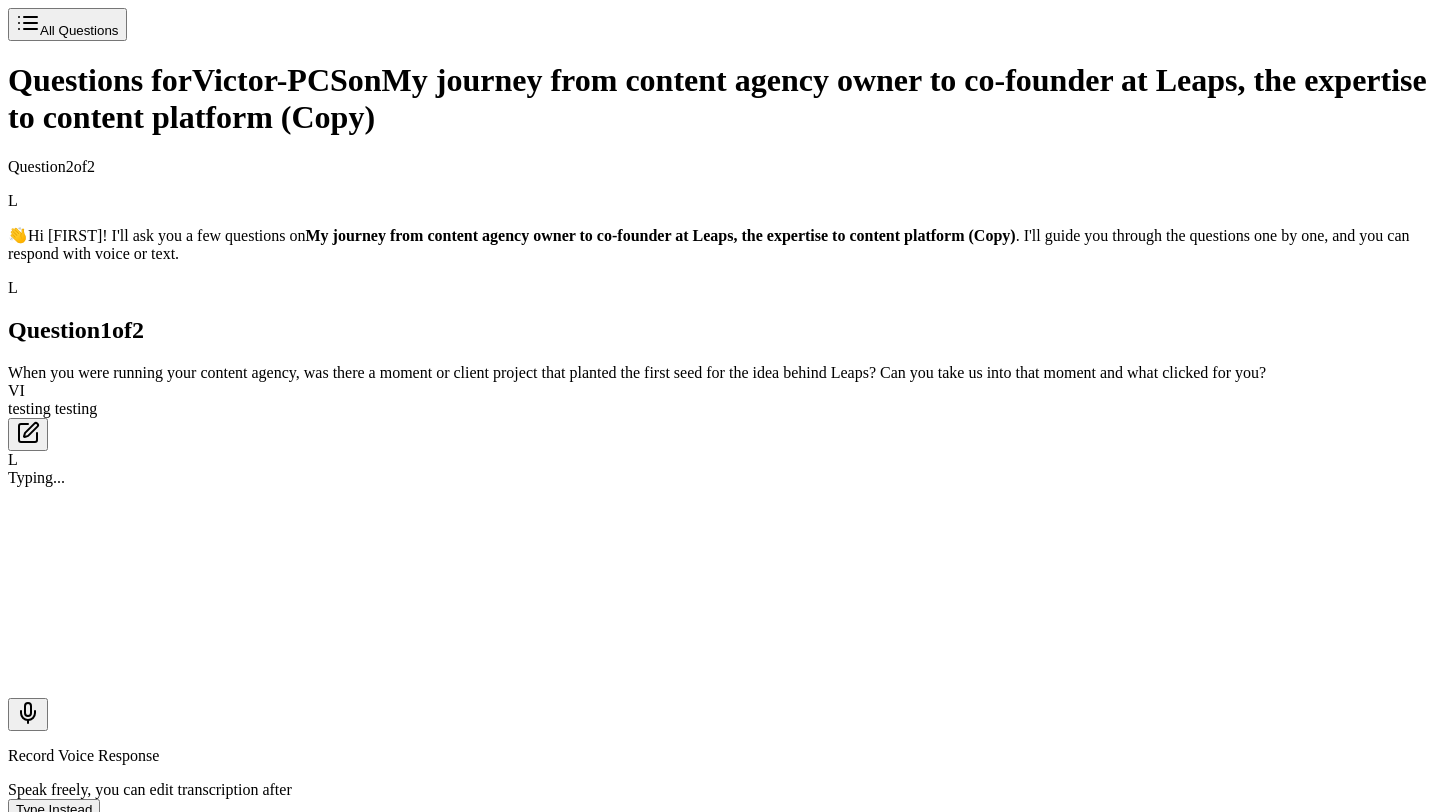 scroll, scrollTop: 2, scrollLeft: 0, axis: vertical 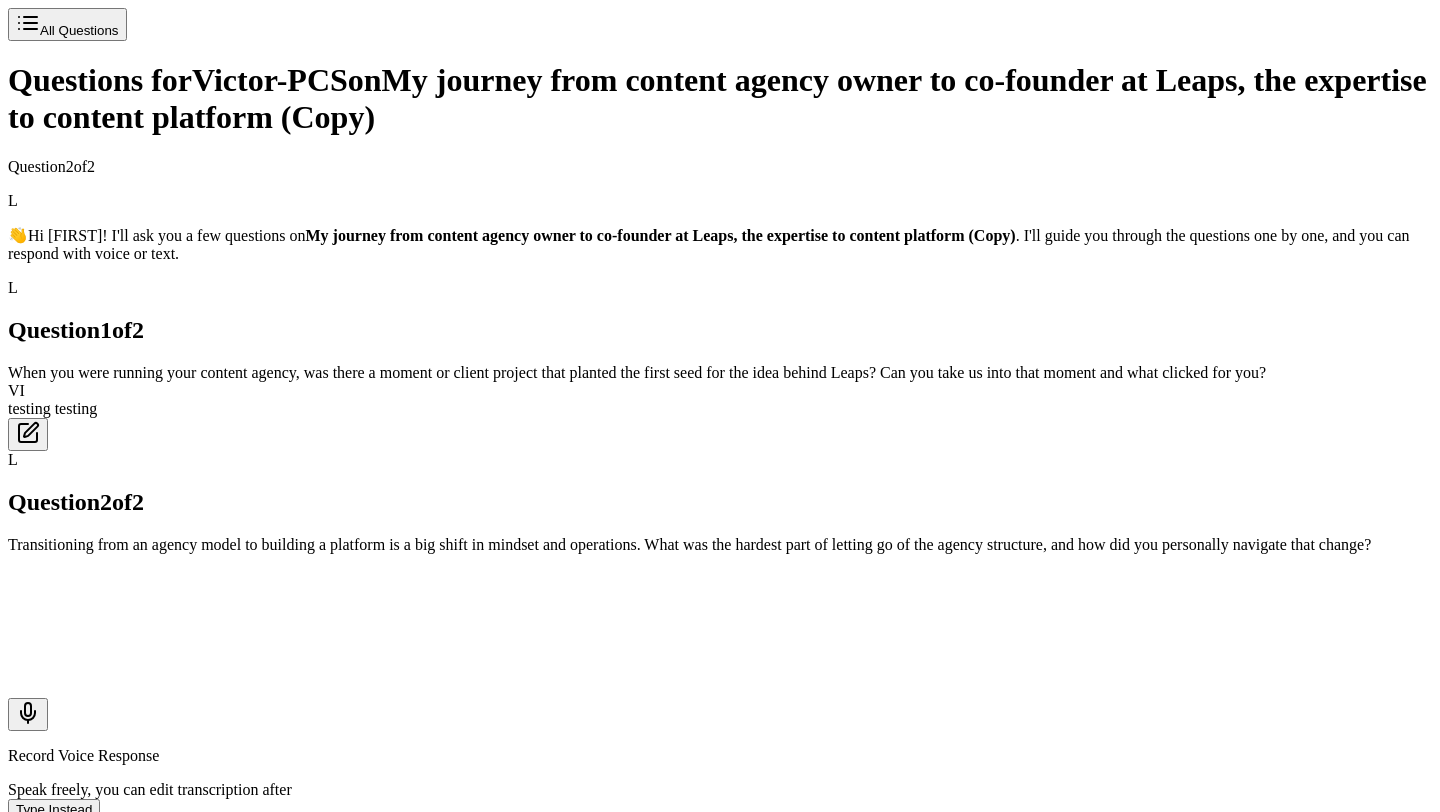 click 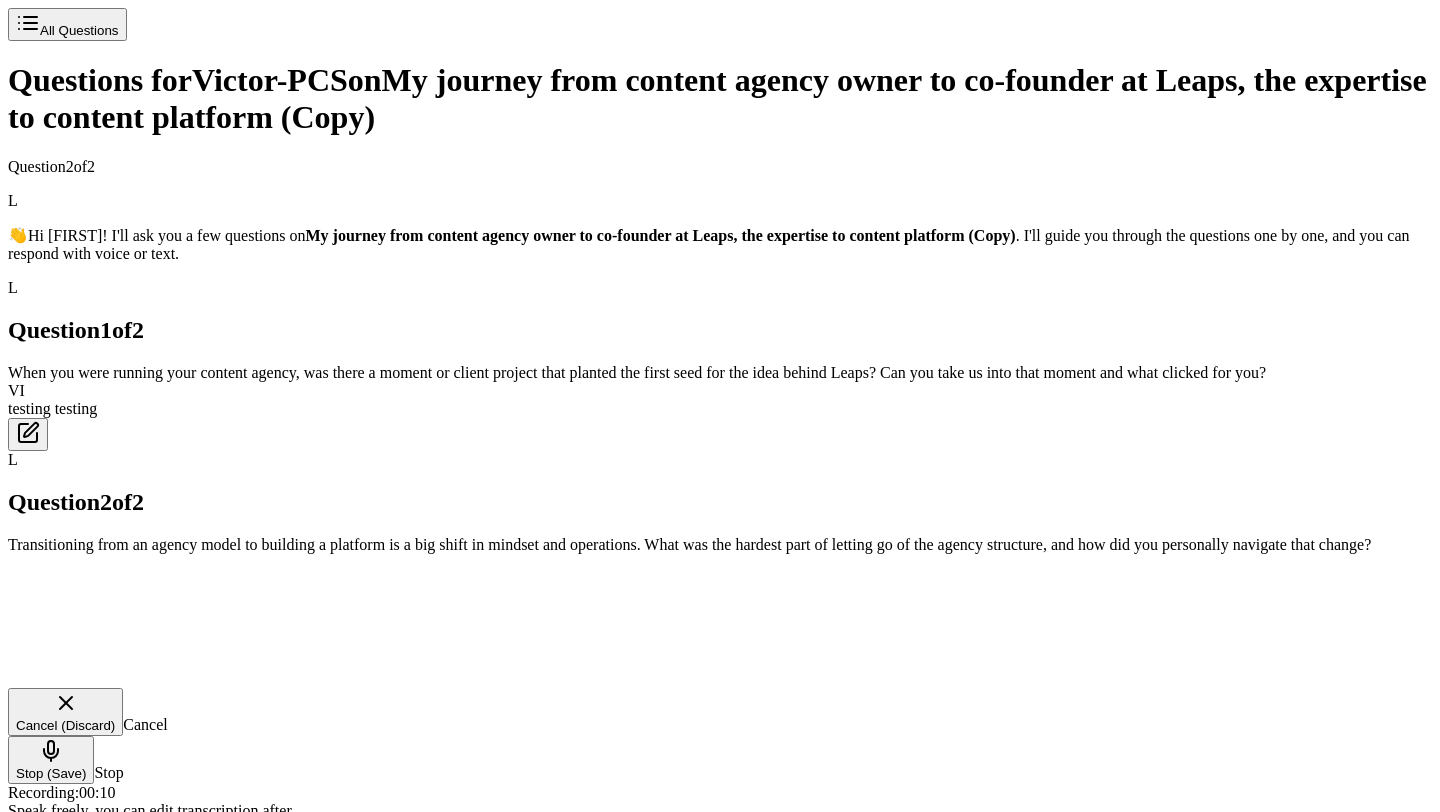 click 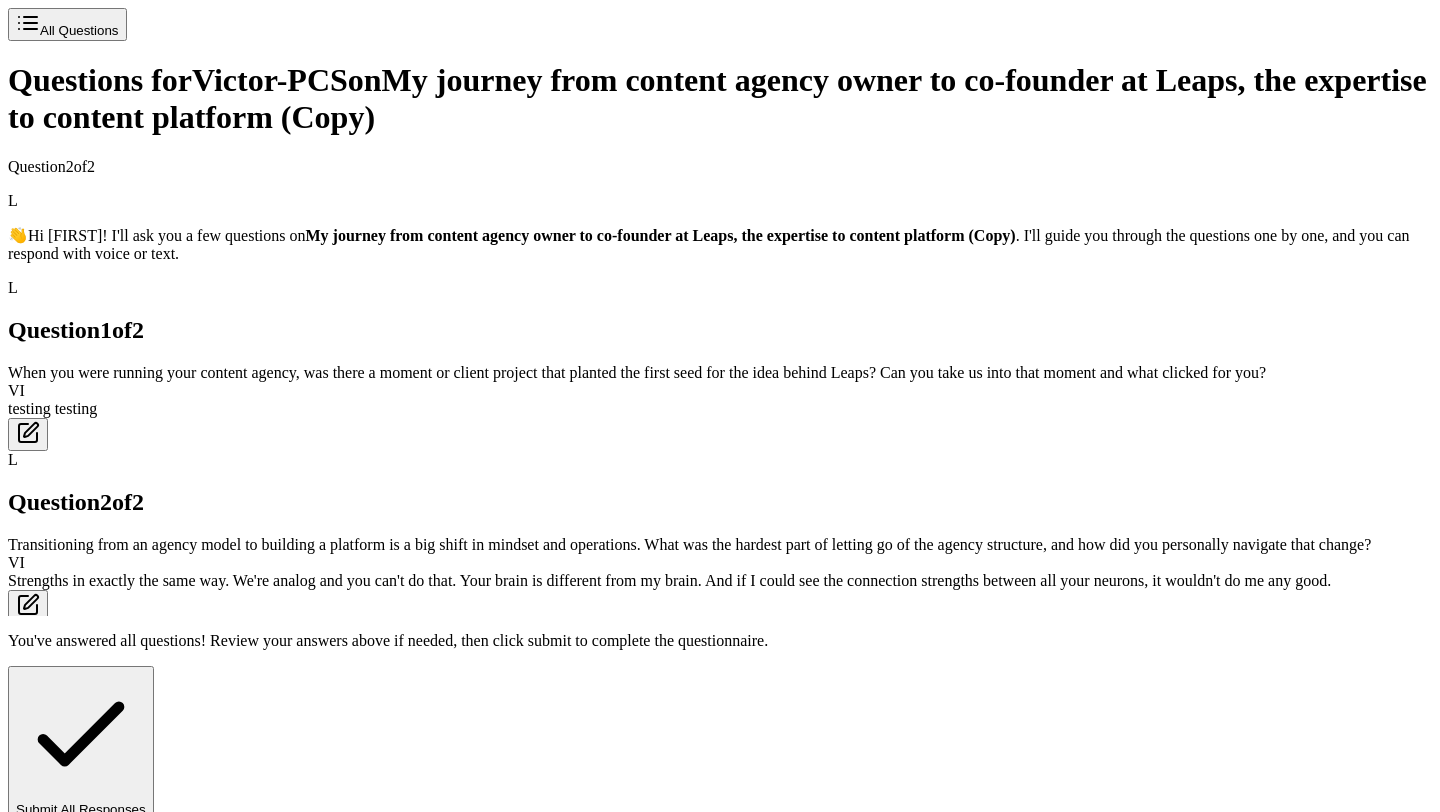 scroll, scrollTop: 80, scrollLeft: 0, axis: vertical 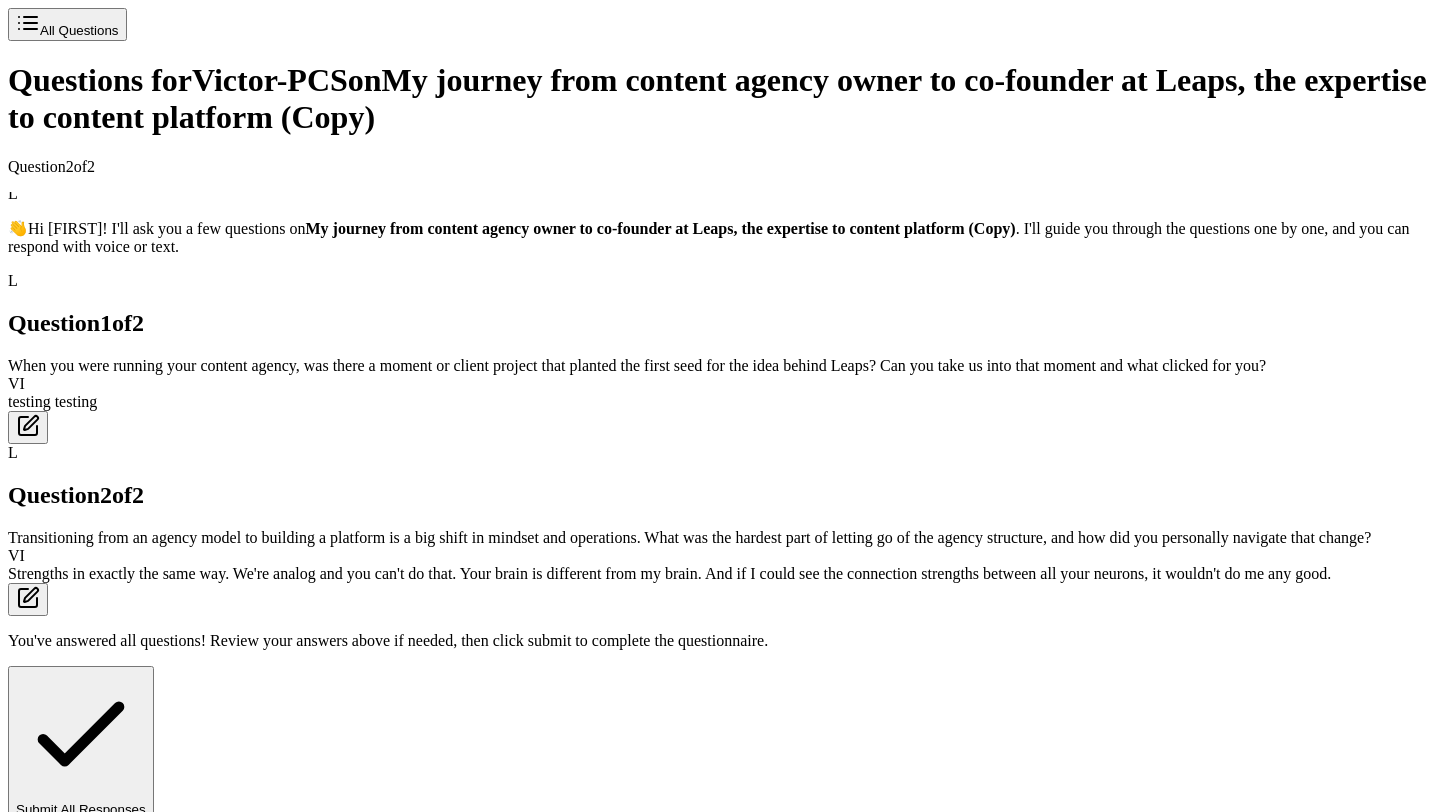 click on "Submit All Responses" at bounding box center [81, 743] 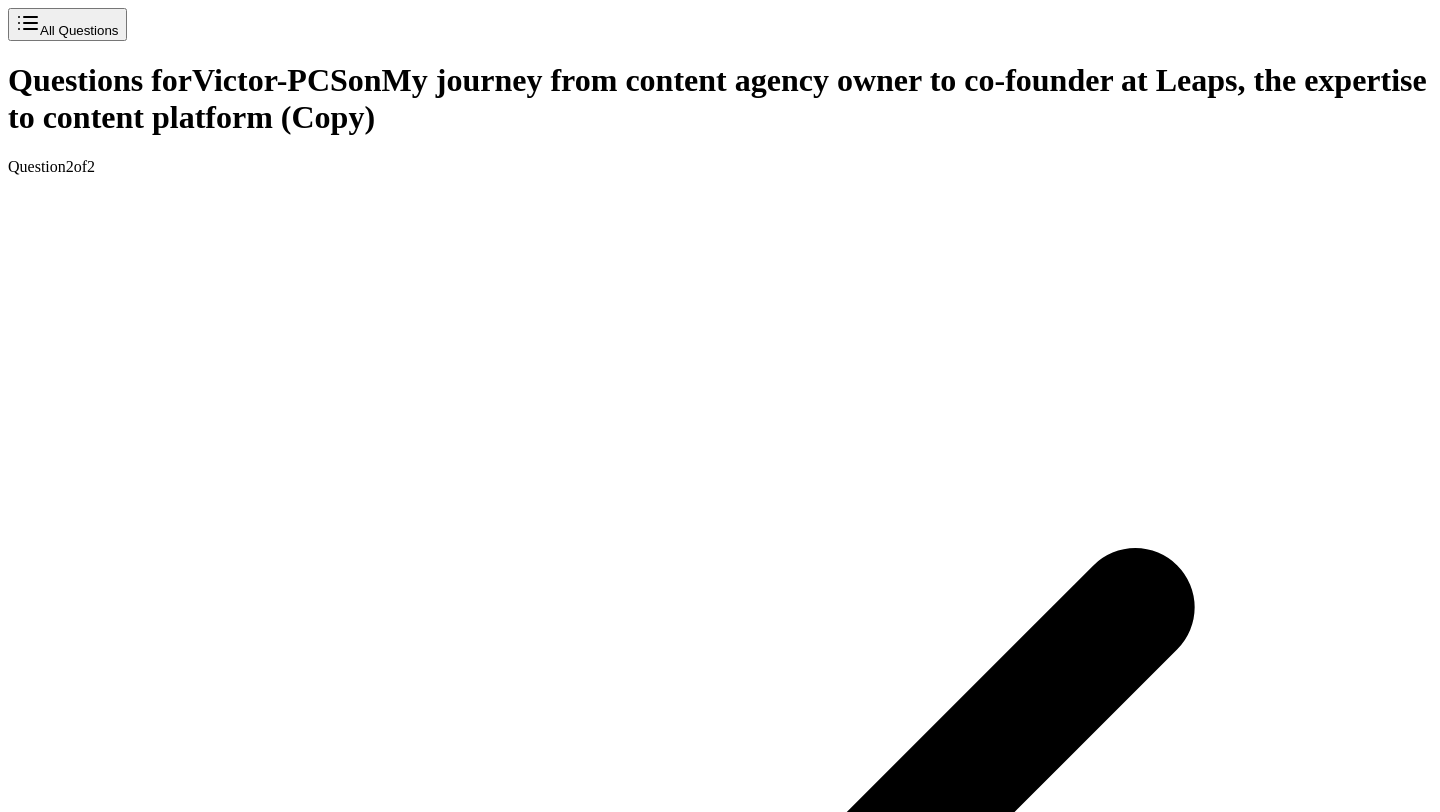 scroll, scrollTop: 127, scrollLeft: 0, axis: vertical 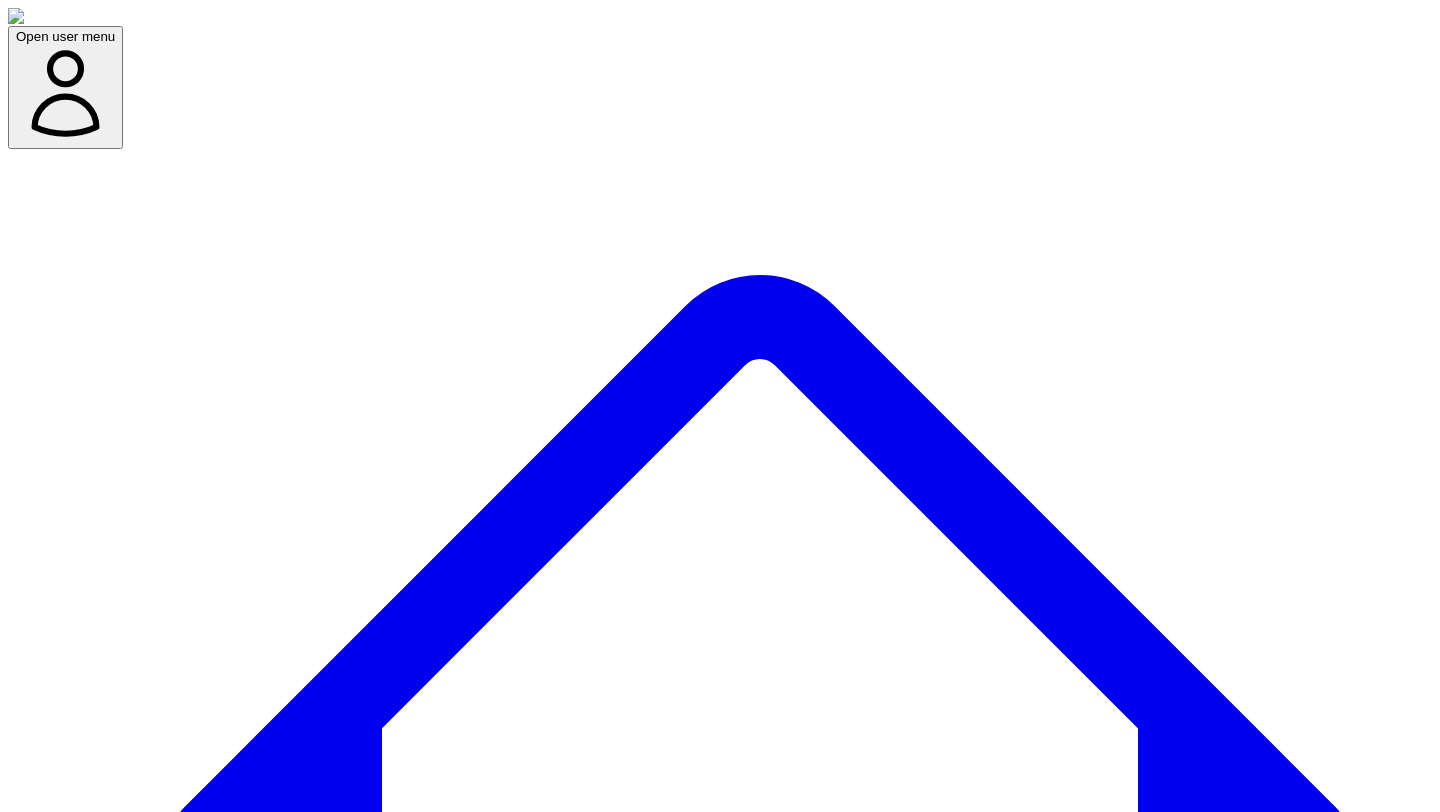 click on "Social Posts" at bounding box center (249, 7660) 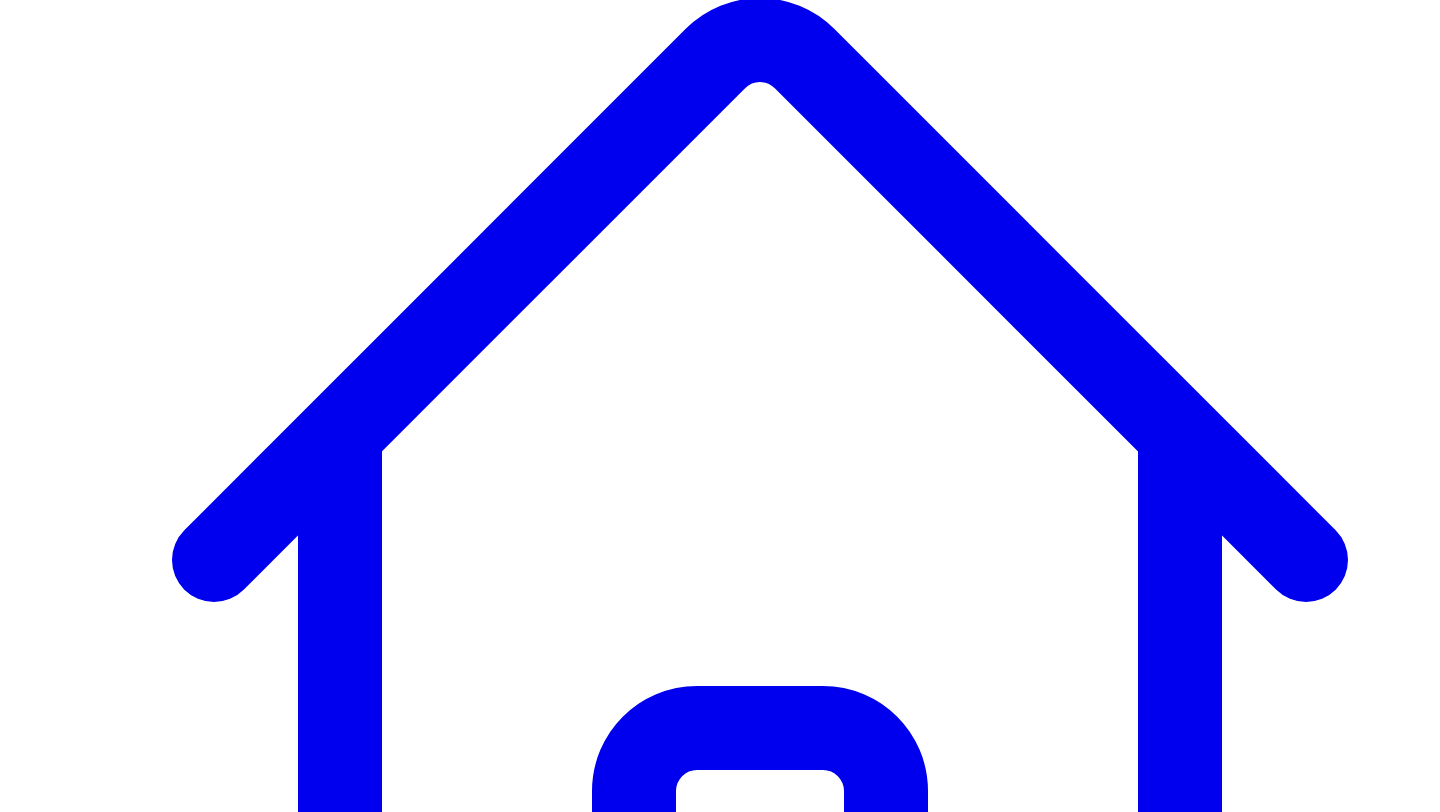 scroll, scrollTop: 228, scrollLeft: 0, axis: vertical 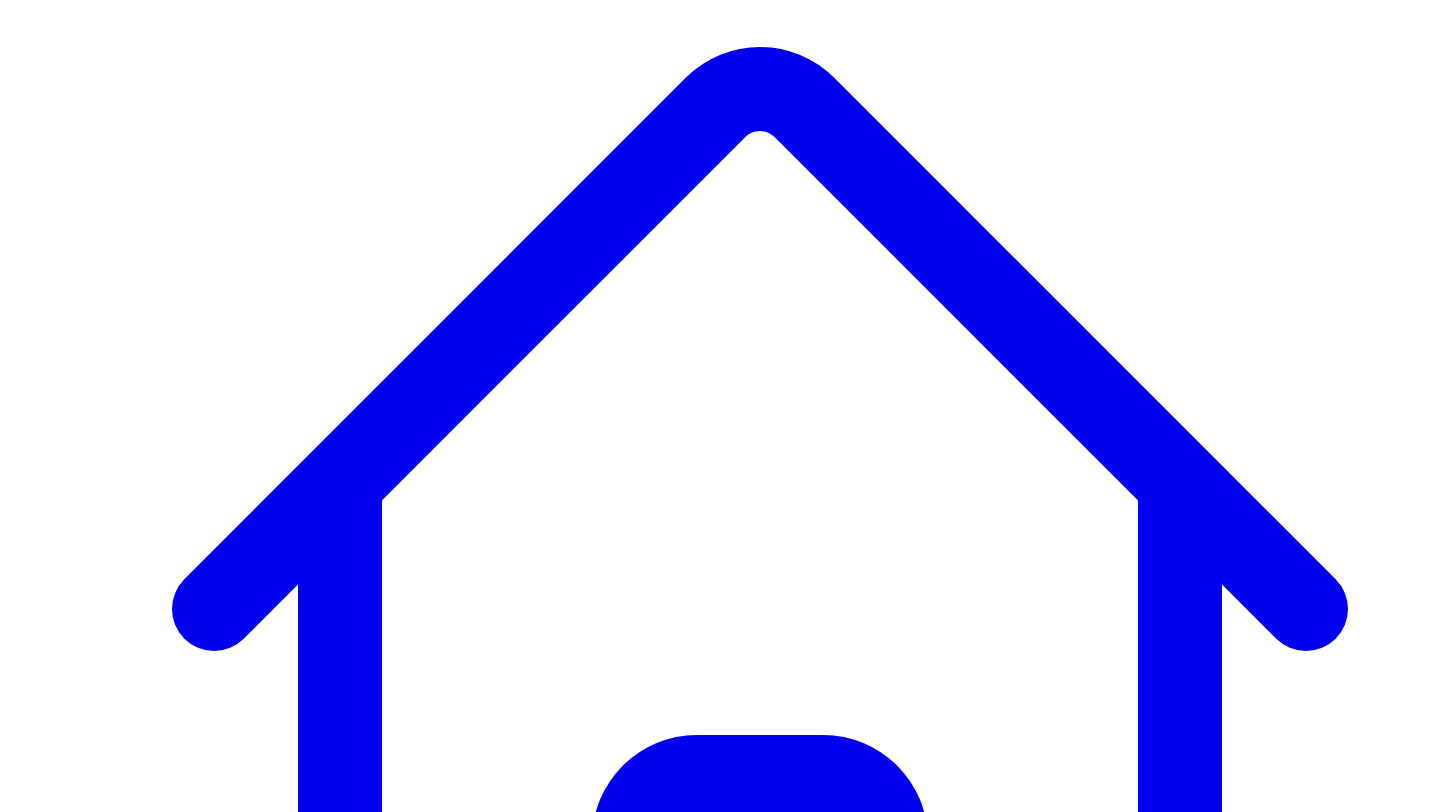 click on "Newsletters Newsletters" at bounding box center [420, 7426] 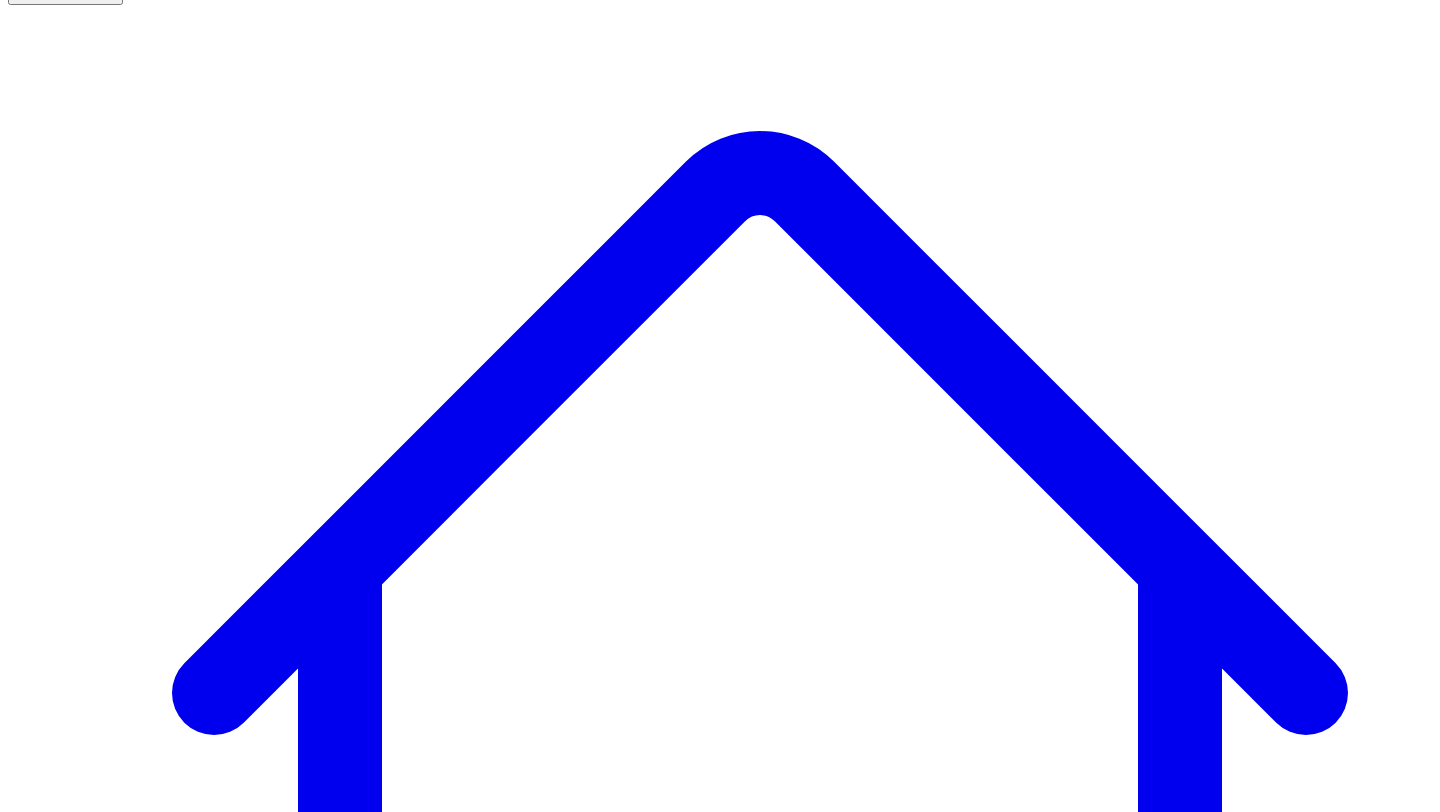 scroll, scrollTop: 228, scrollLeft: 0, axis: vertical 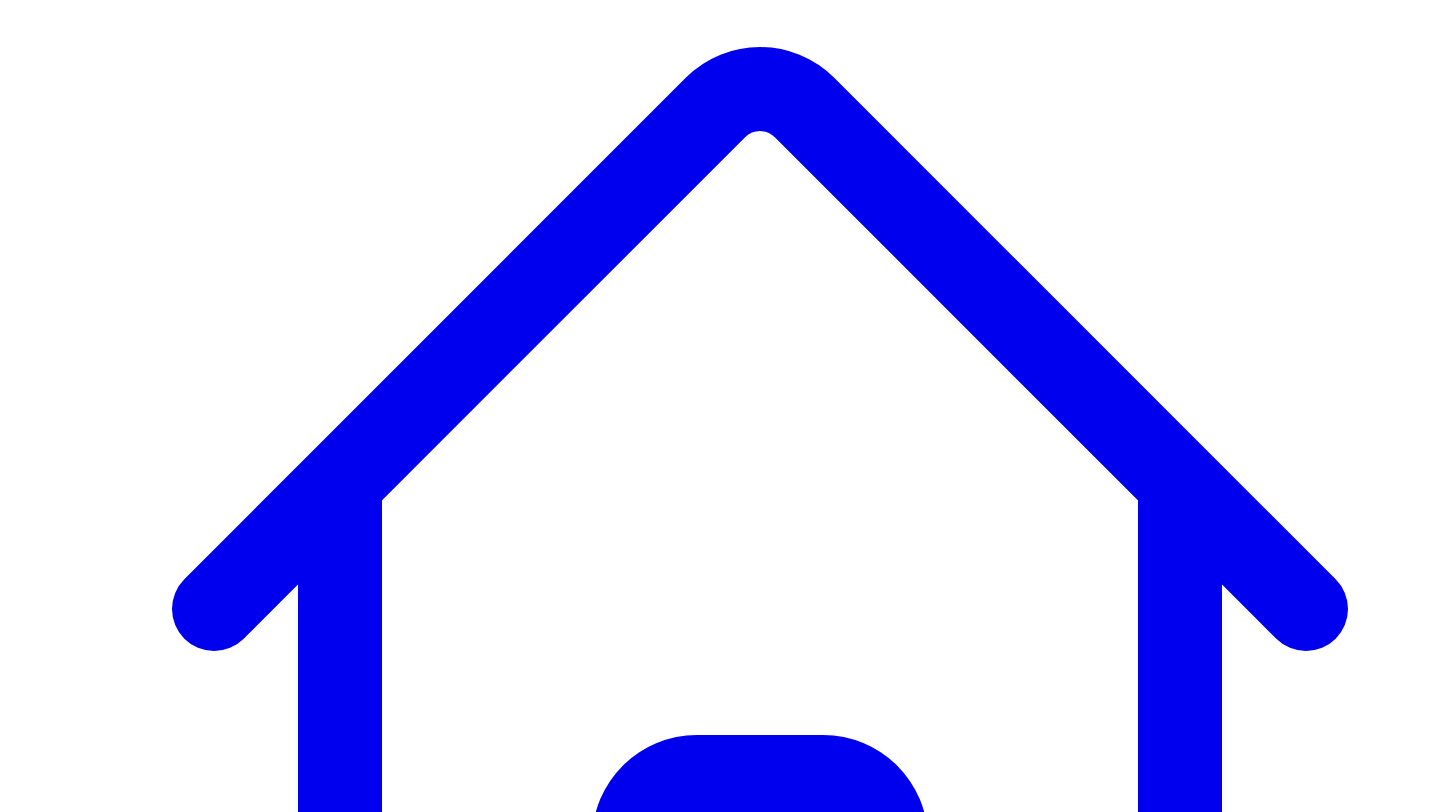 click on "Social Posts Social" at bounding box center [268, 7432] 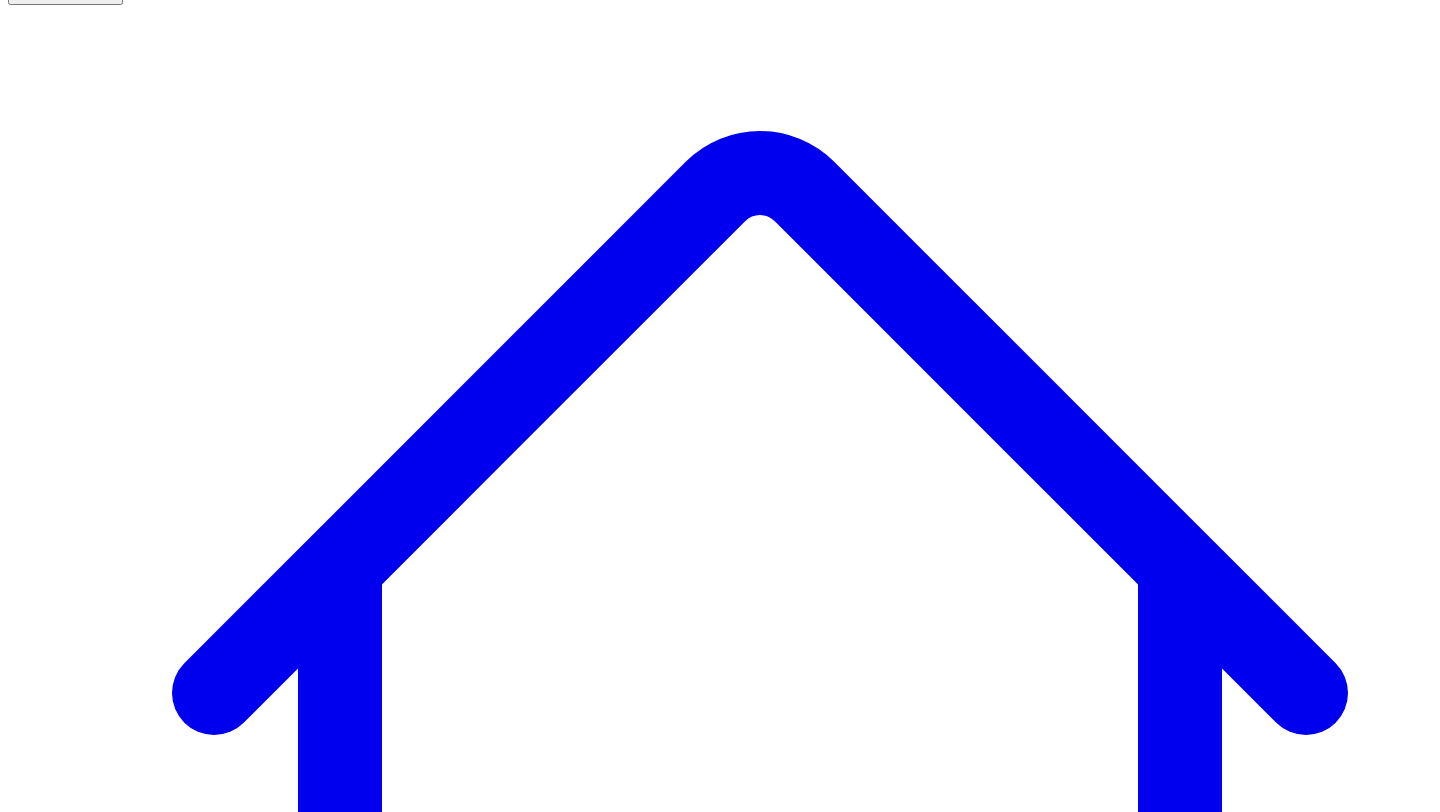 click on "@ [FIRST] [LAST] 0  post s" at bounding box center (87, 7622) 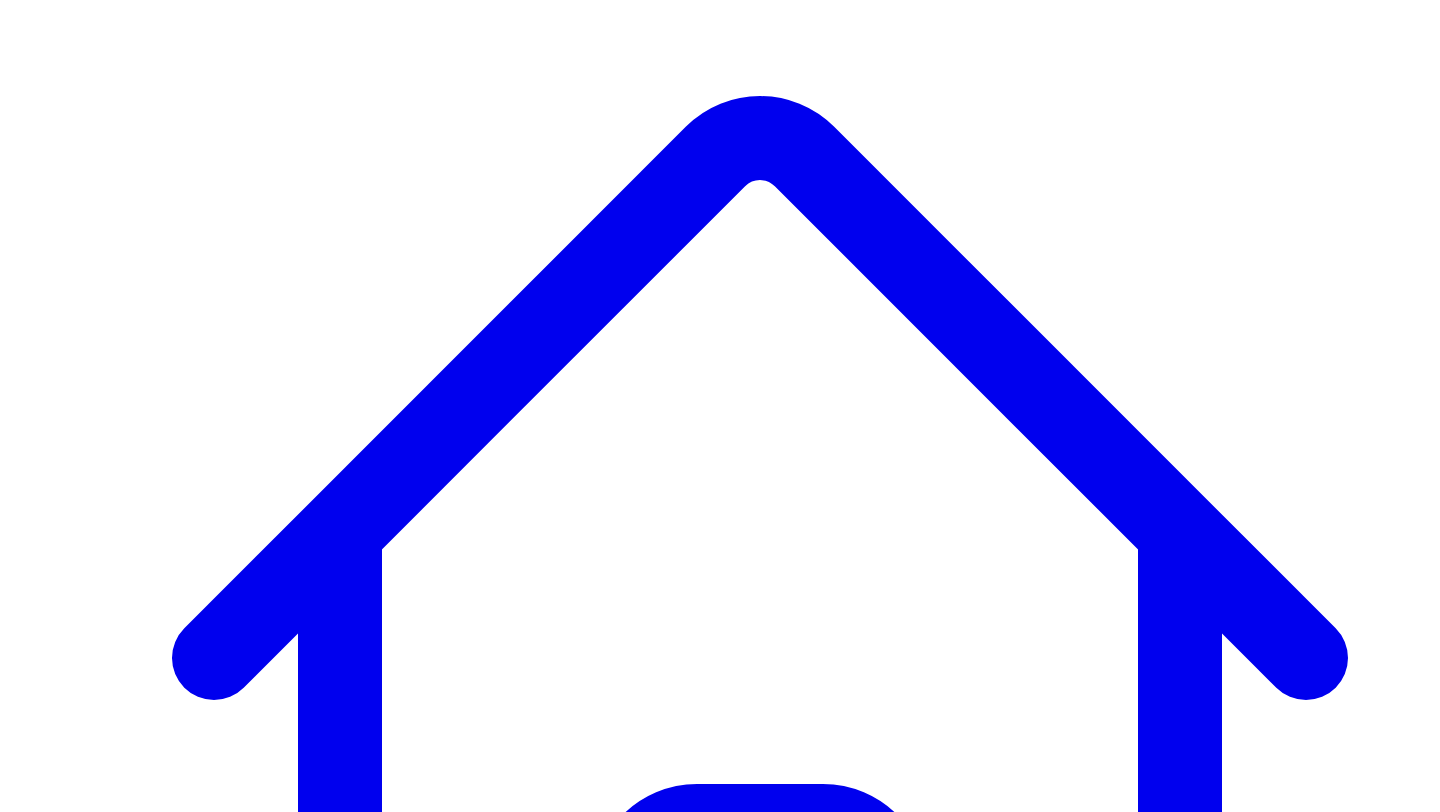 click on "Generate 10 Posts" at bounding box center [83, 7694] 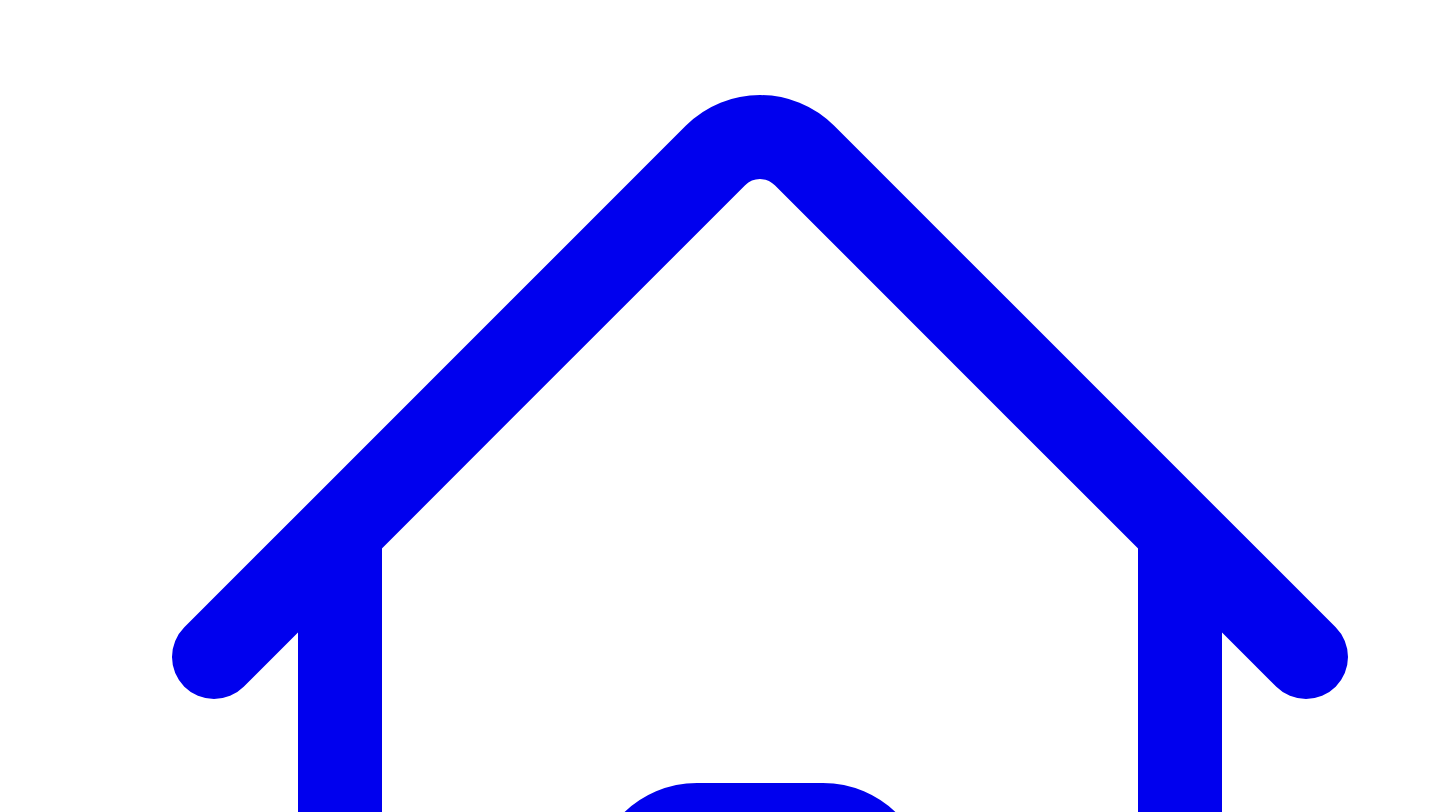 scroll, scrollTop: 0, scrollLeft: 0, axis: both 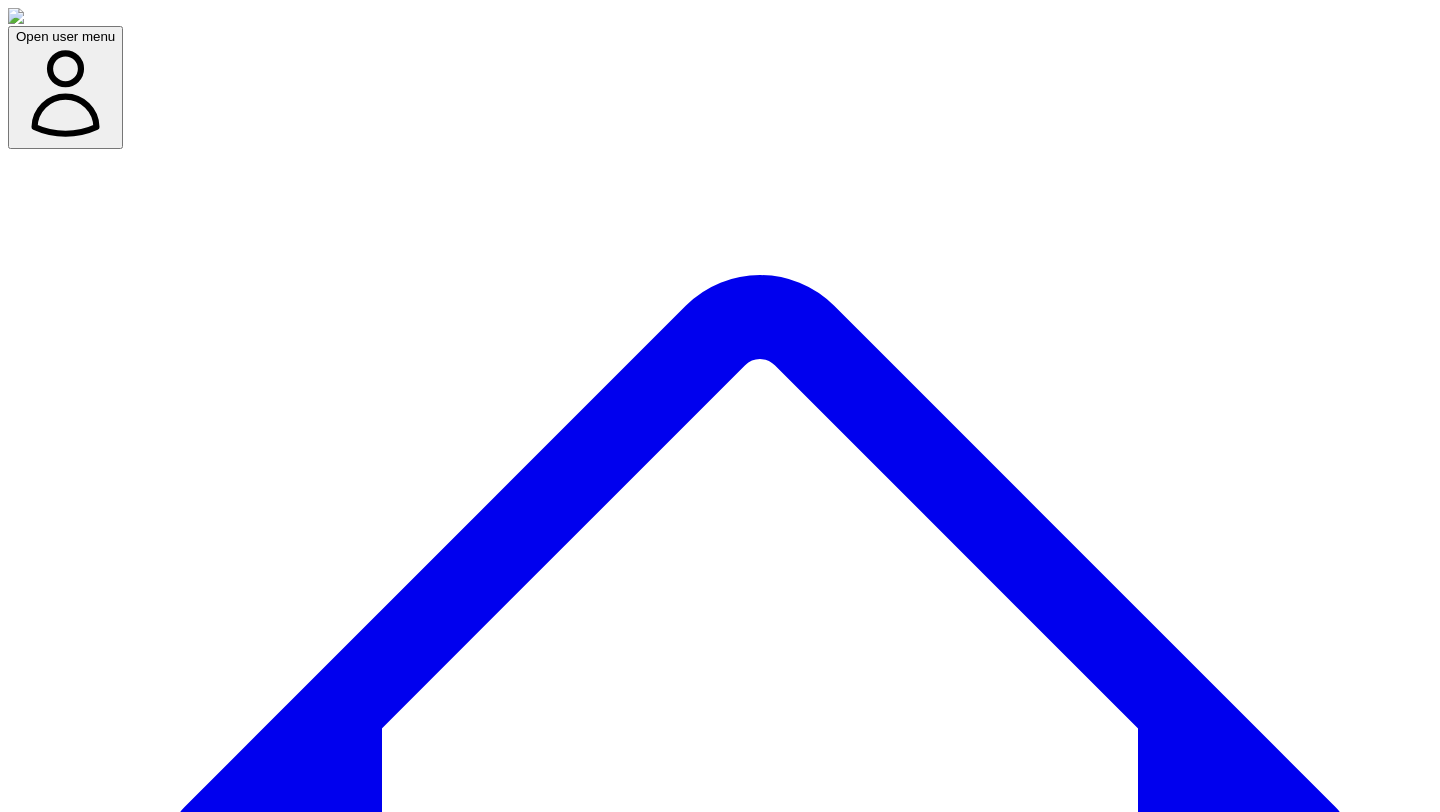 click on "Newsletters" at bounding box center (398, 7660) 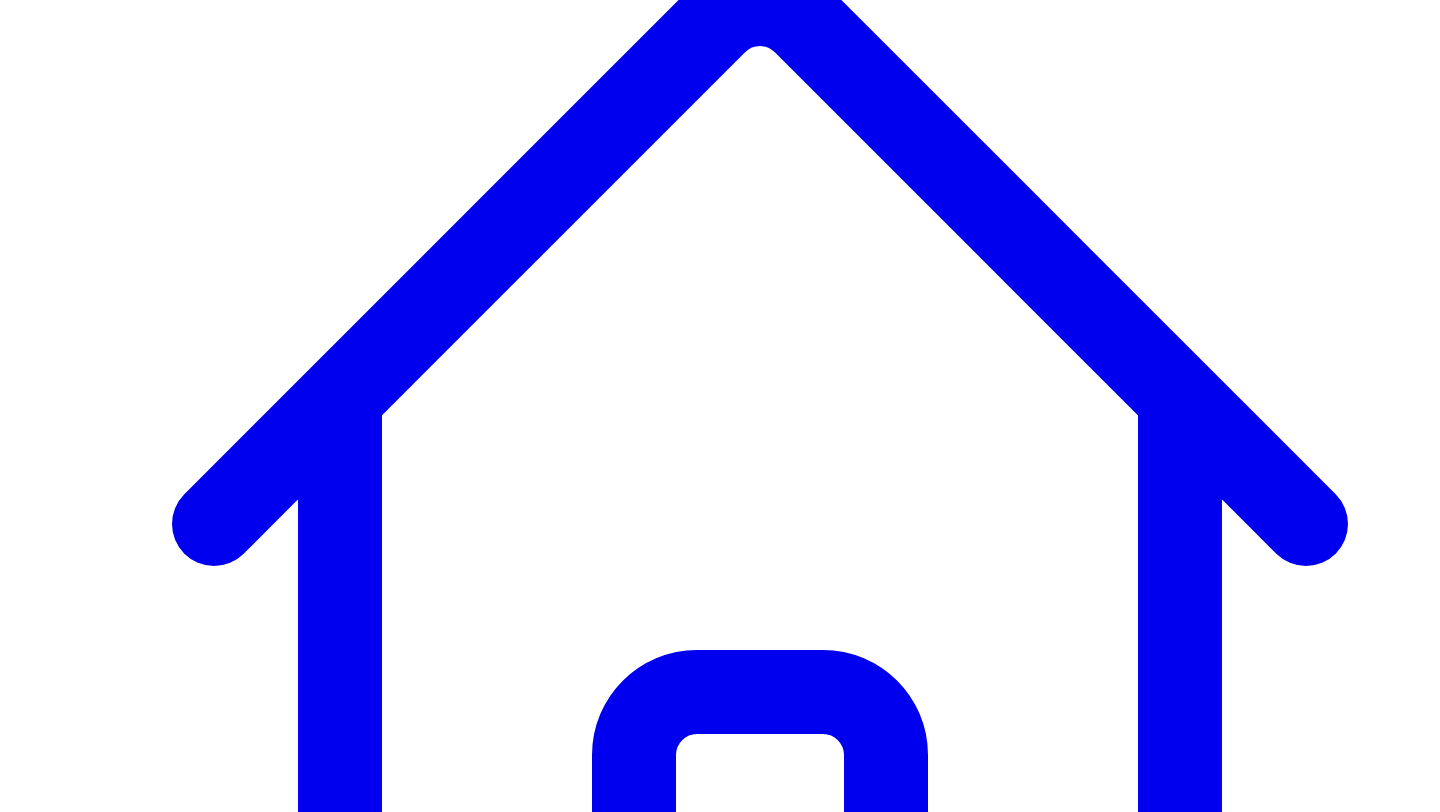 scroll, scrollTop: 315, scrollLeft: 0, axis: vertical 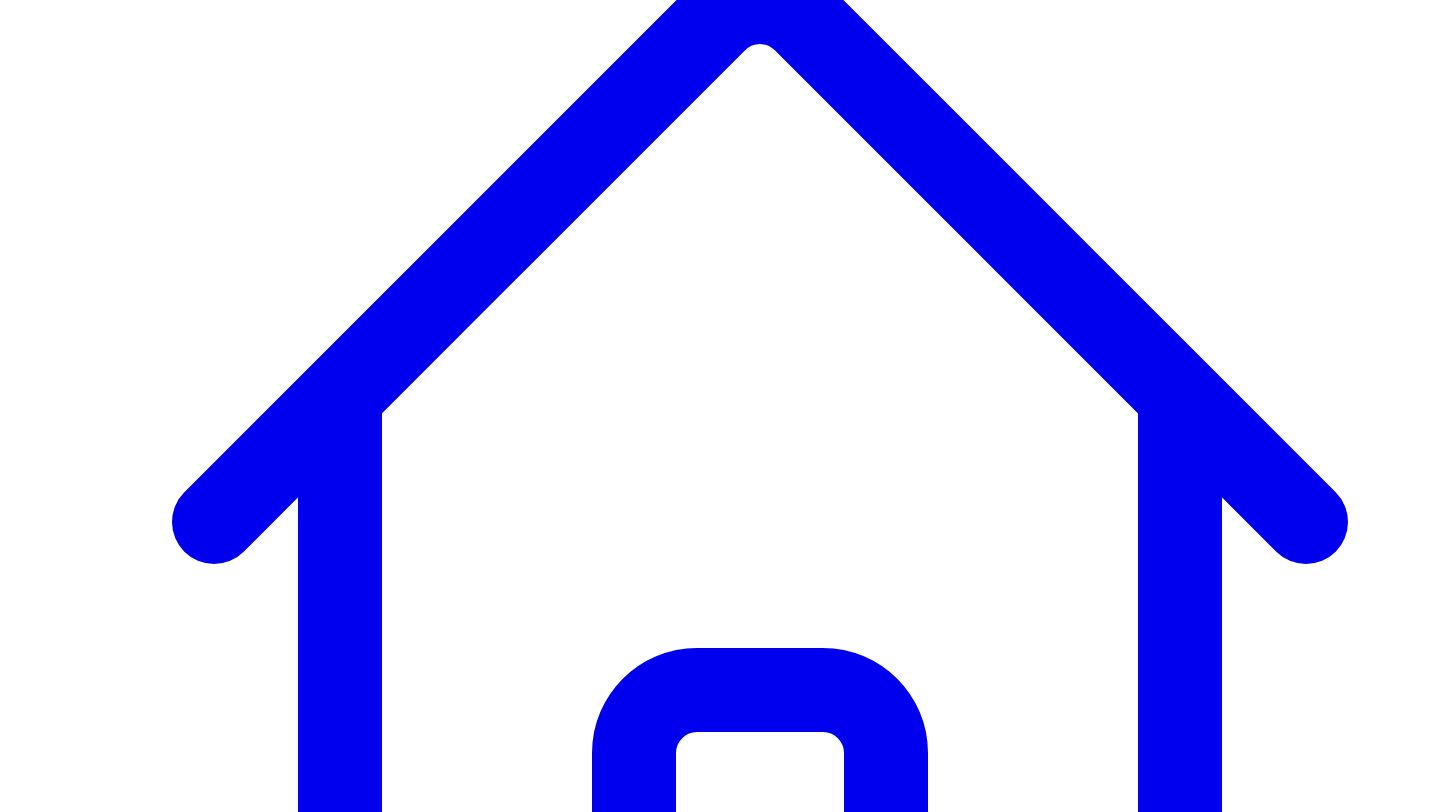 click on "**********" at bounding box center (344, 7667) 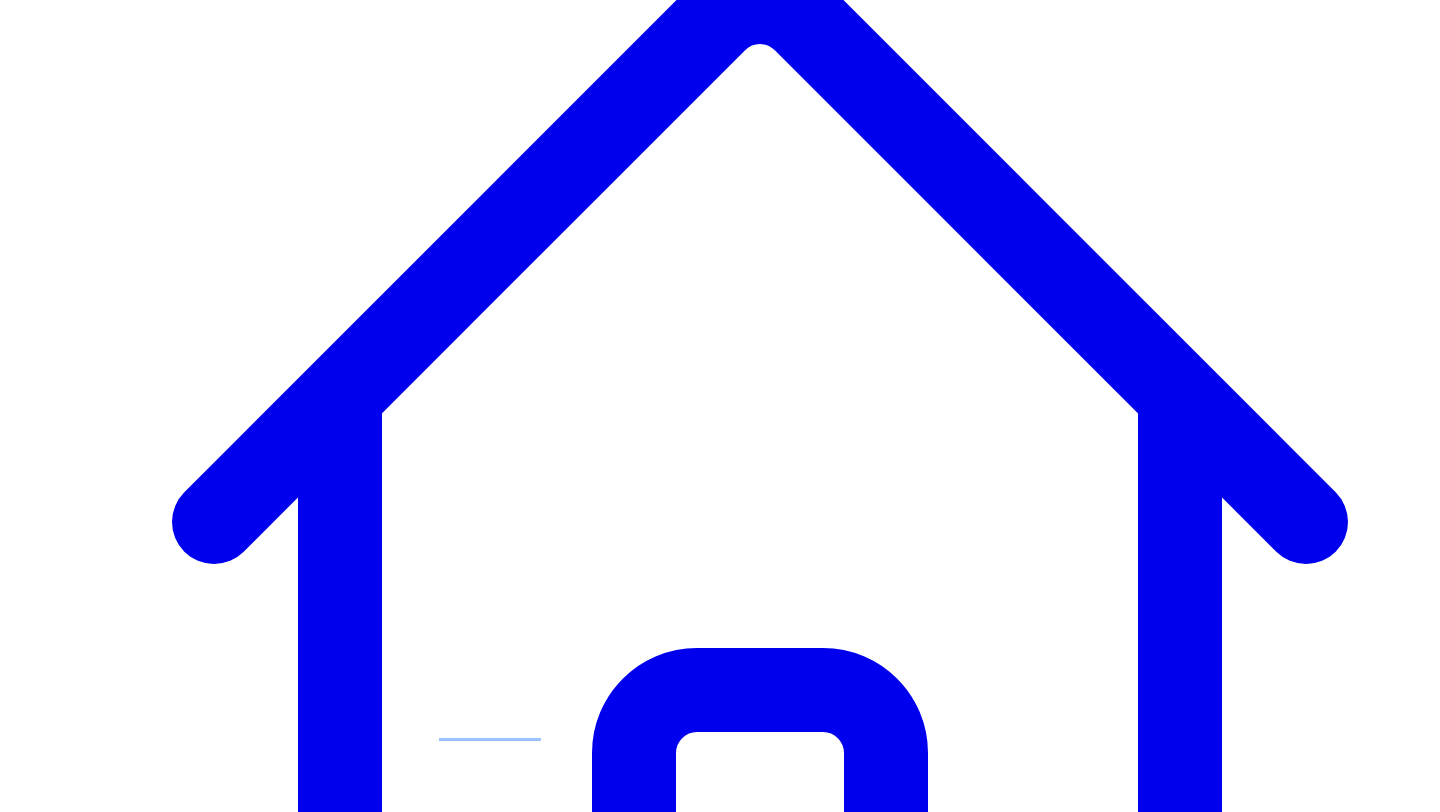 click on "**********" at bounding box center (344, 7653) 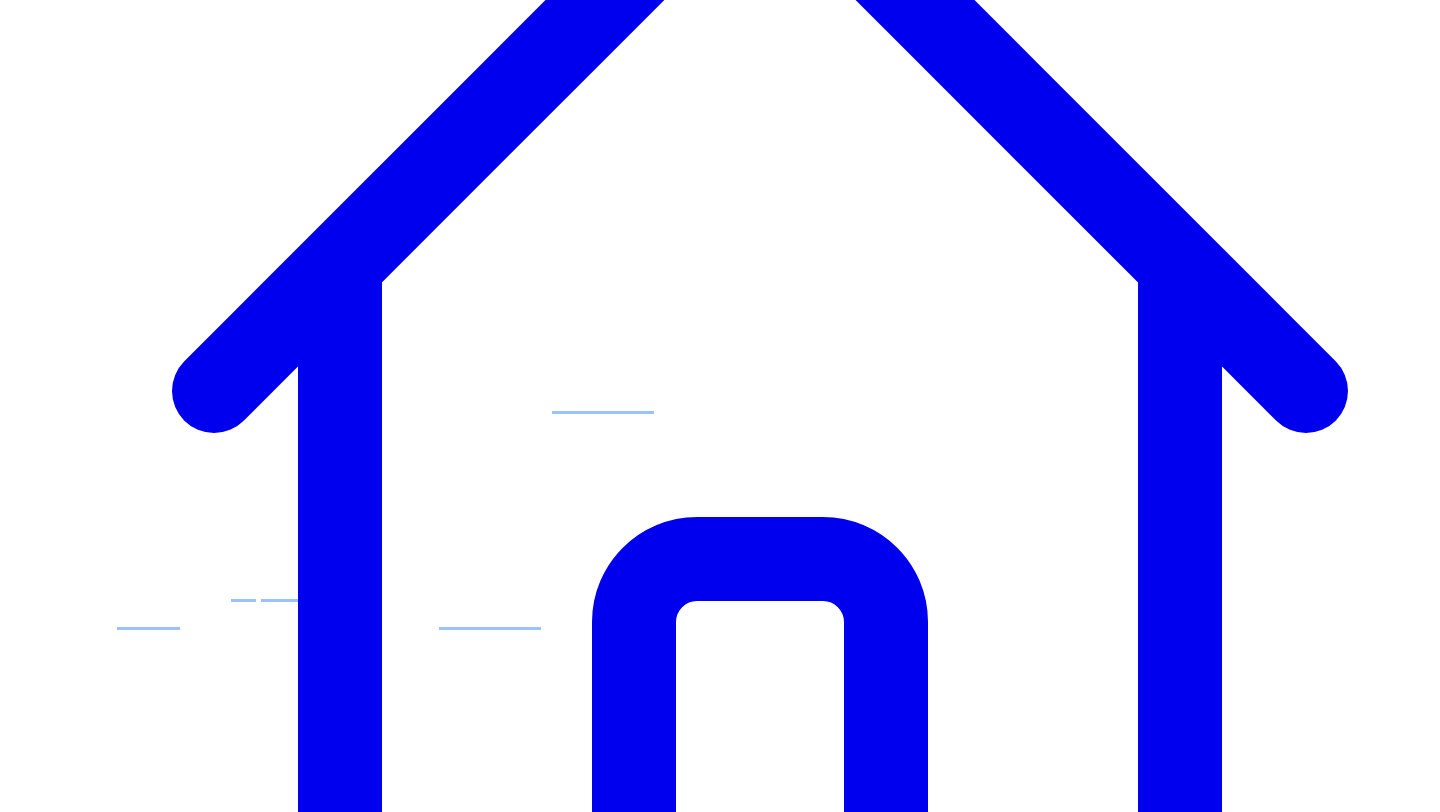 scroll, scrollTop: 447, scrollLeft: 0, axis: vertical 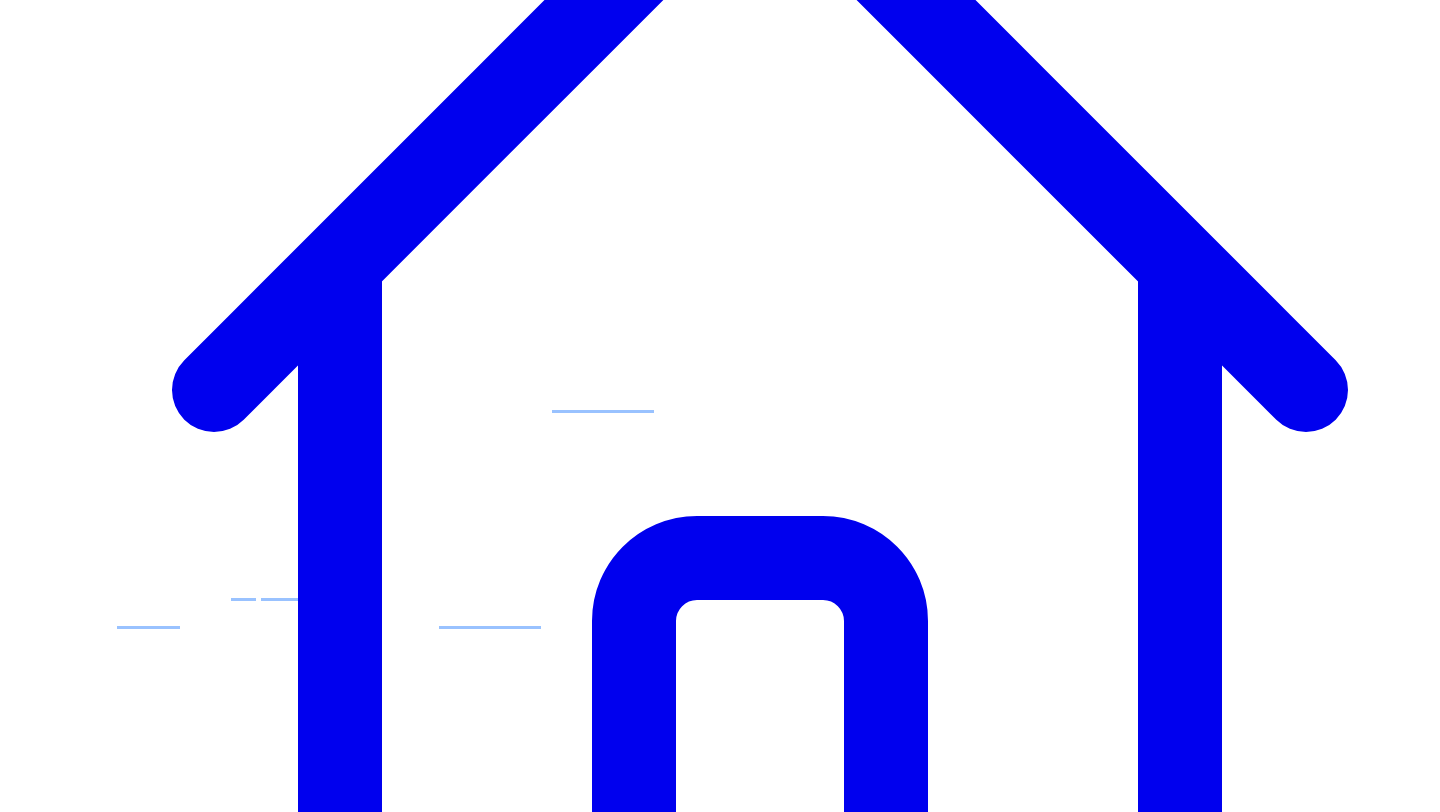 click on "**********" at bounding box center (344, 7693) 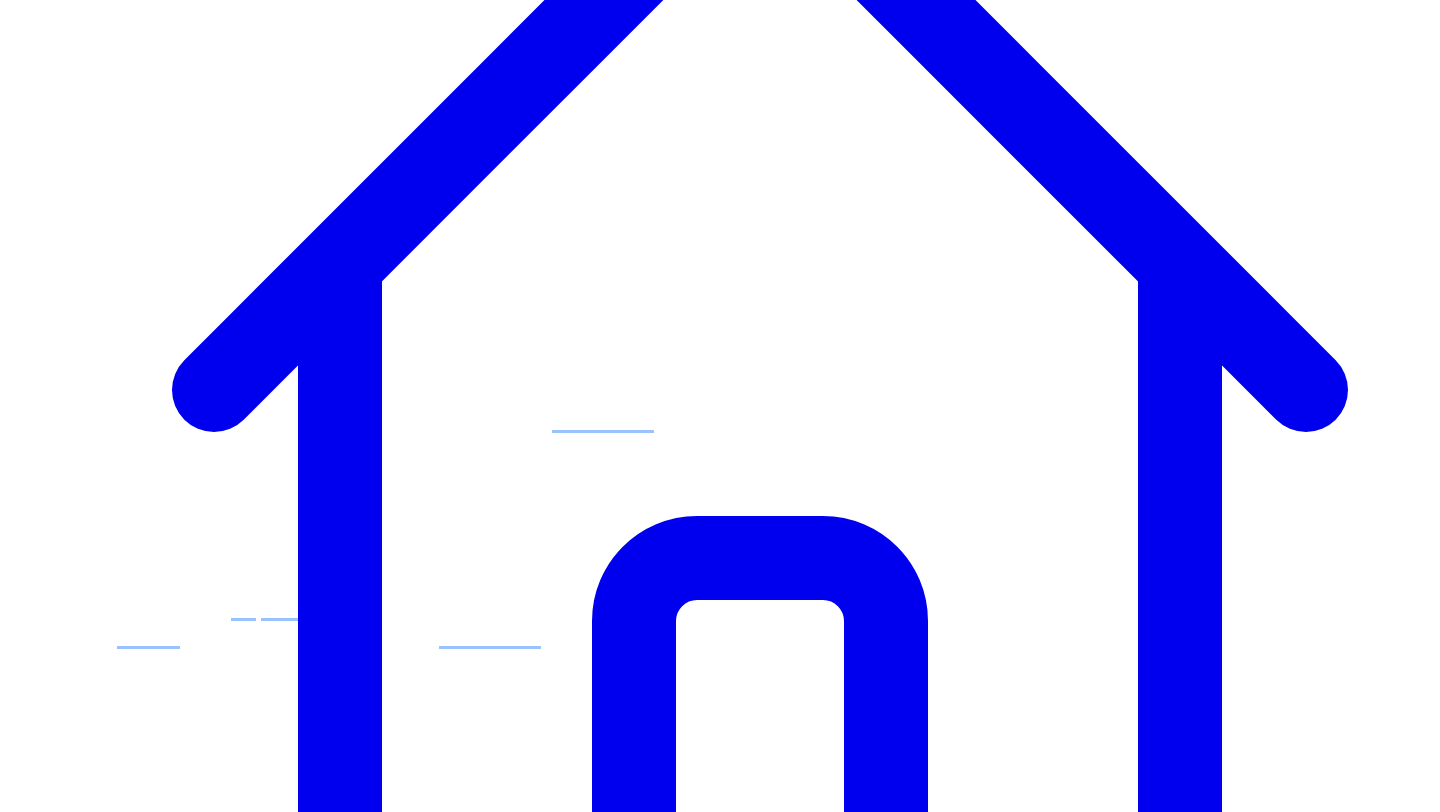 click on "**********" at bounding box center [720, 10171] 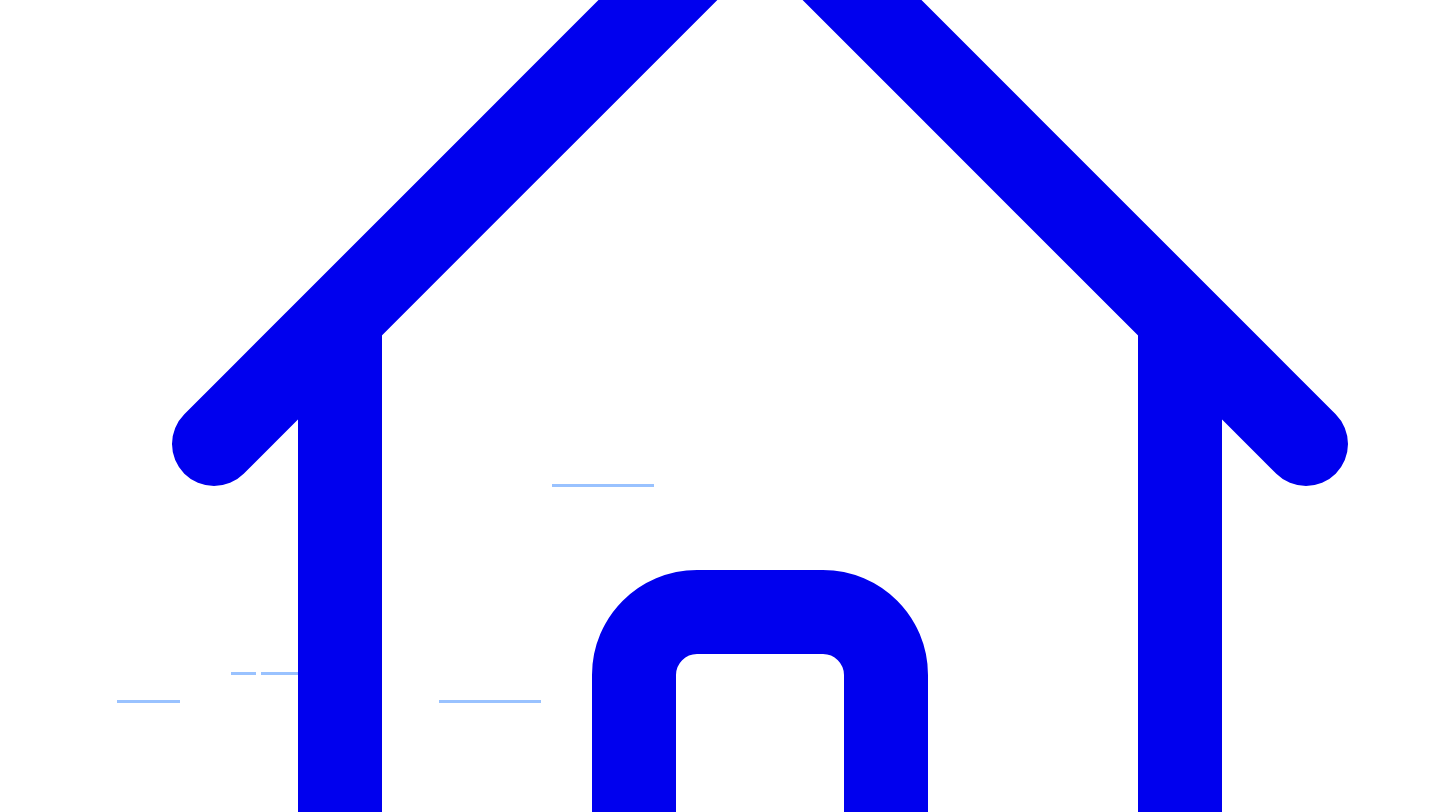 scroll, scrollTop: 540, scrollLeft: 0, axis: vertical 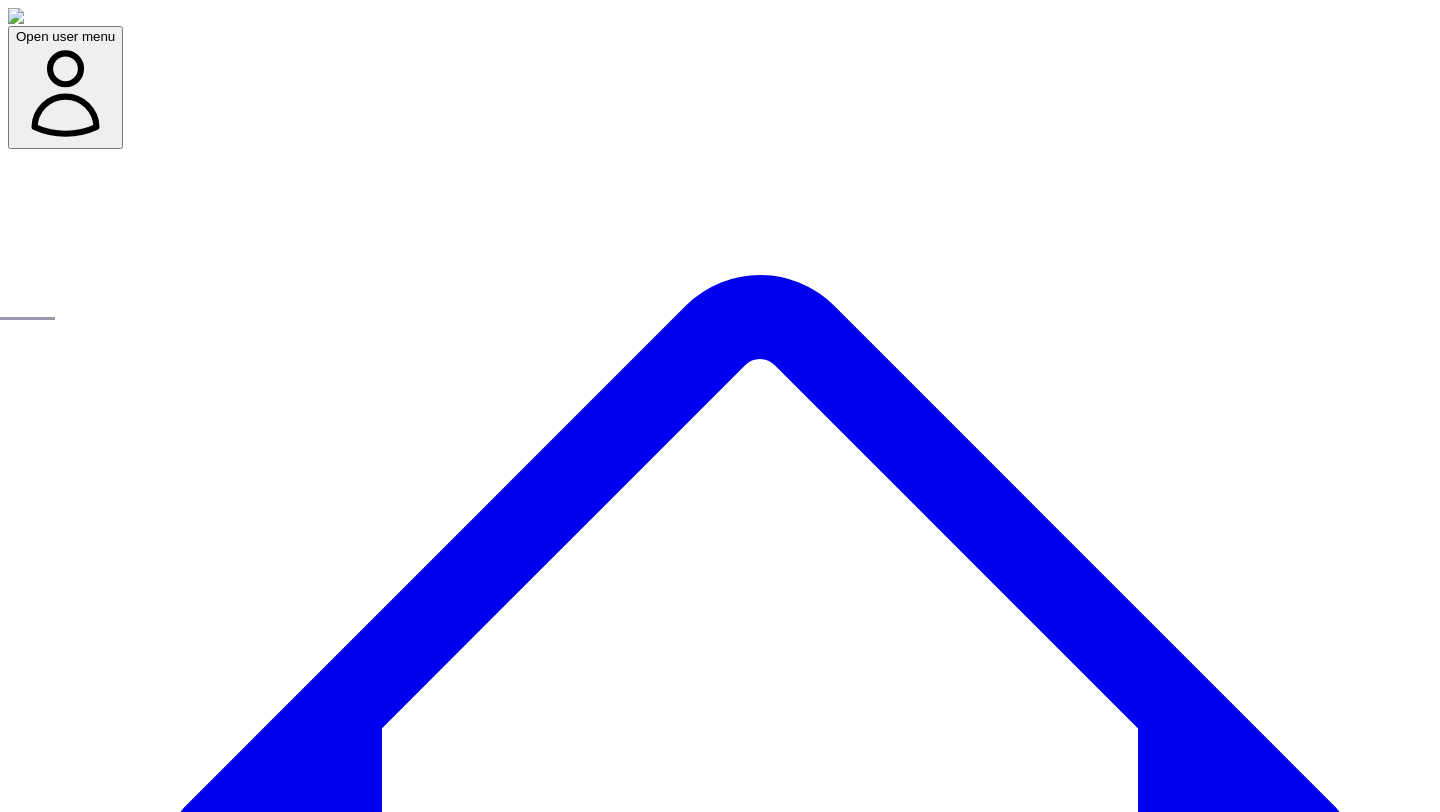 click on "Social Posts Social" at bounding box center (256, 7654) 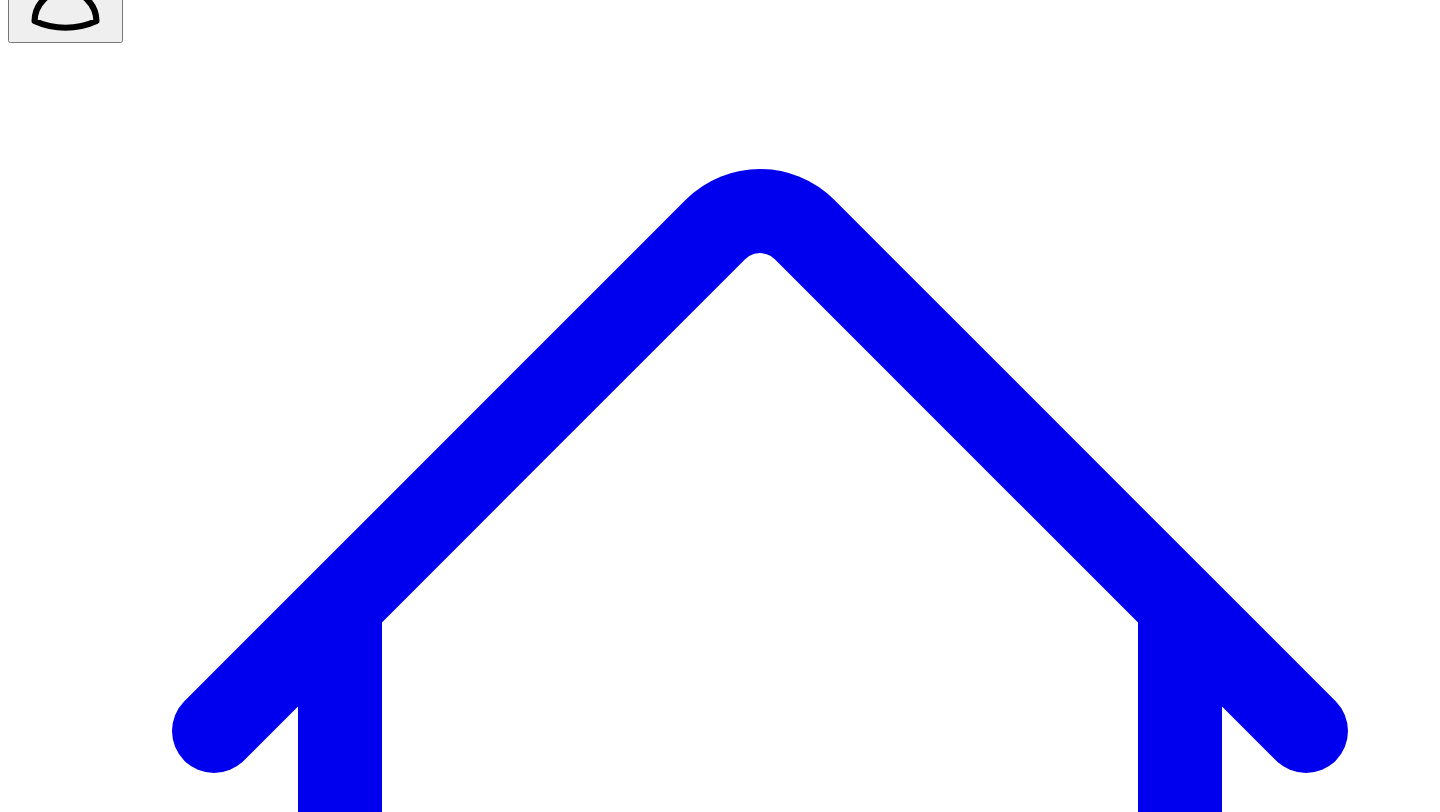 scroll, scrollTop: 144, scrollLeft: 0, axis: vertical 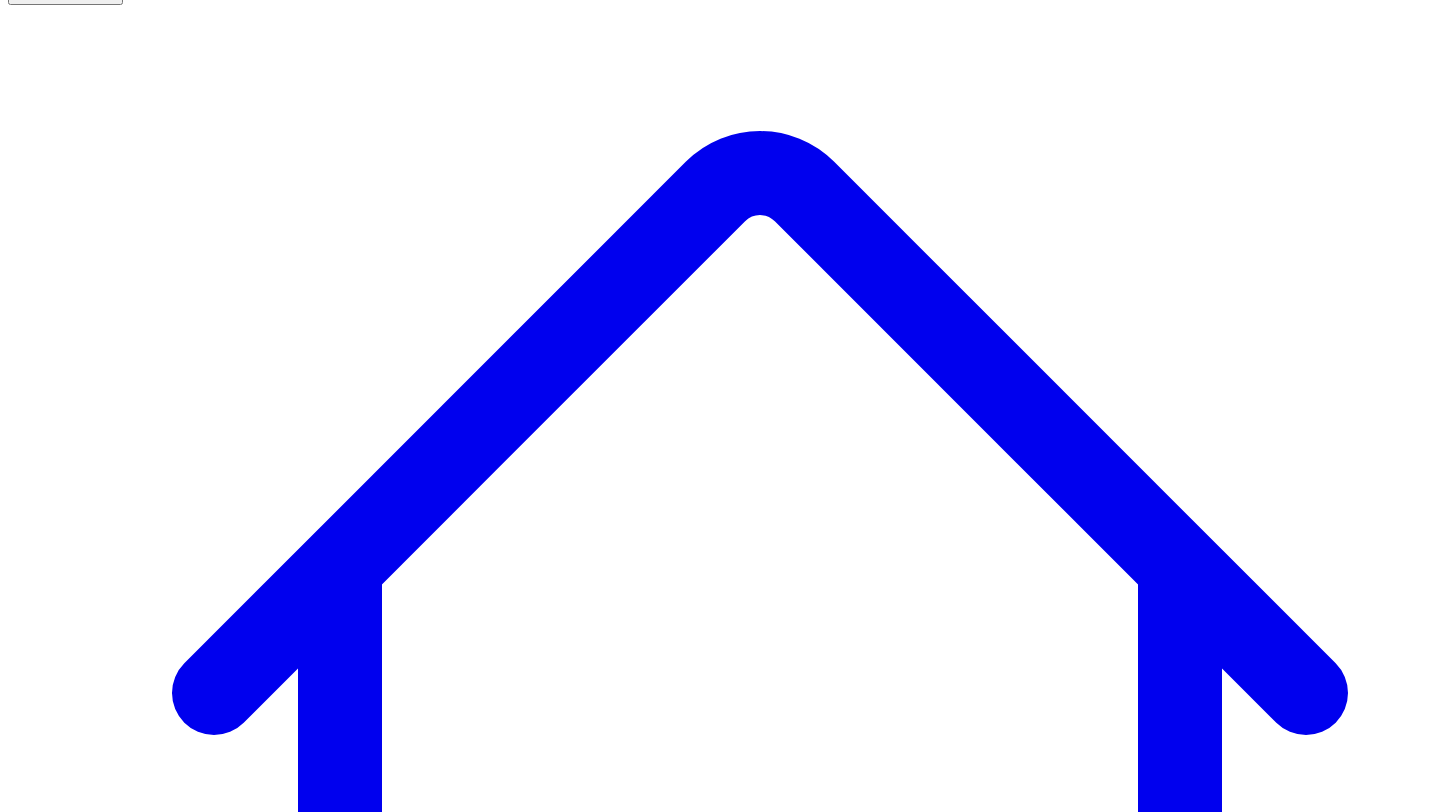 click on "@ [FIRST] [LAST] 10  post s" at bounding box center [91, 7636] 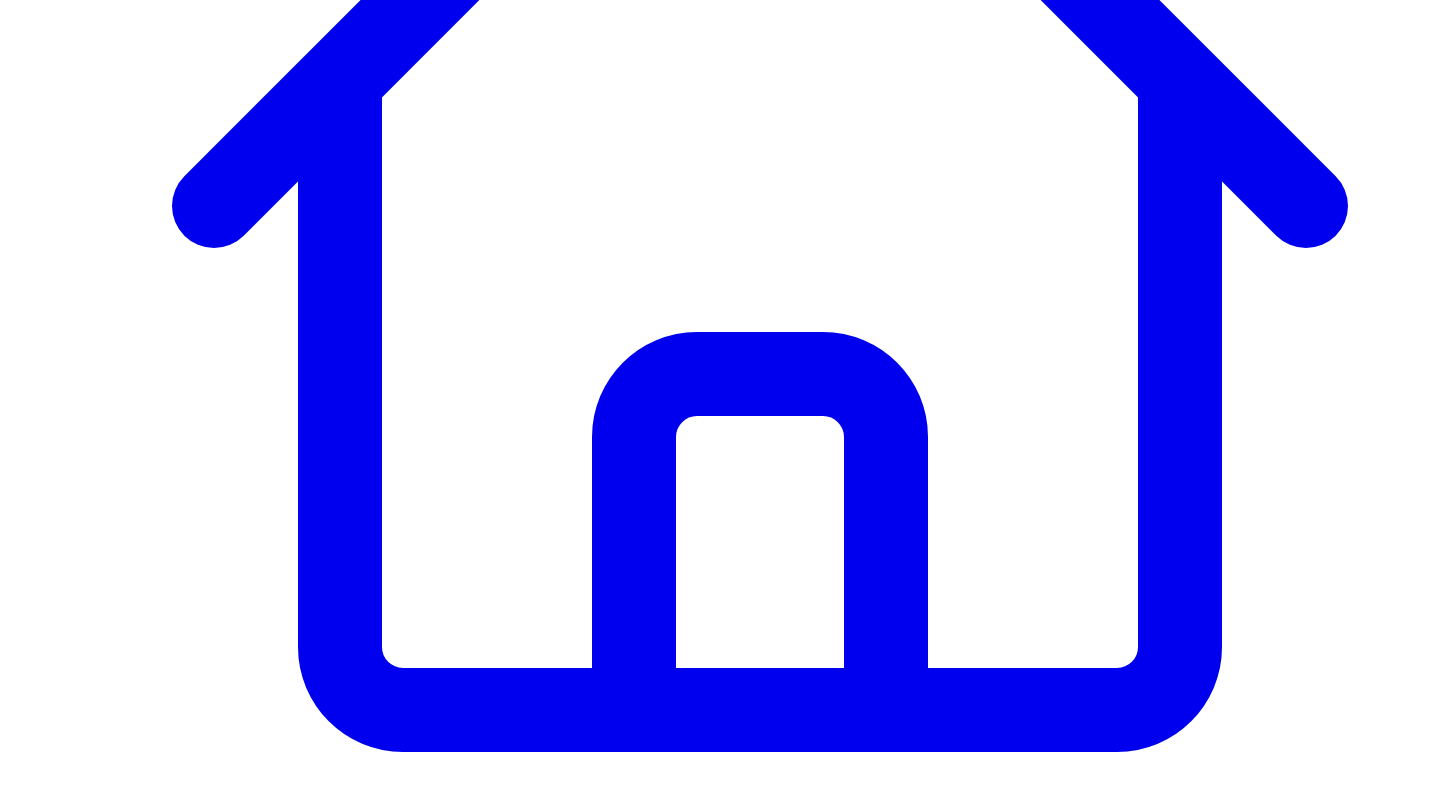 scroll, scrollTop: 697, scrollLeft: 0, axis: vertical 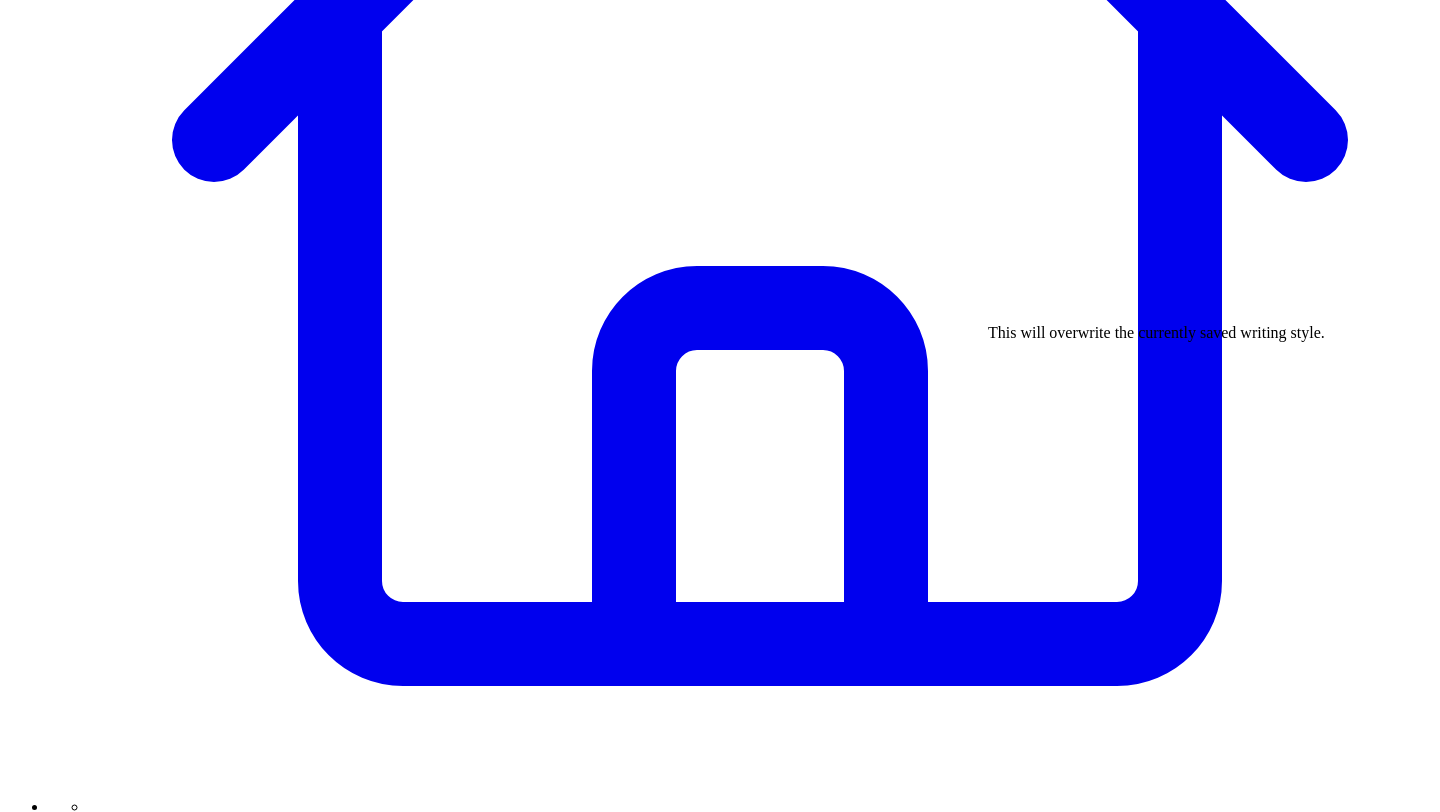 type 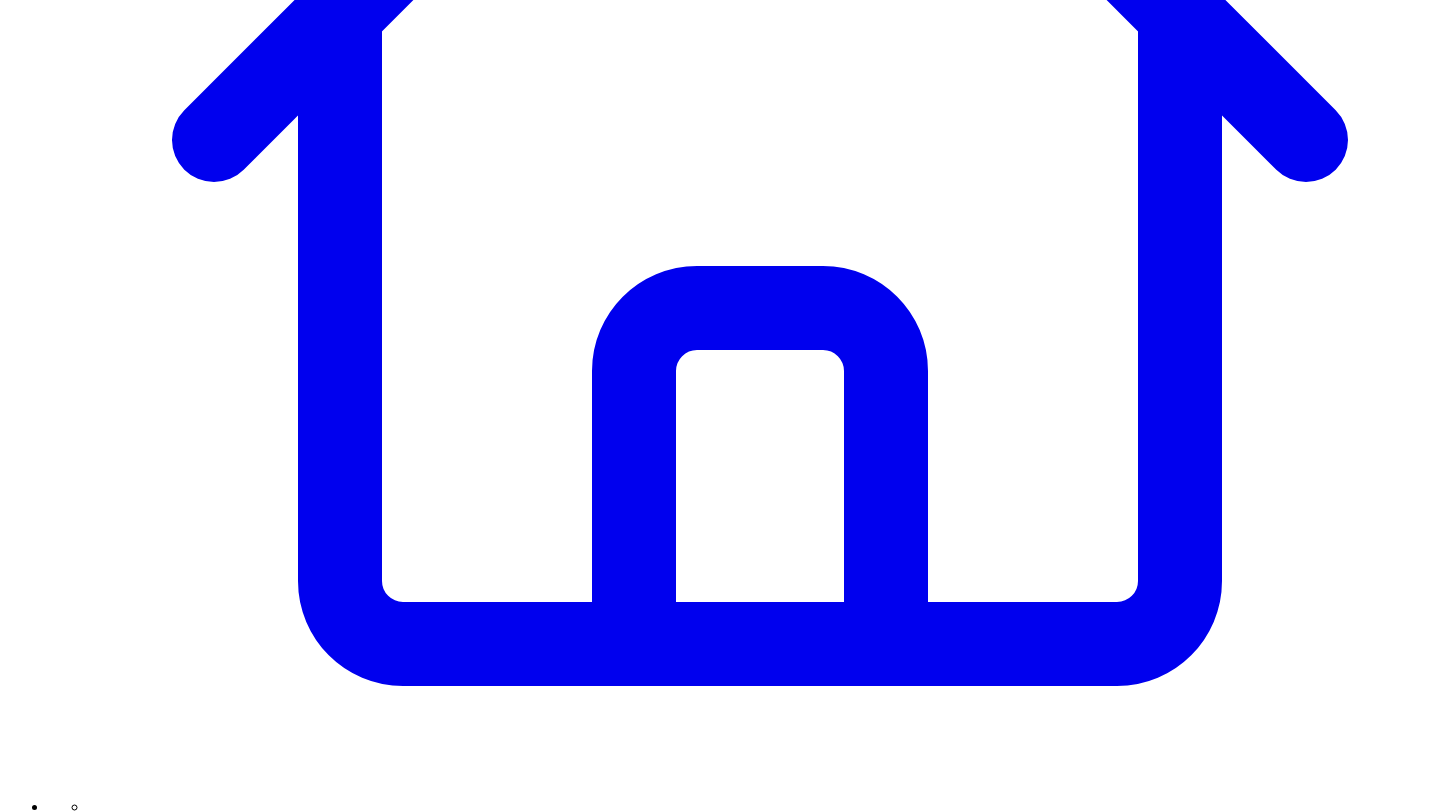 click on "1 1356 /3000 characters I like this but... add more details from responses make it shorter make it sound more like, worded from the responses give a custom instruction Update post writing style  for  Andres Vourakis" at bounding box center (720, 7341) 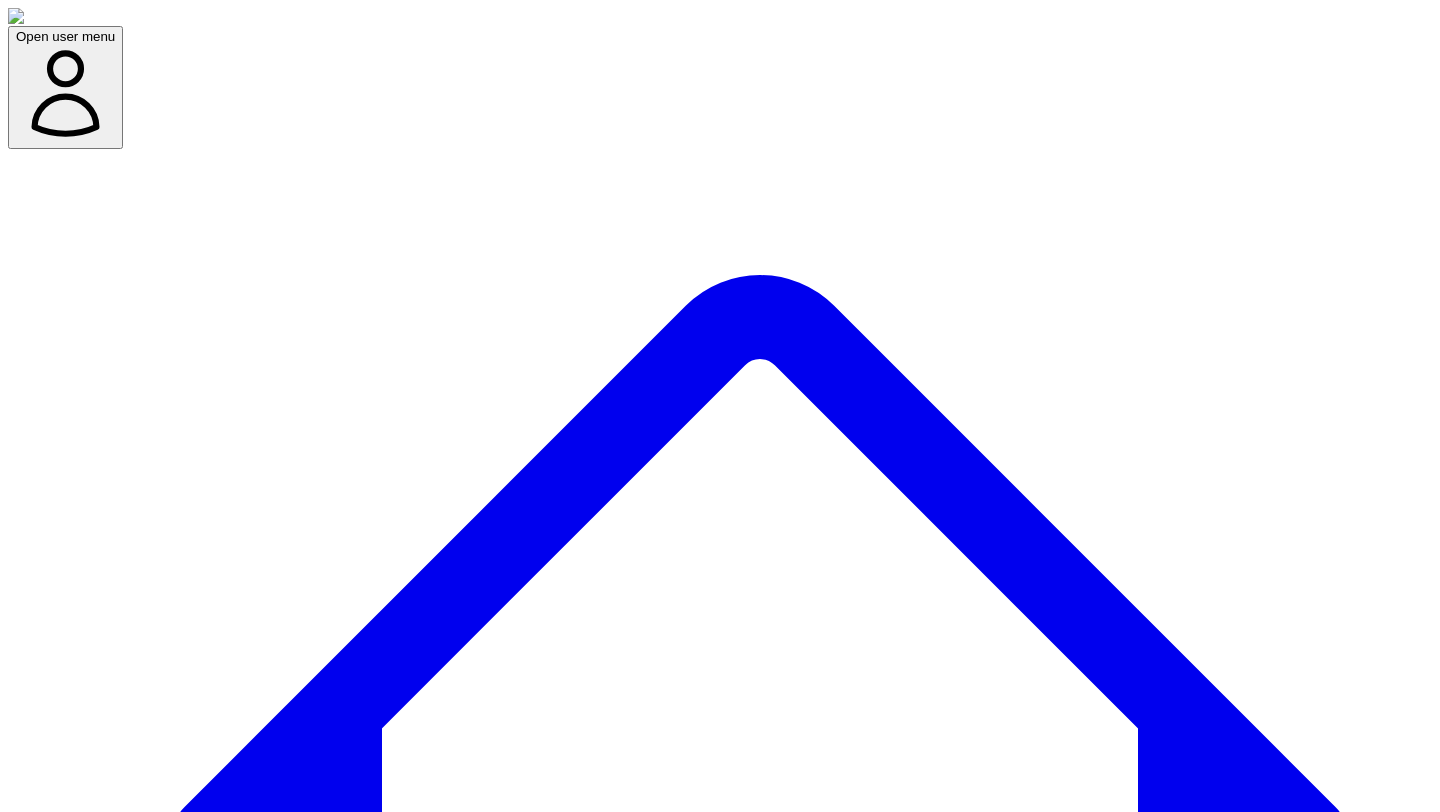 scroll, scrollTop: 0, scrollLeft: 0, axis: both 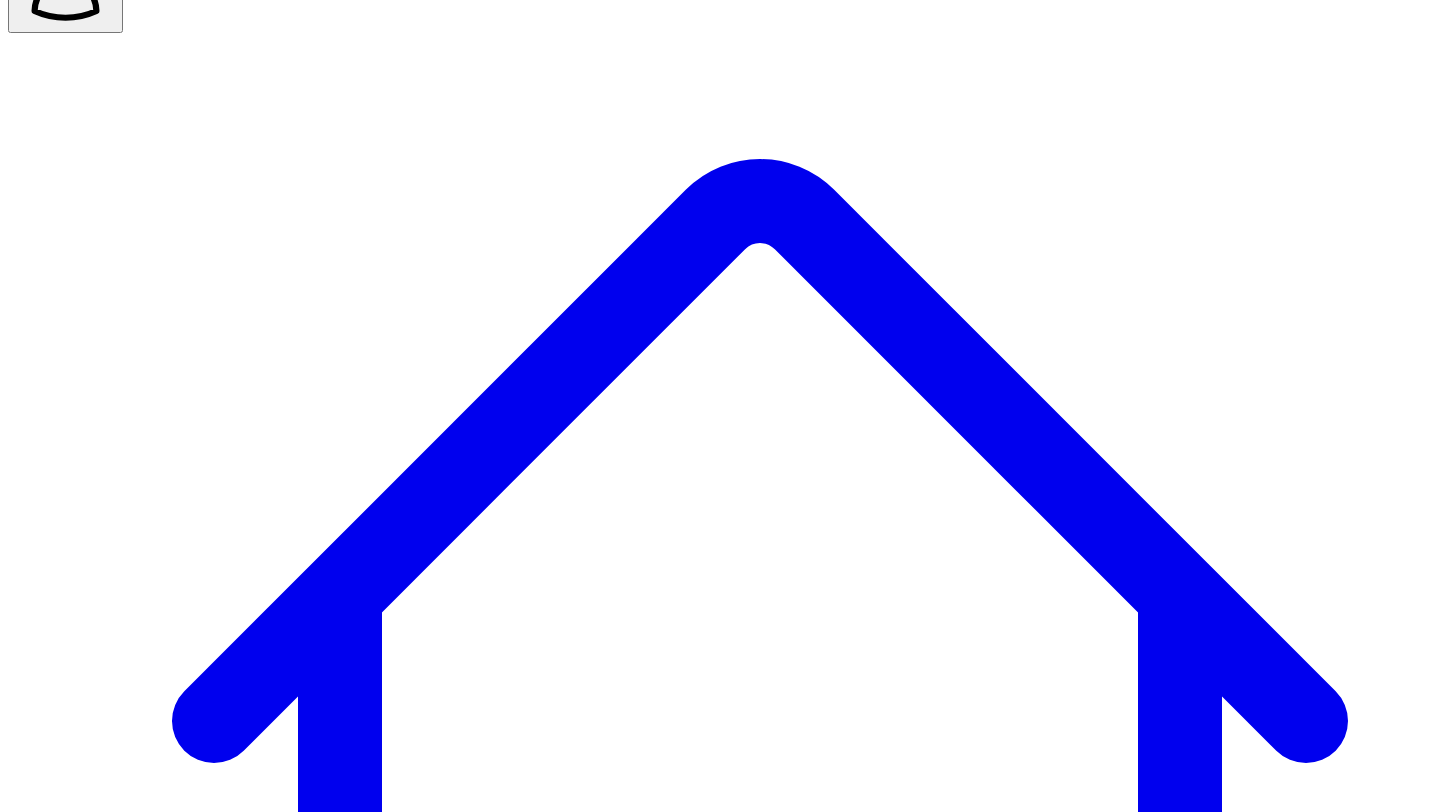 click on "@ [FIRST] [LAST] 0  quick take s" at bounding box center [105, 7650] 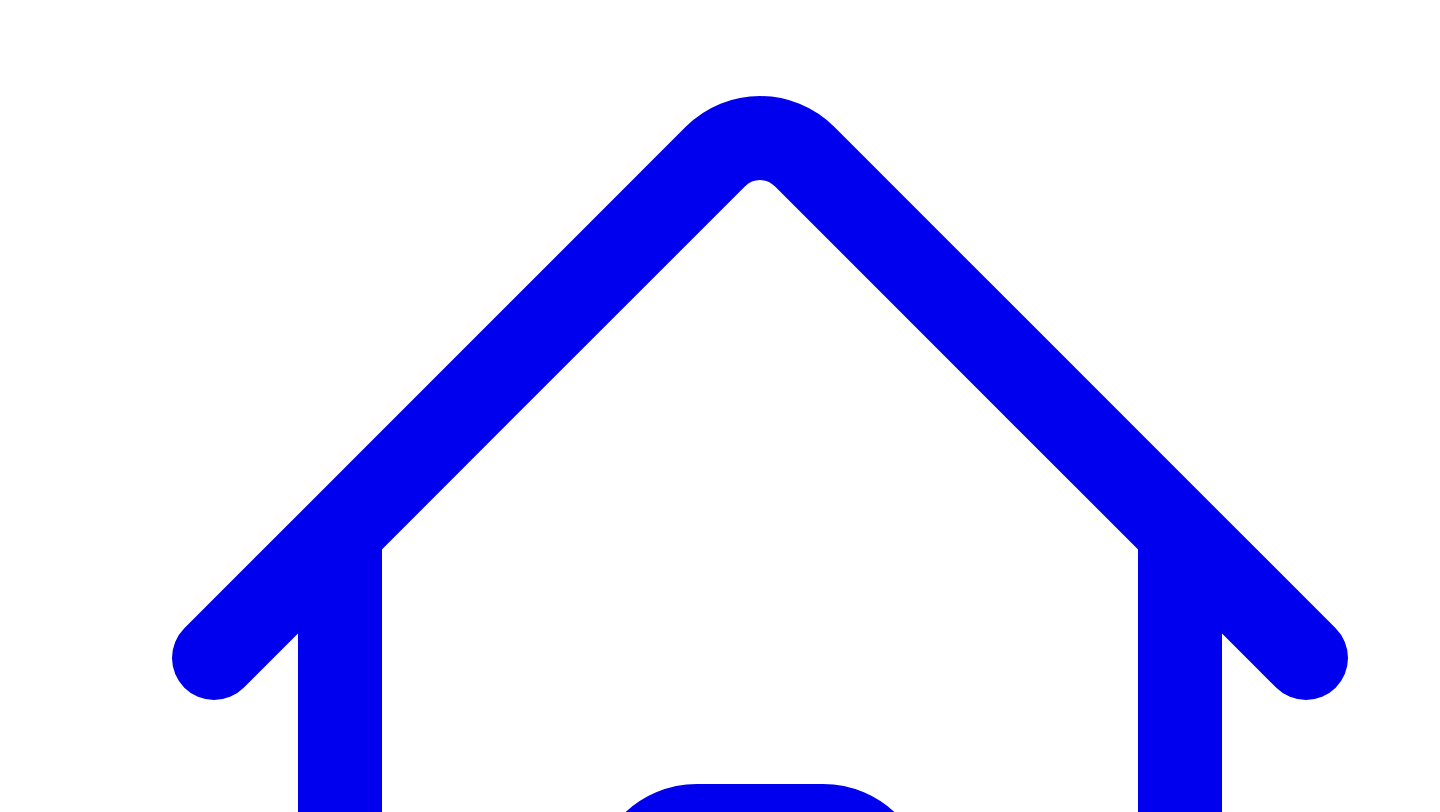 click on "Generate 8 Quick Takes" at bounding box center [99, 7694] 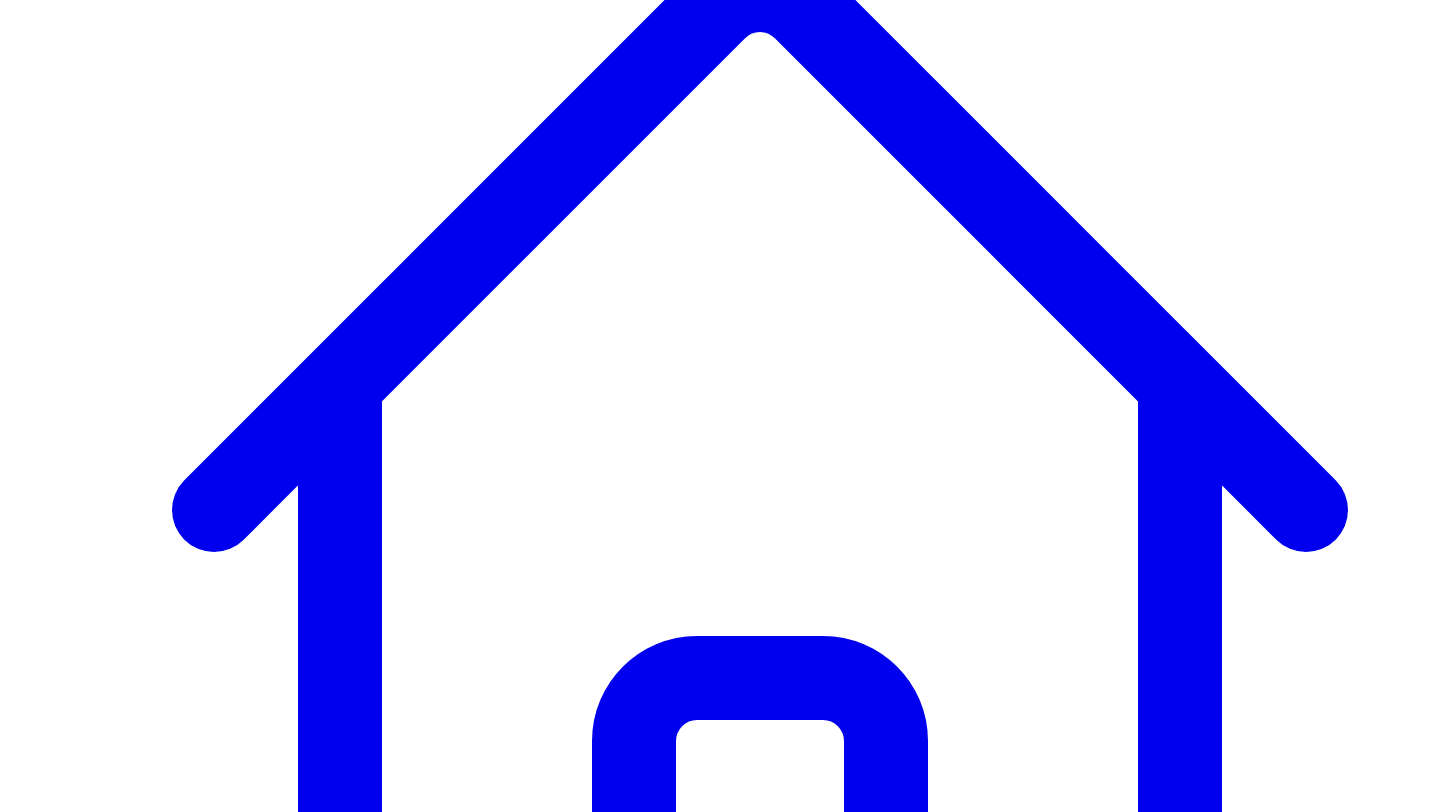 scroll, scrollTop: 439, scrollLeft: 0, axis: vertical 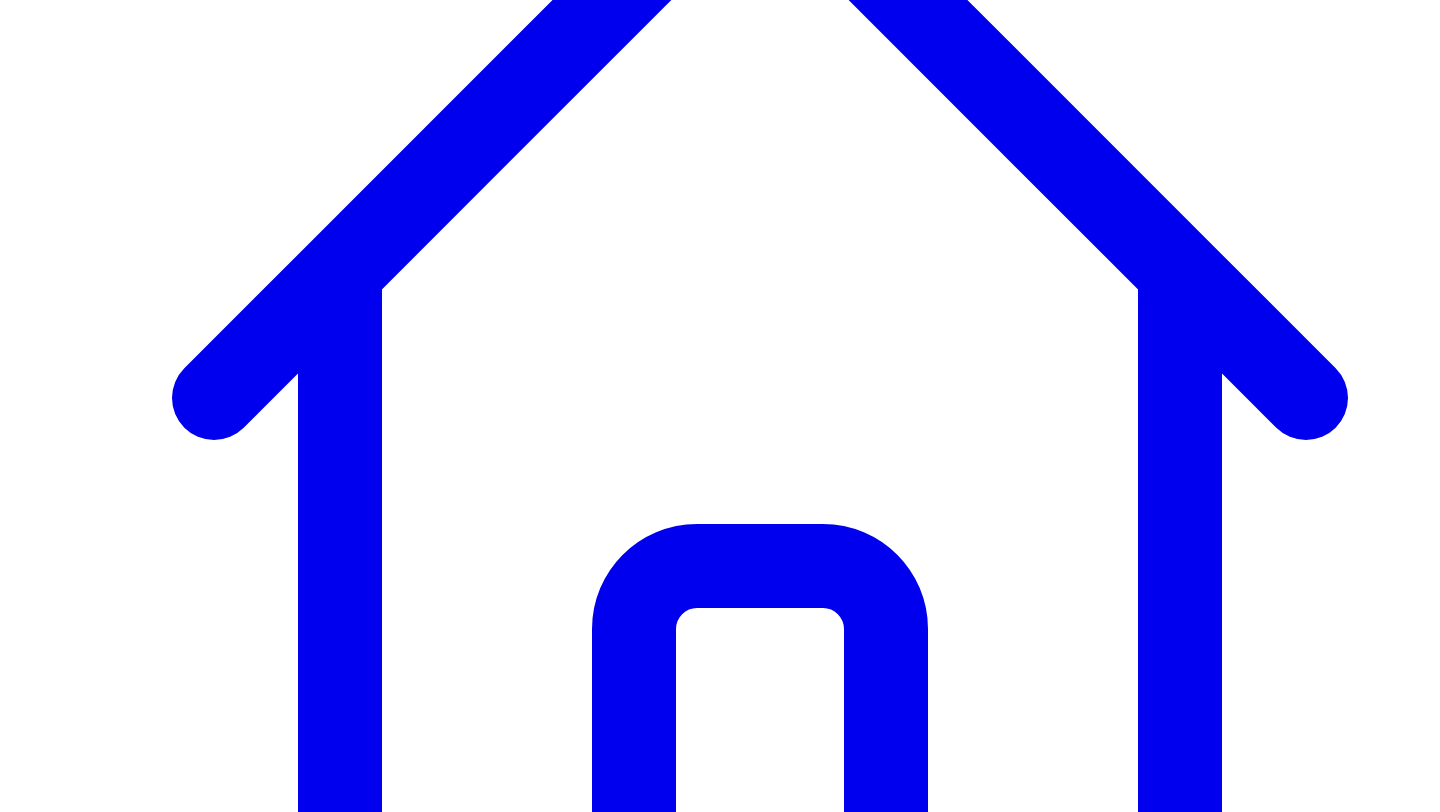click 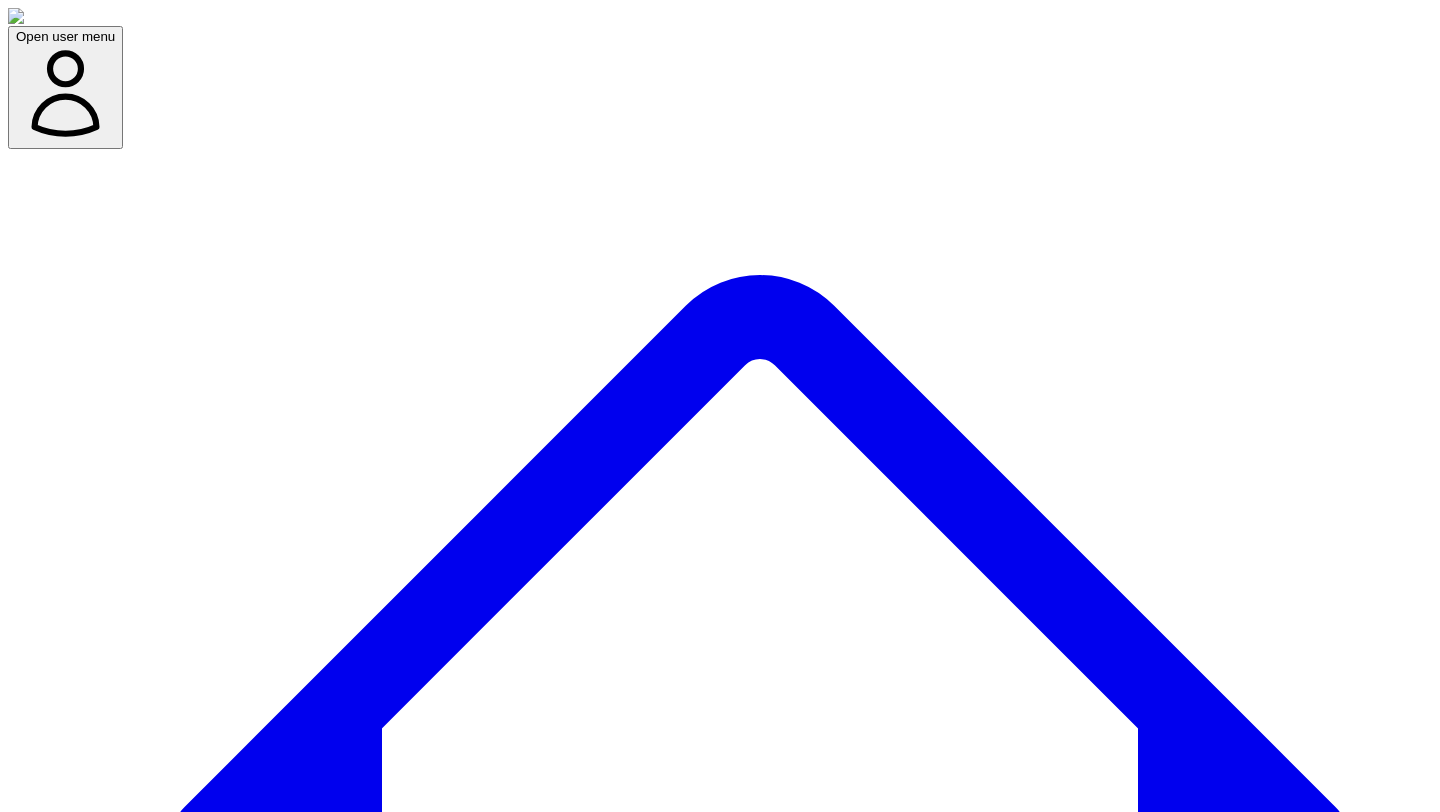 scroll, scrollTop: 144, scrollLeft: 0, axis: vertical 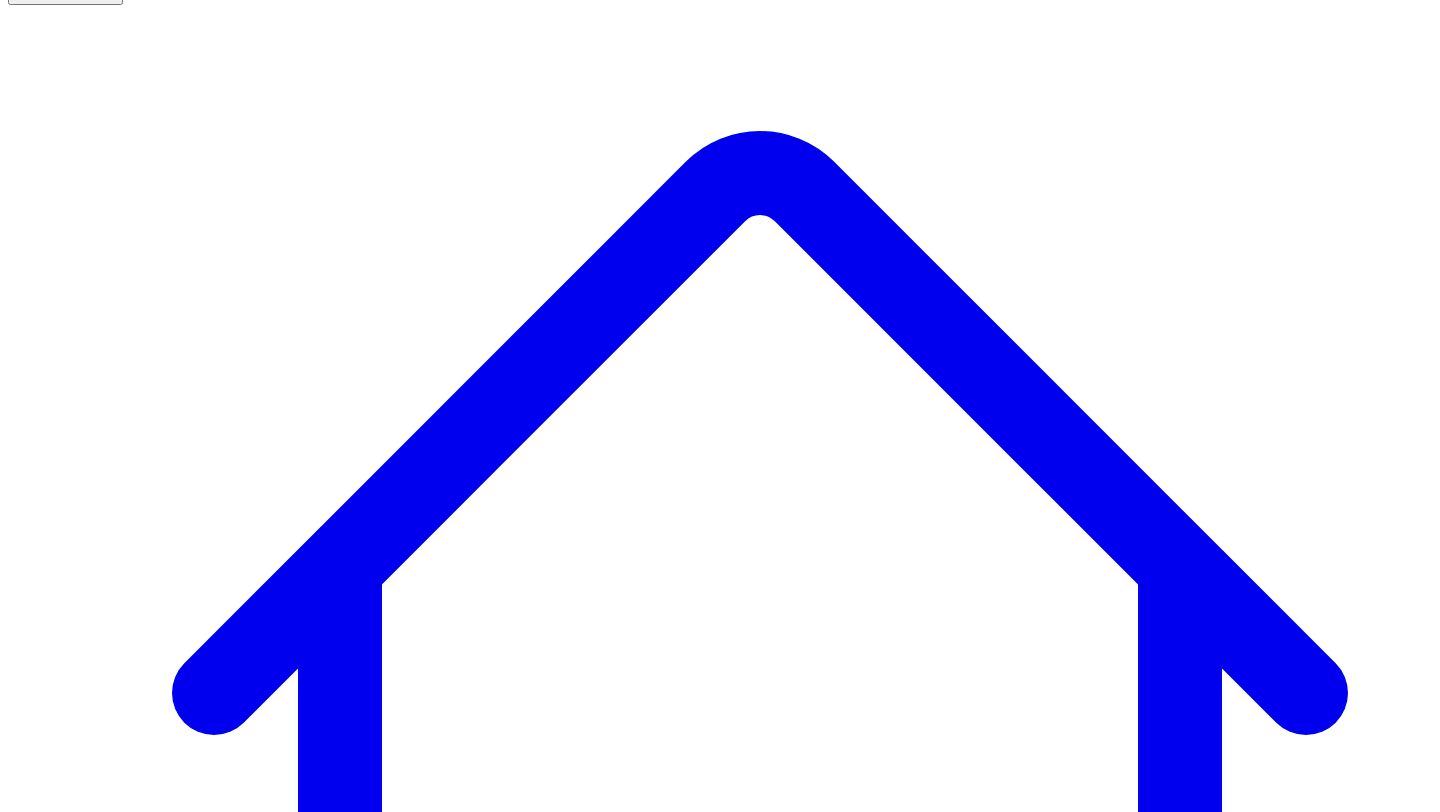 click on "Bites & Quotes" at bounding box center (746, 7516) 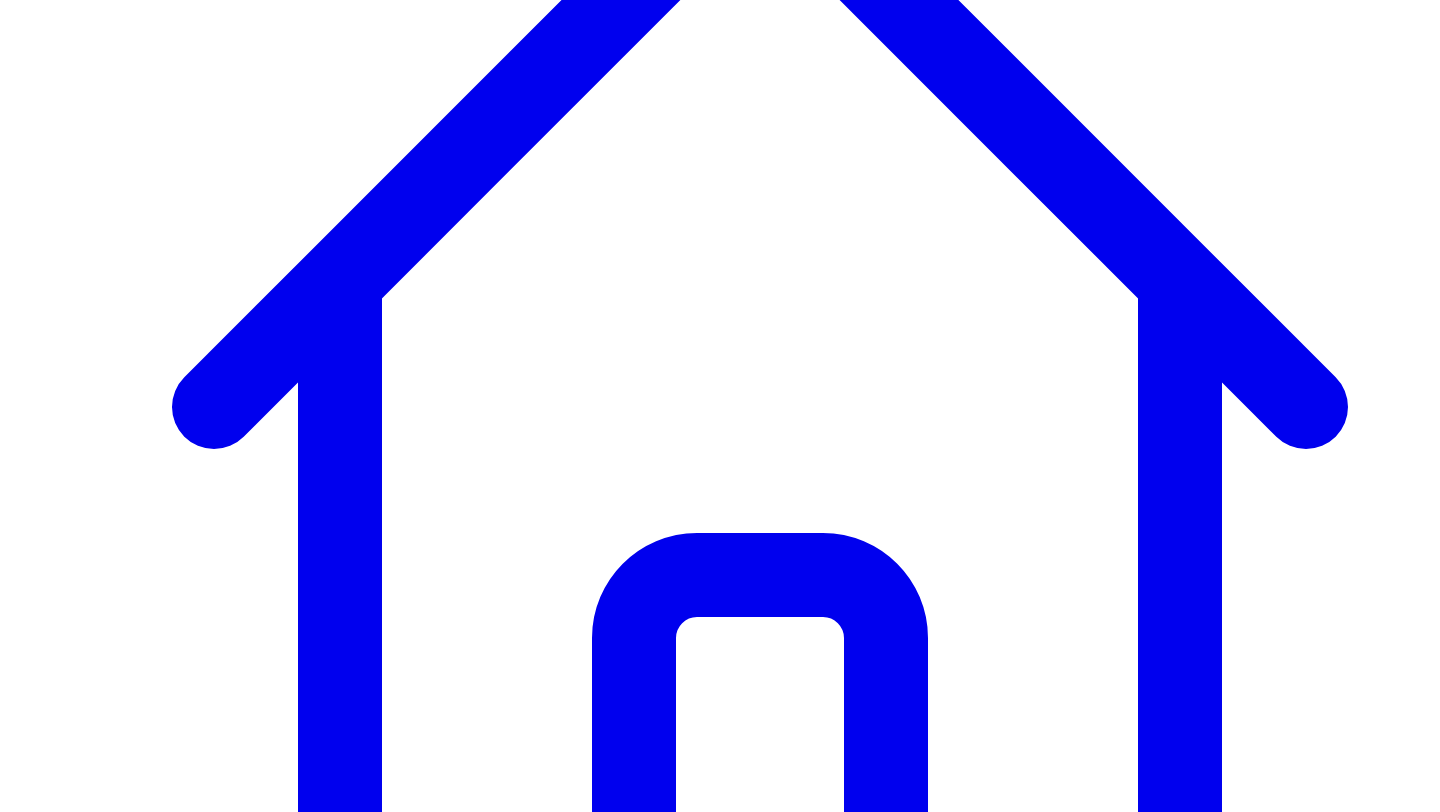 scroll, scrollTop: 398, scrollLeft: 0, axis: vertical 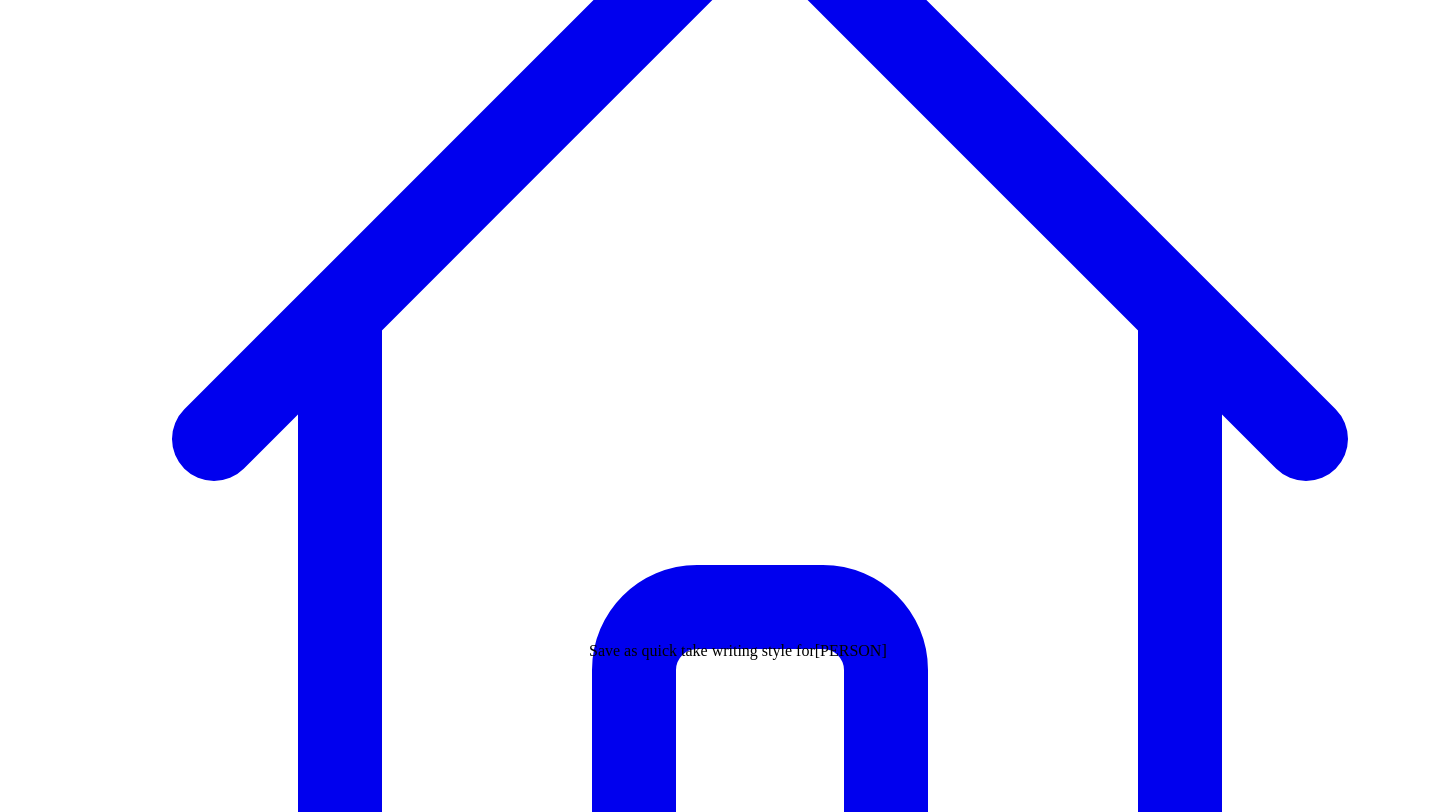 click 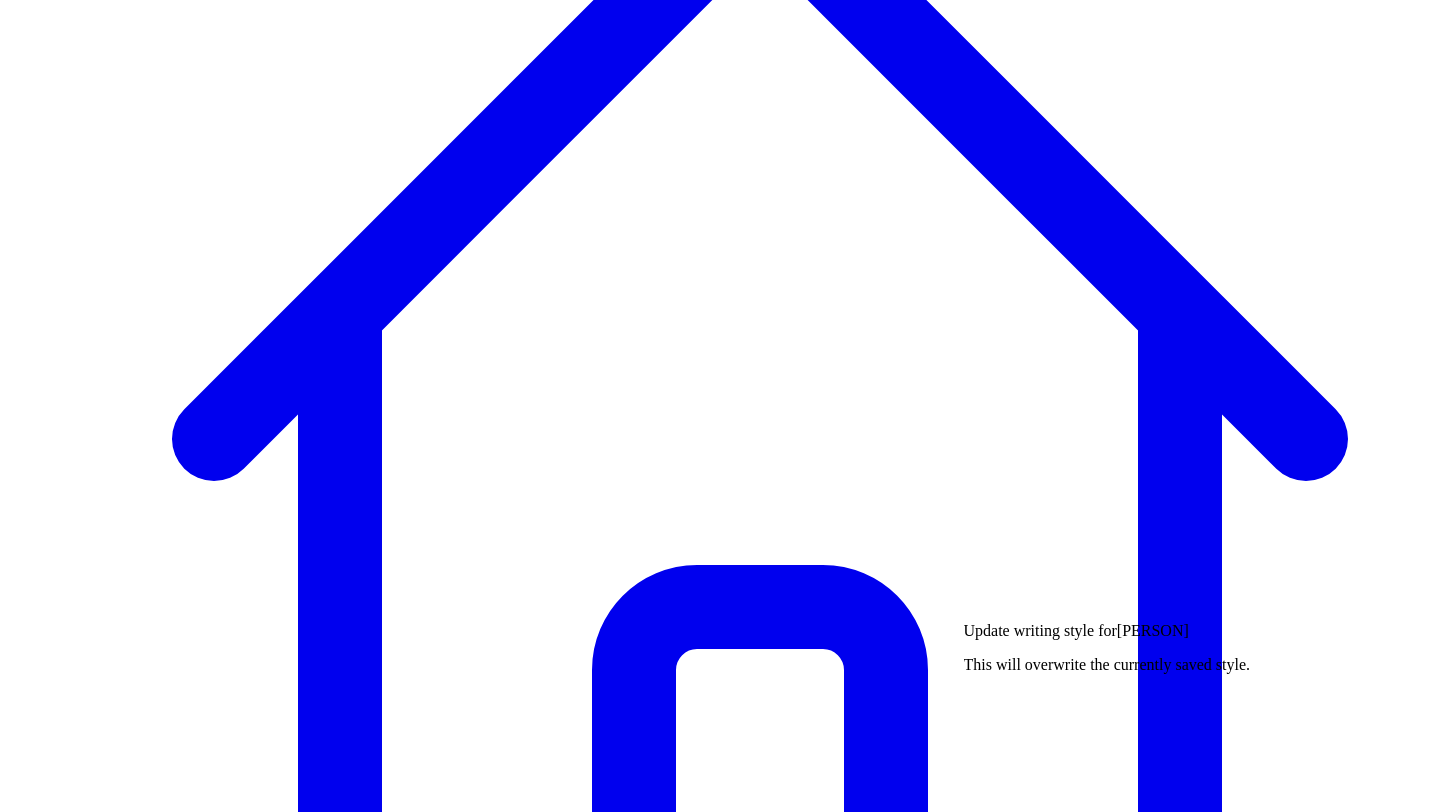 type 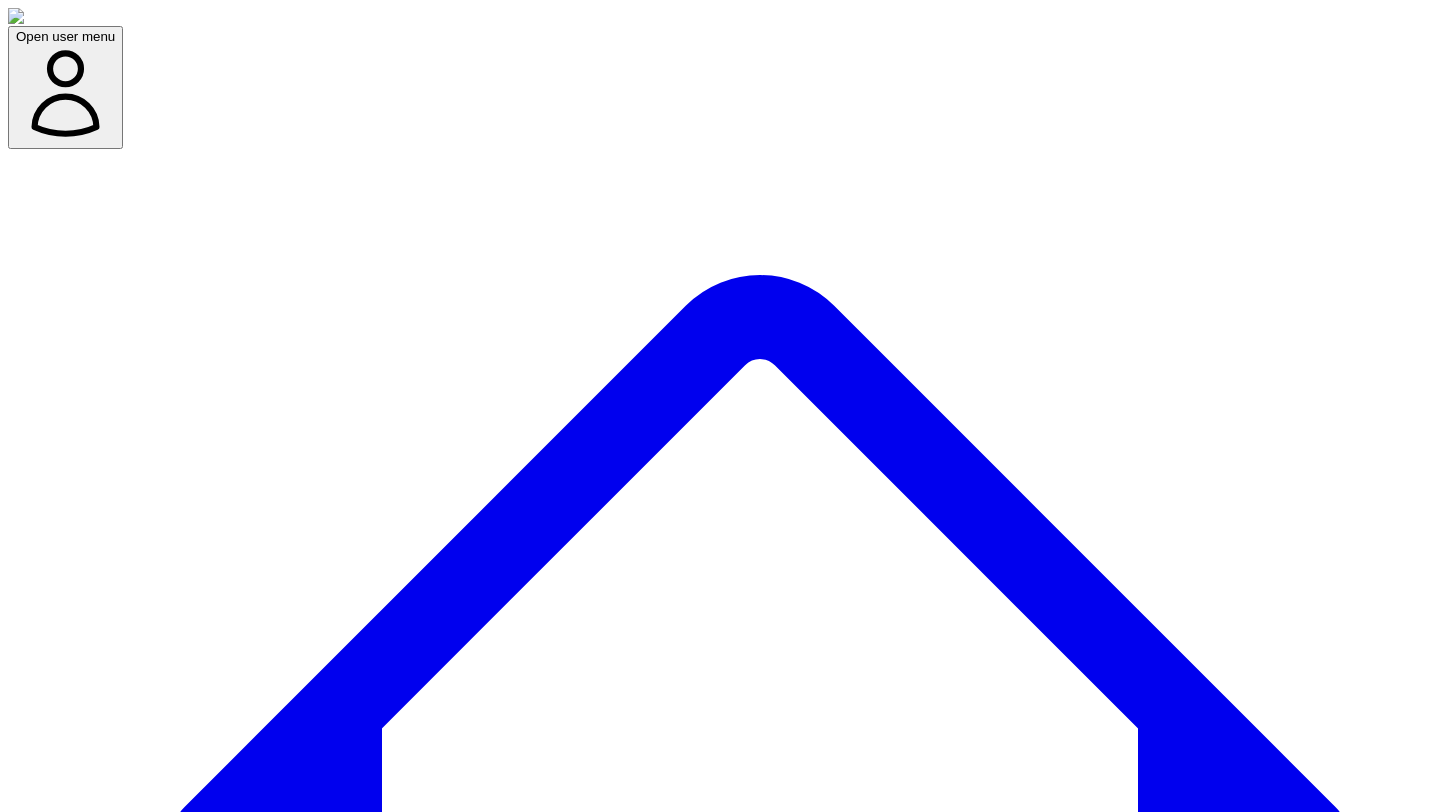 scroll, scrollTop: 144, scrollLeft: 0, axis: vertical 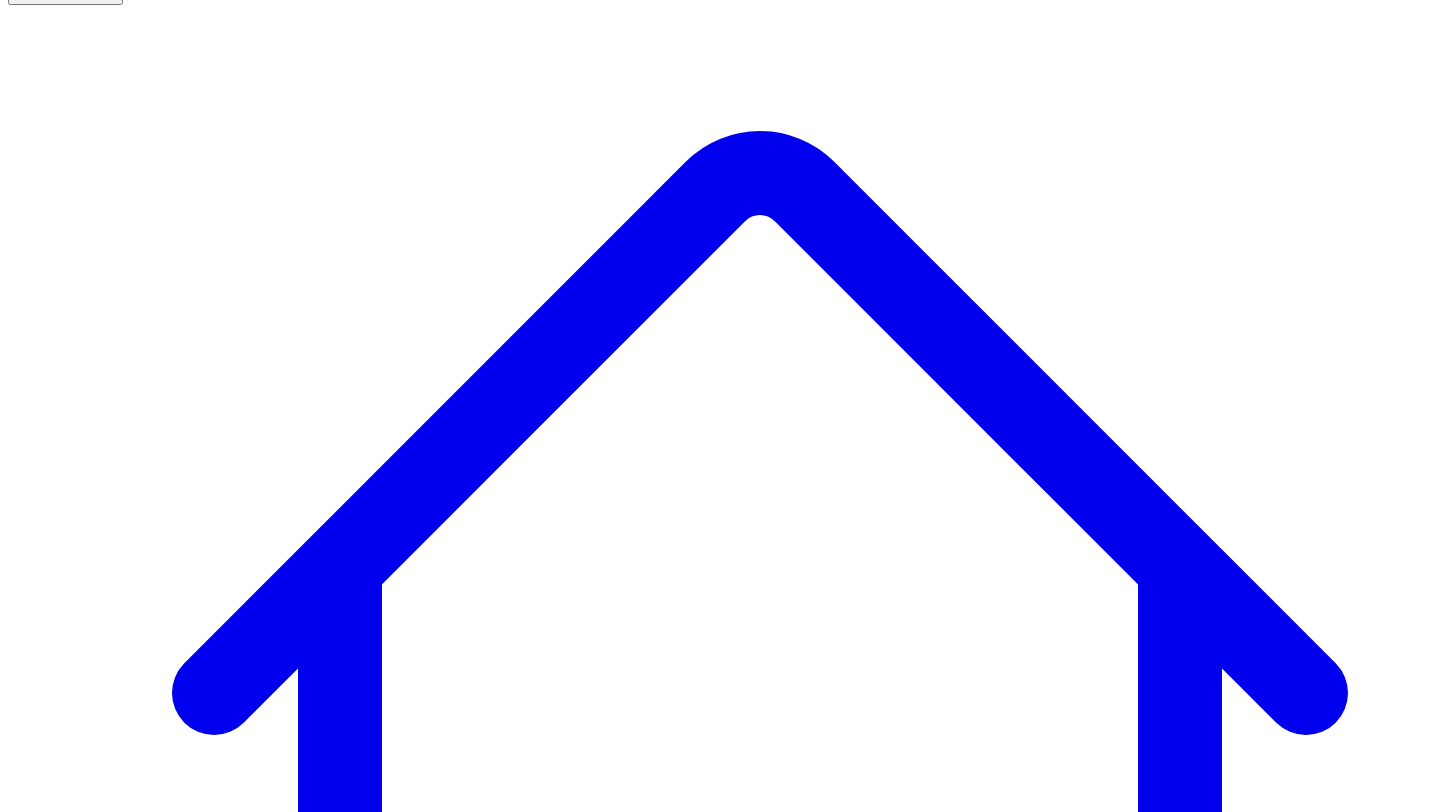 click on "Social Posts" at bounding box center [249, 7516] 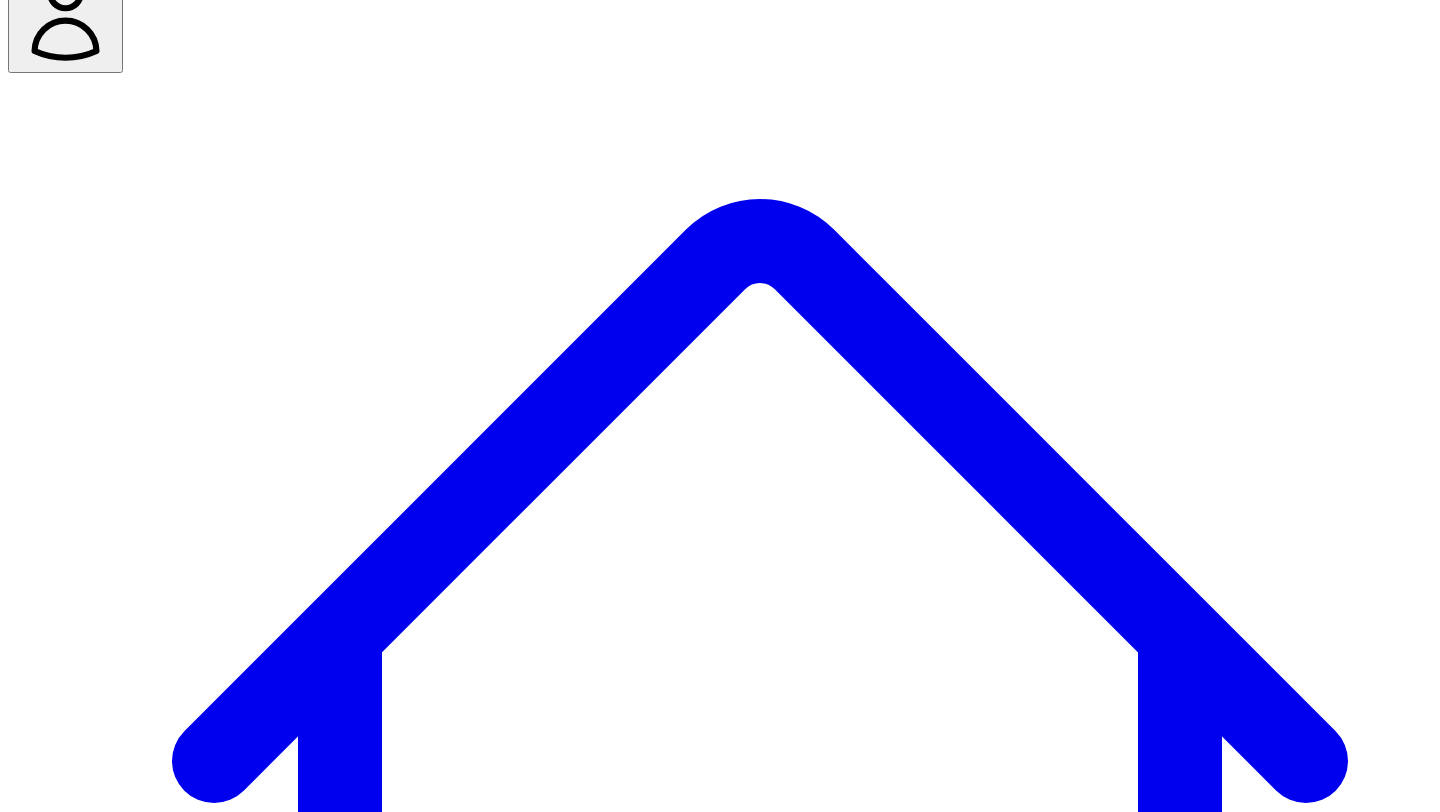 scroll, scrollTop: 67, scrollLeft: 0, axis: vertical 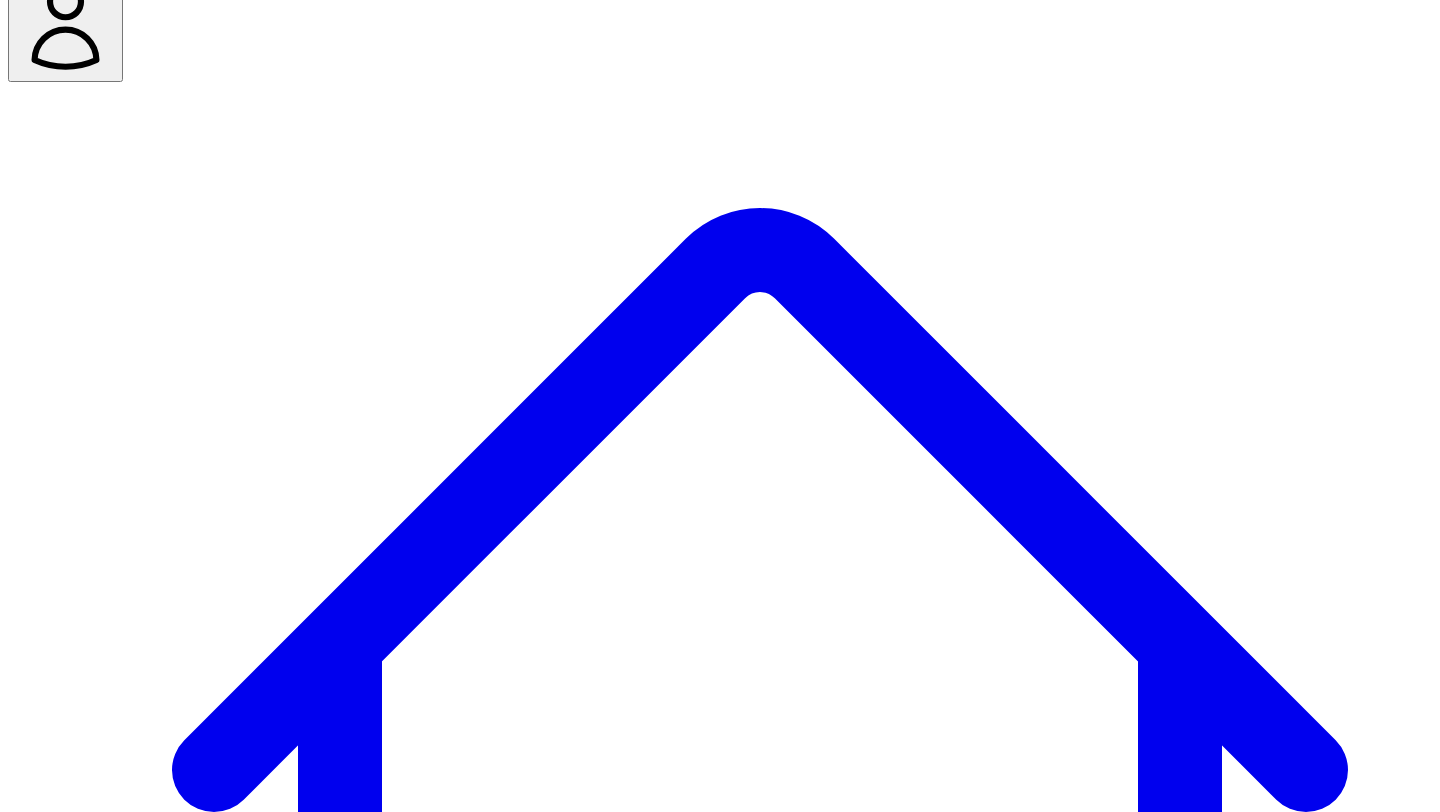 click on "Social Posts" at bounding box center [249, 7593] 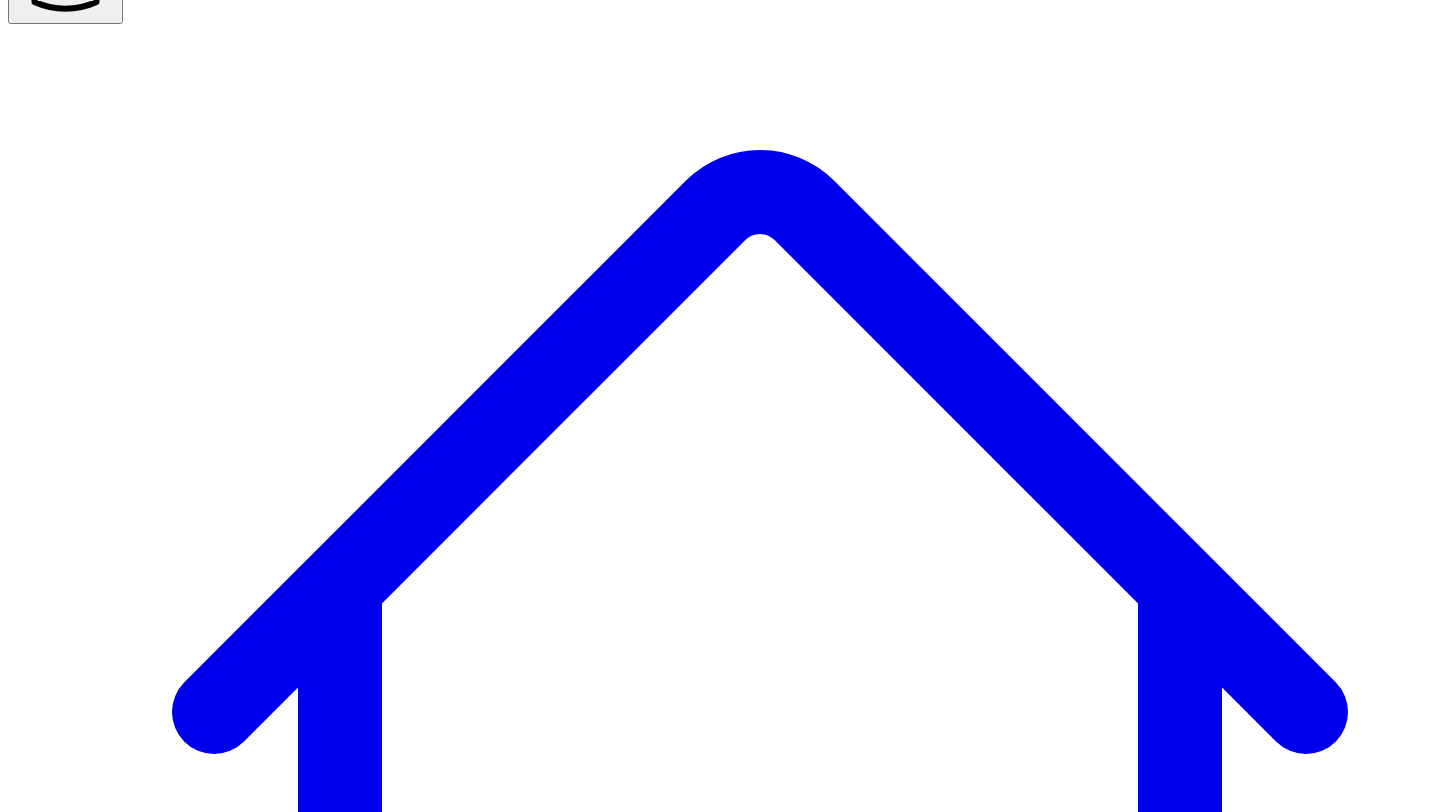 scroll, scrollTop: 144, scrollLeft: 0, axis: vertical 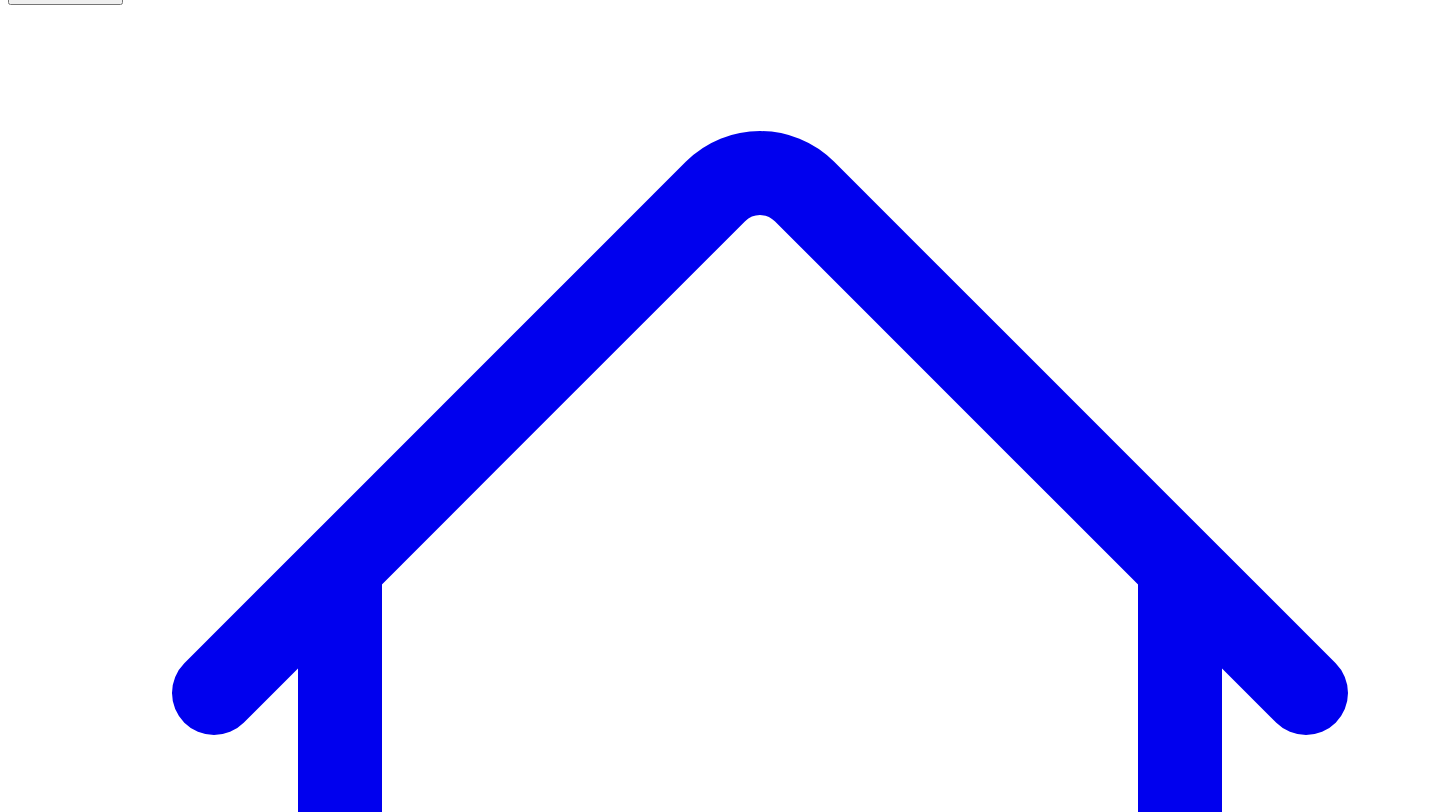 click on "@ [FIRST] [LAST] 10  post s" at bounding box center [91, 7636] 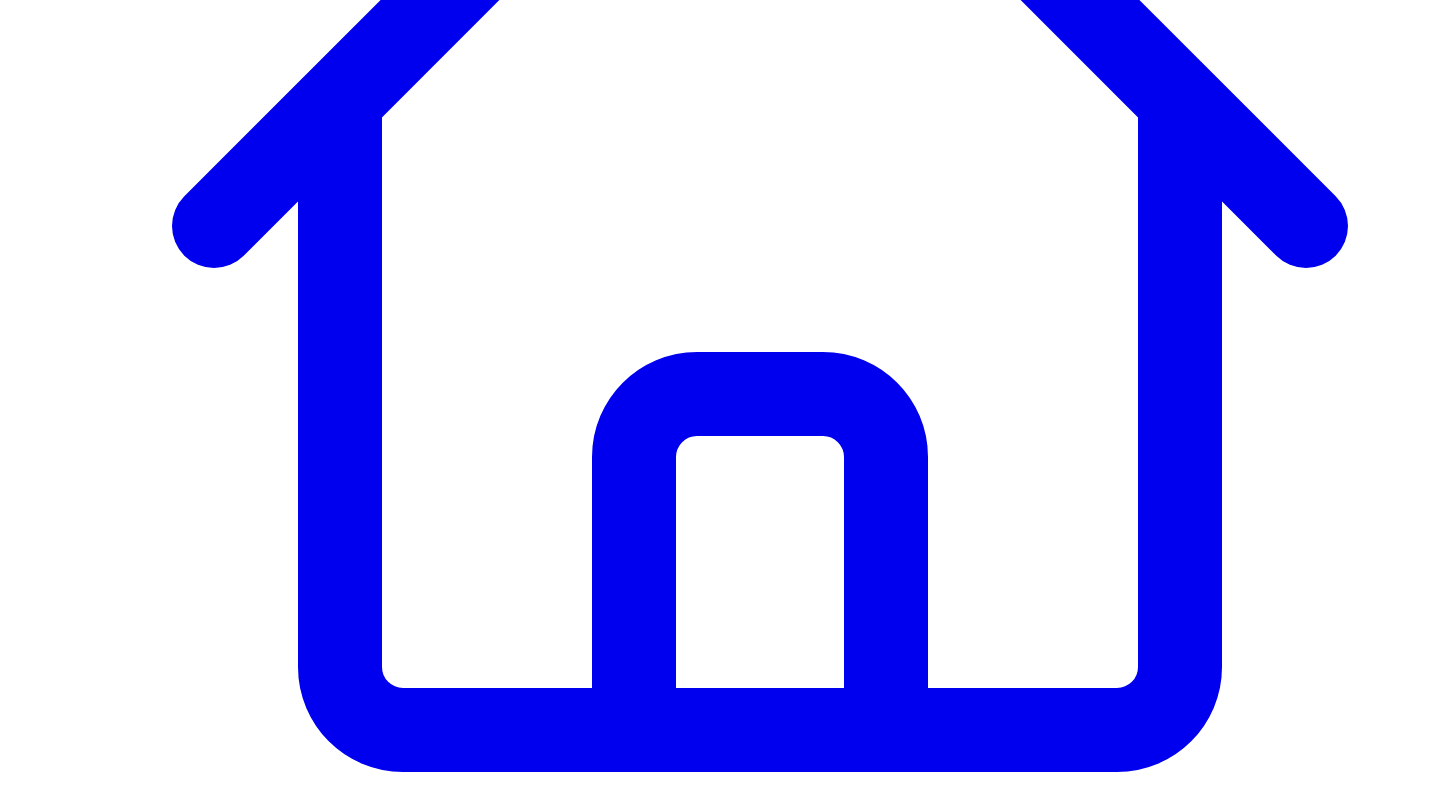 scroll, scrollTop: 587, scrollLeft: 0, axis: vertical 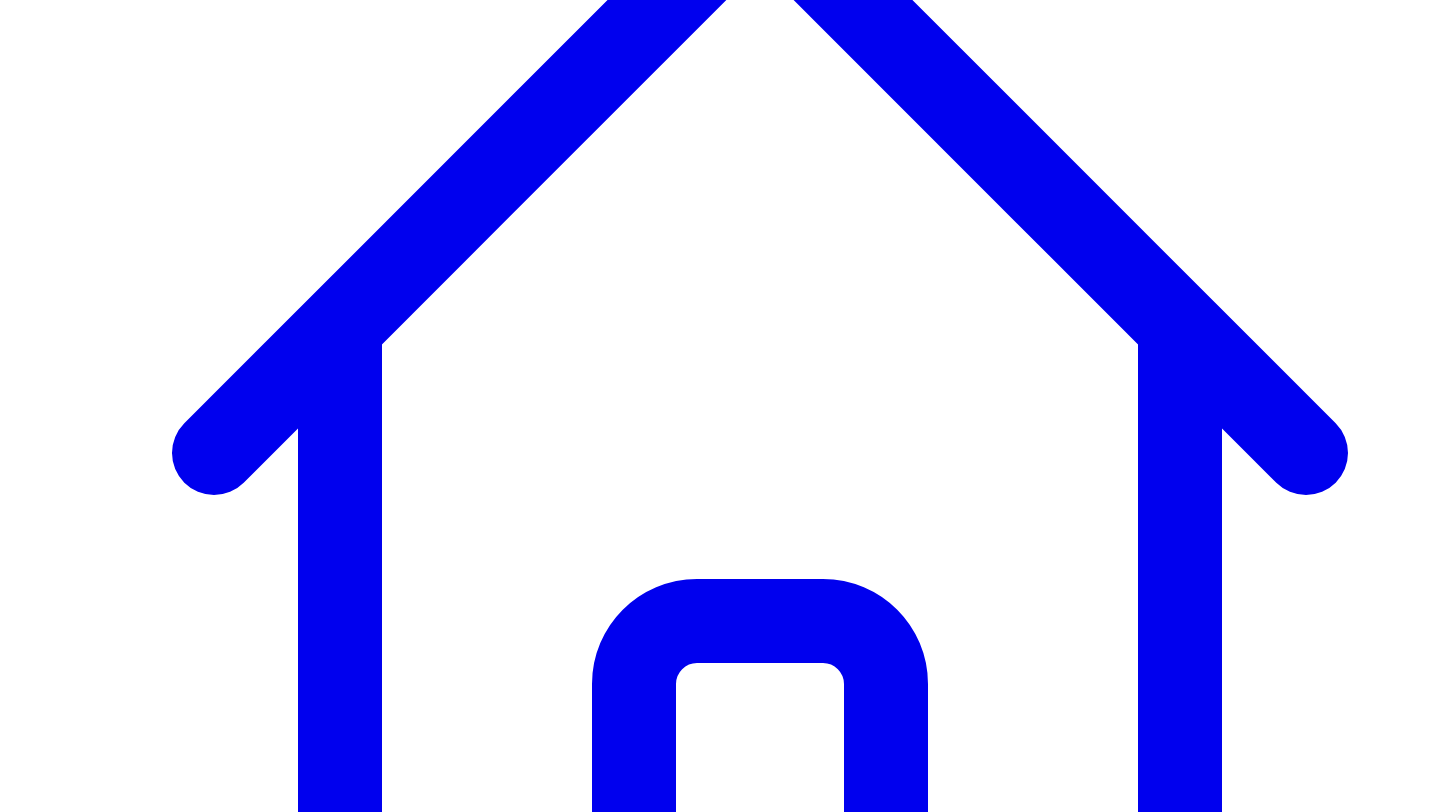 click on "@ [FIRST] [LAST] 10  post s" at bounding box center (91, 7396) 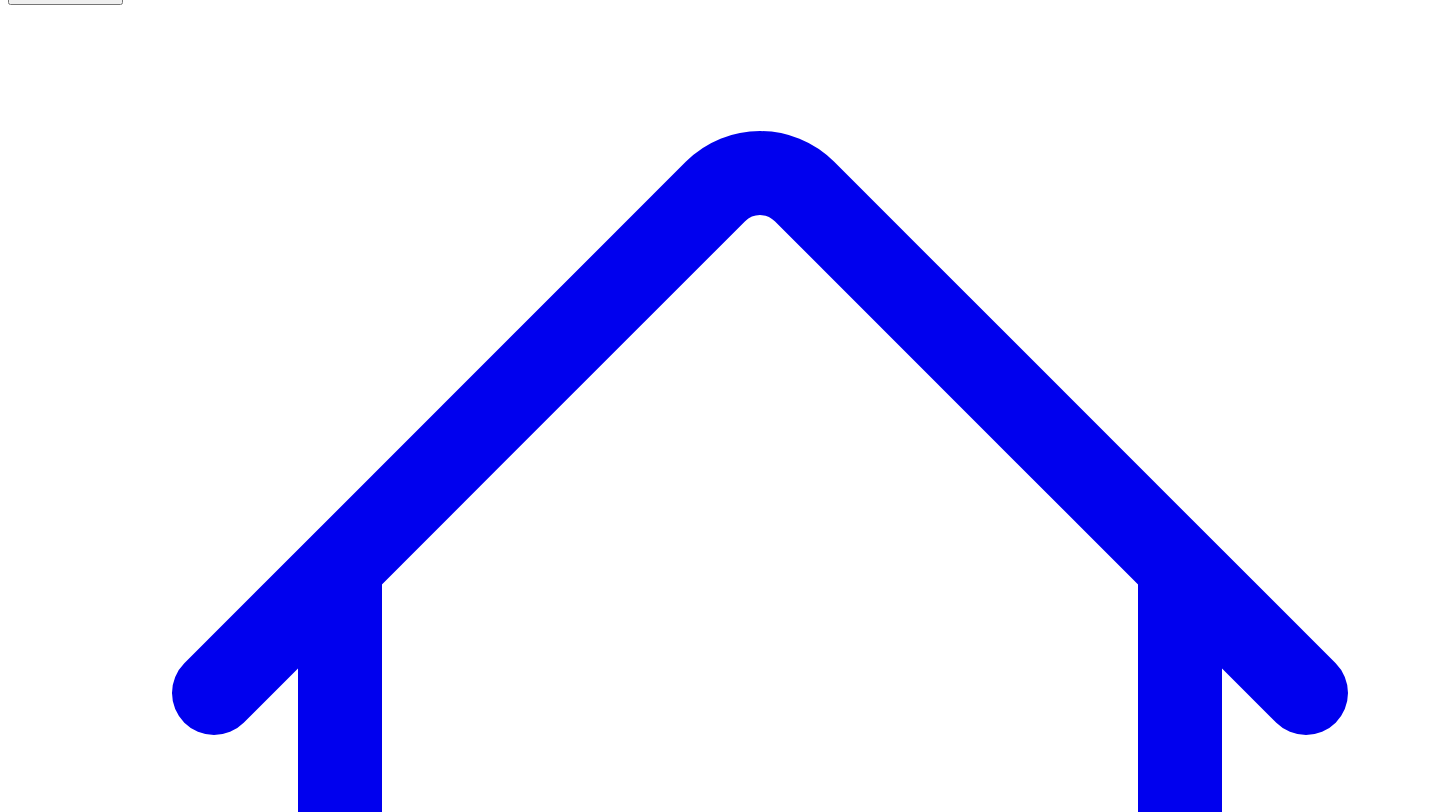click on "@ Joei Joei 0  post s" at bounding box center [74, 7689] 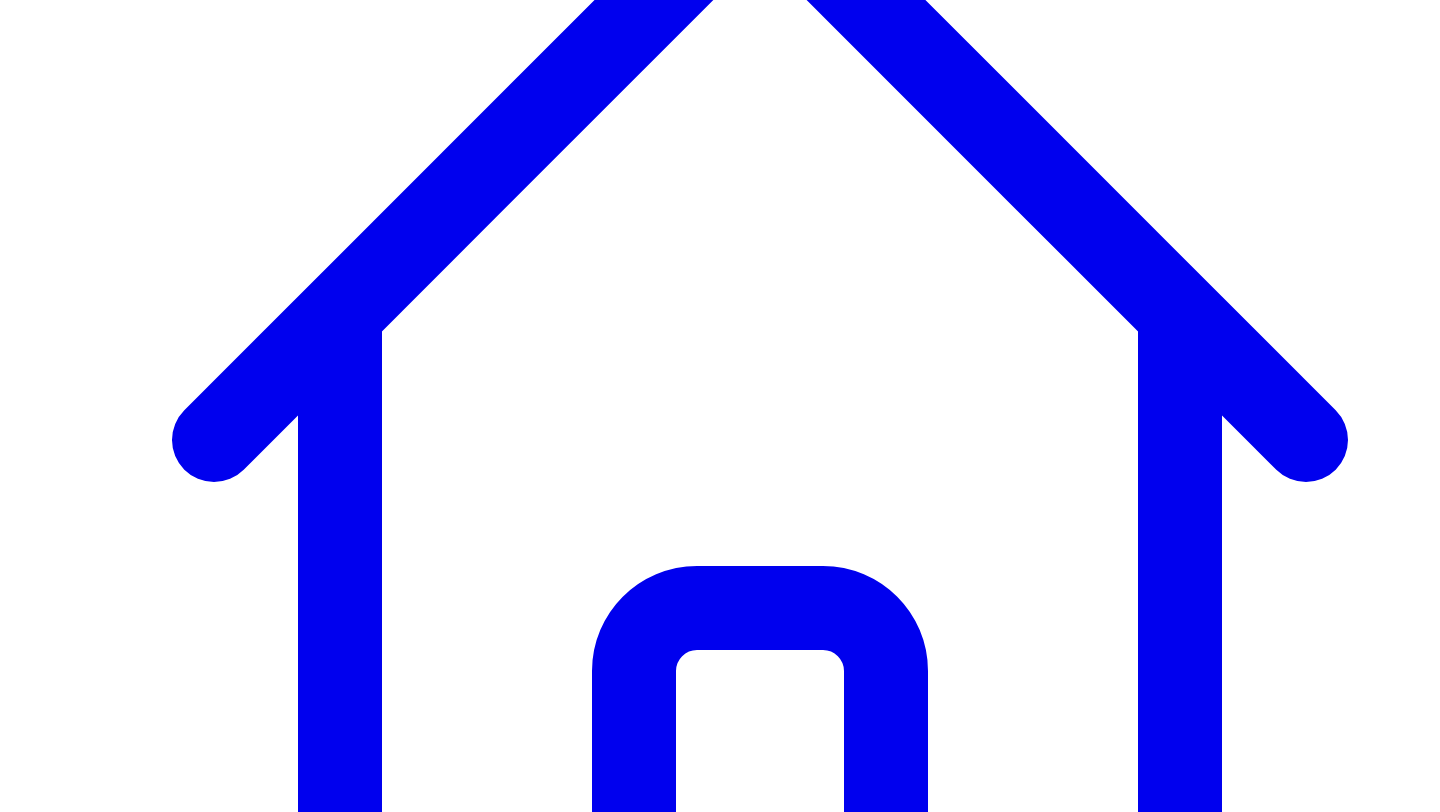 scroll, scrollTop: 399, scrollLeft: 0, axis: vertical 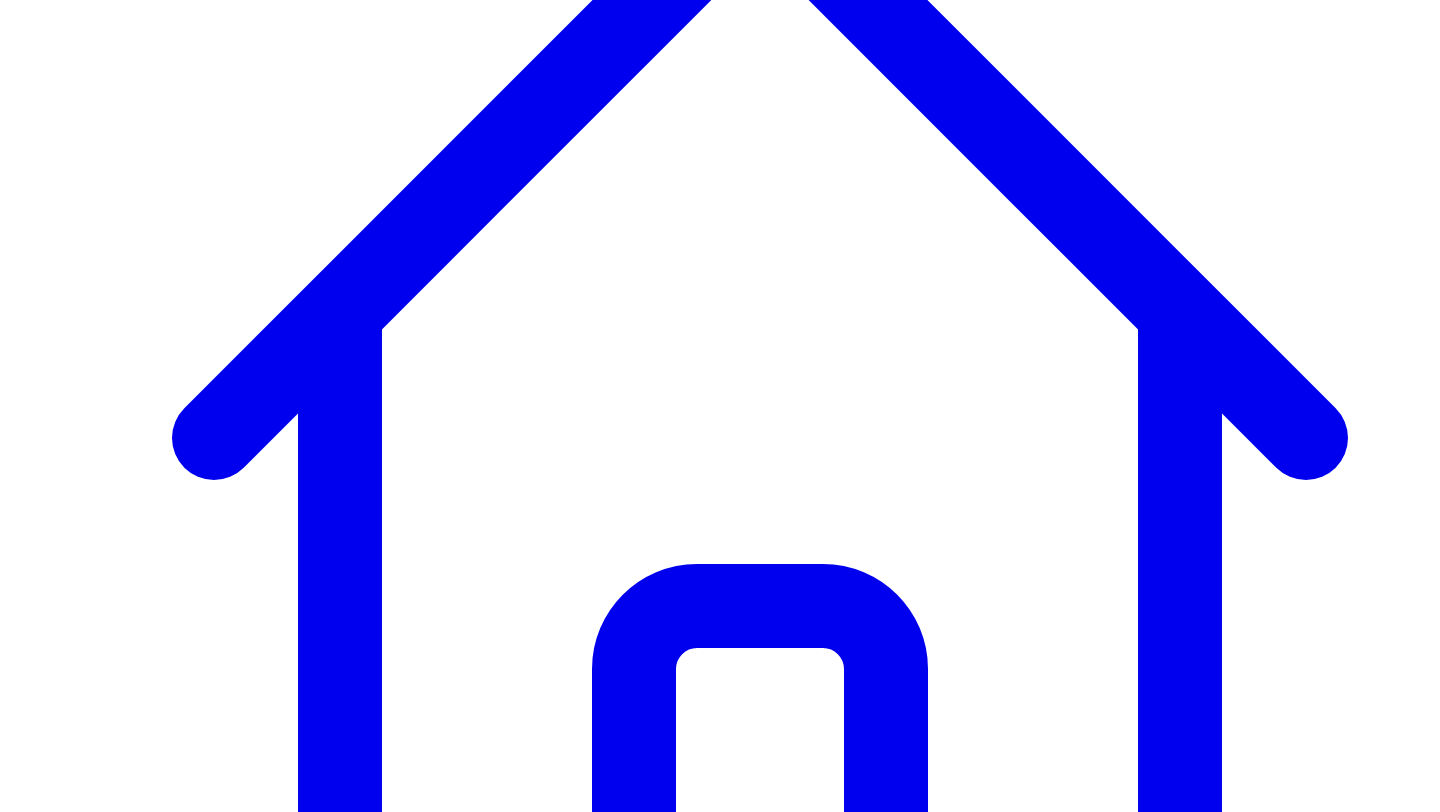 click on "@ Joei Joei 10  post s" at bounding box center (78, 7510) 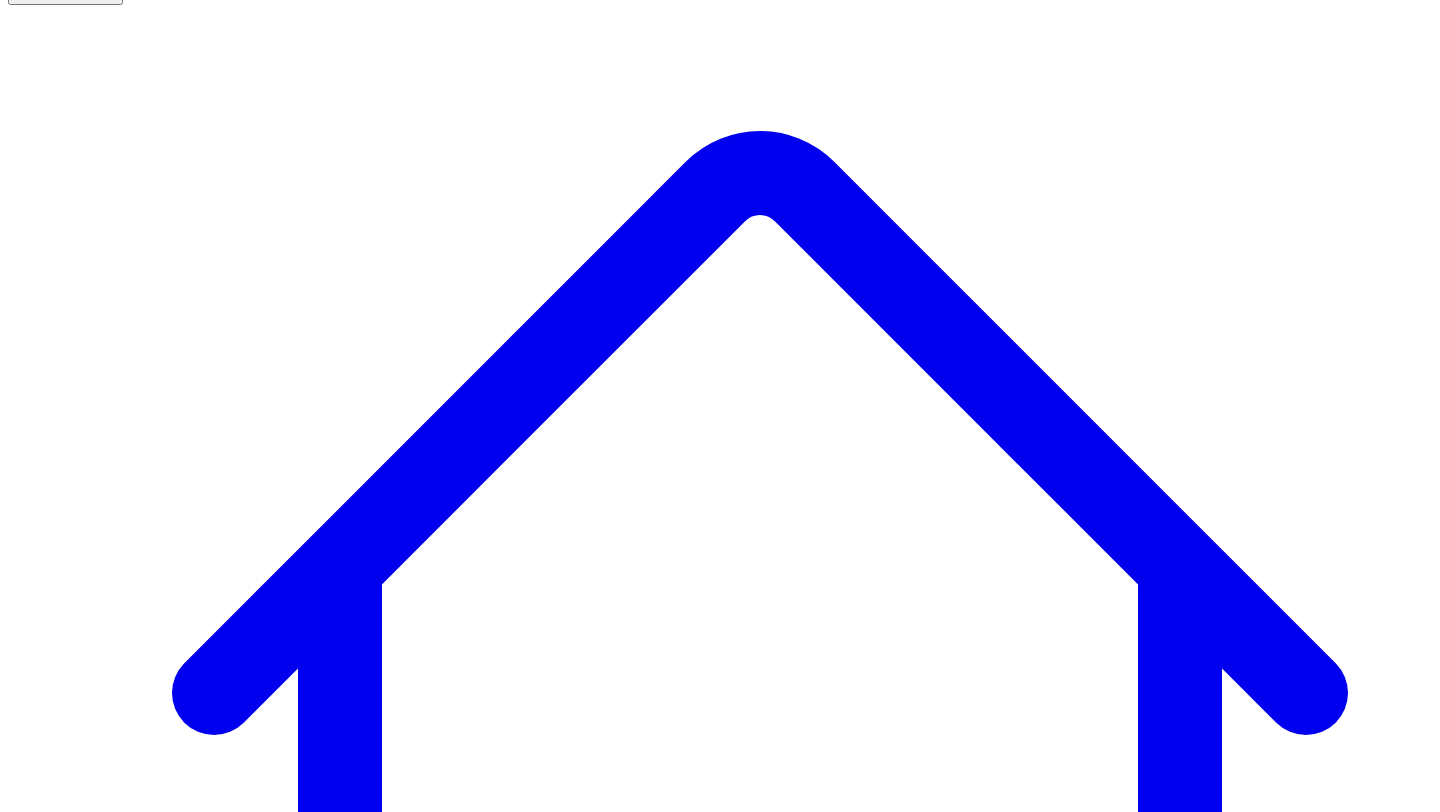 click on "@ Joei Joei 10  post s" at bounding box center (78, 7765) 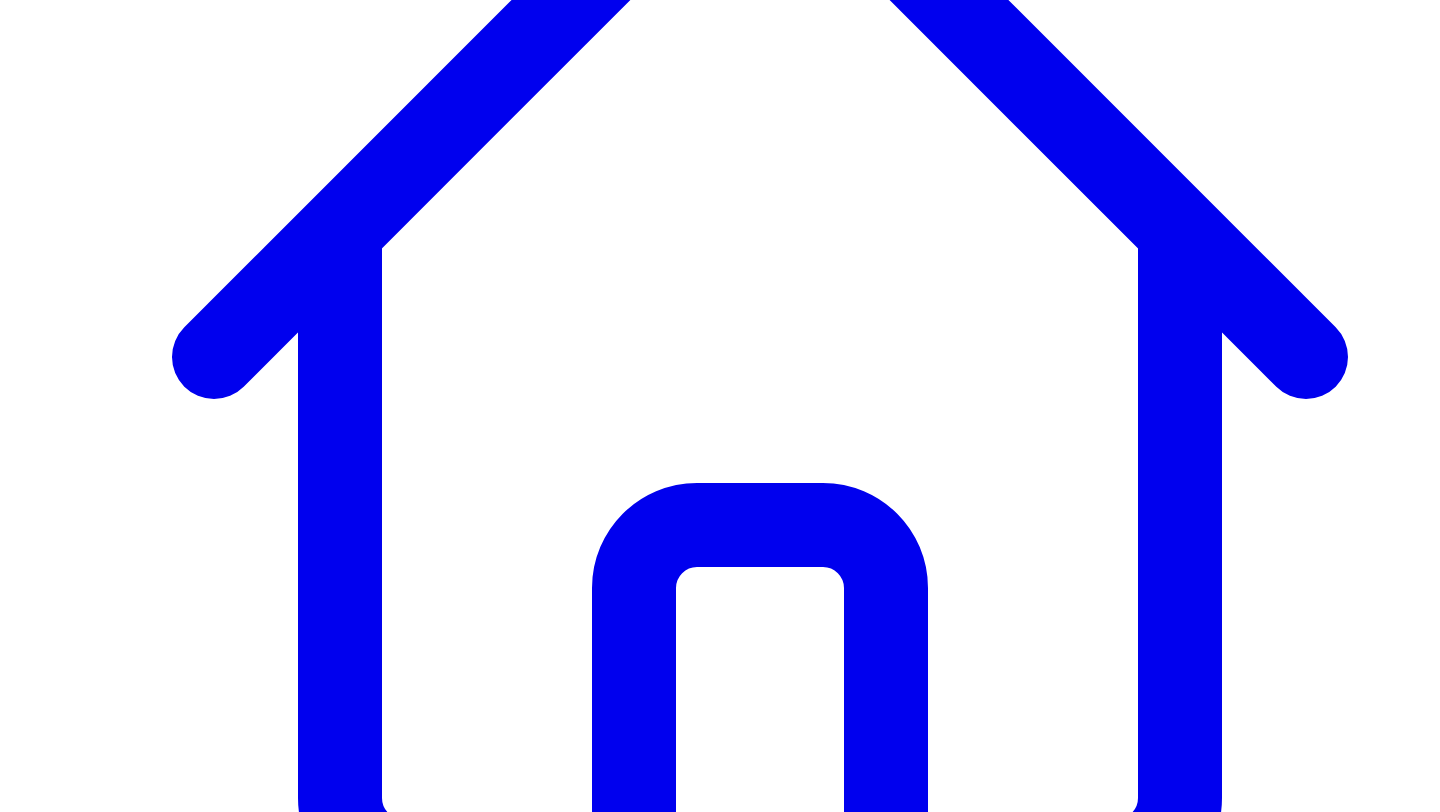 scroll, scrollTop: 443, scrollLeft: 0, axis: vertical 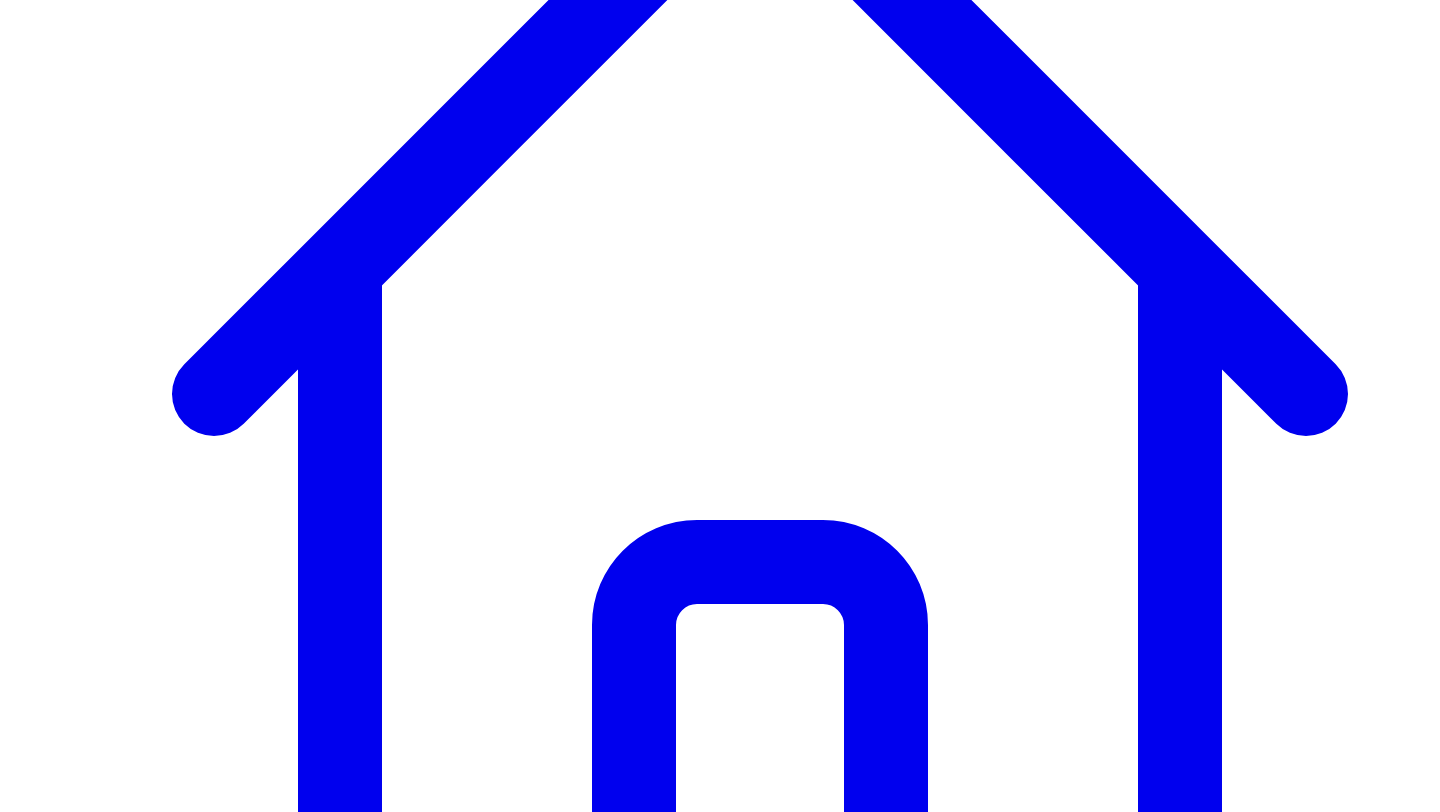 click on "Copy  10  Posts 1 1642 /3000 characters I like this but... add more details from responses make it shorter make it sound more like, worded from the responses give a custom instruction Update post writing style  for  Joei Joei 2 1389 /3000 characters I like this but... add more details from responses make it shorter make it sound more like, worded from the responses give a custom instruction Update post writing style  for  Joei Joei 3 1262 /3000 characters I like this but... add more details from responses make it shorter make it sound more like, worded from the responses give a custom instruction Update post writing style  for  Joei Joei 4 1165 /3000 characters I like this but... add more details from responses make it shorter make it sound more like, worded from the responses give a custom instruction Update post writing style  for  Joei Joei 5 1055 /3000 characters I like this but... add more details from responses make it shorter make it sound more like, worded from the responses give a custom instruction" at bounding box center (720, 9199) 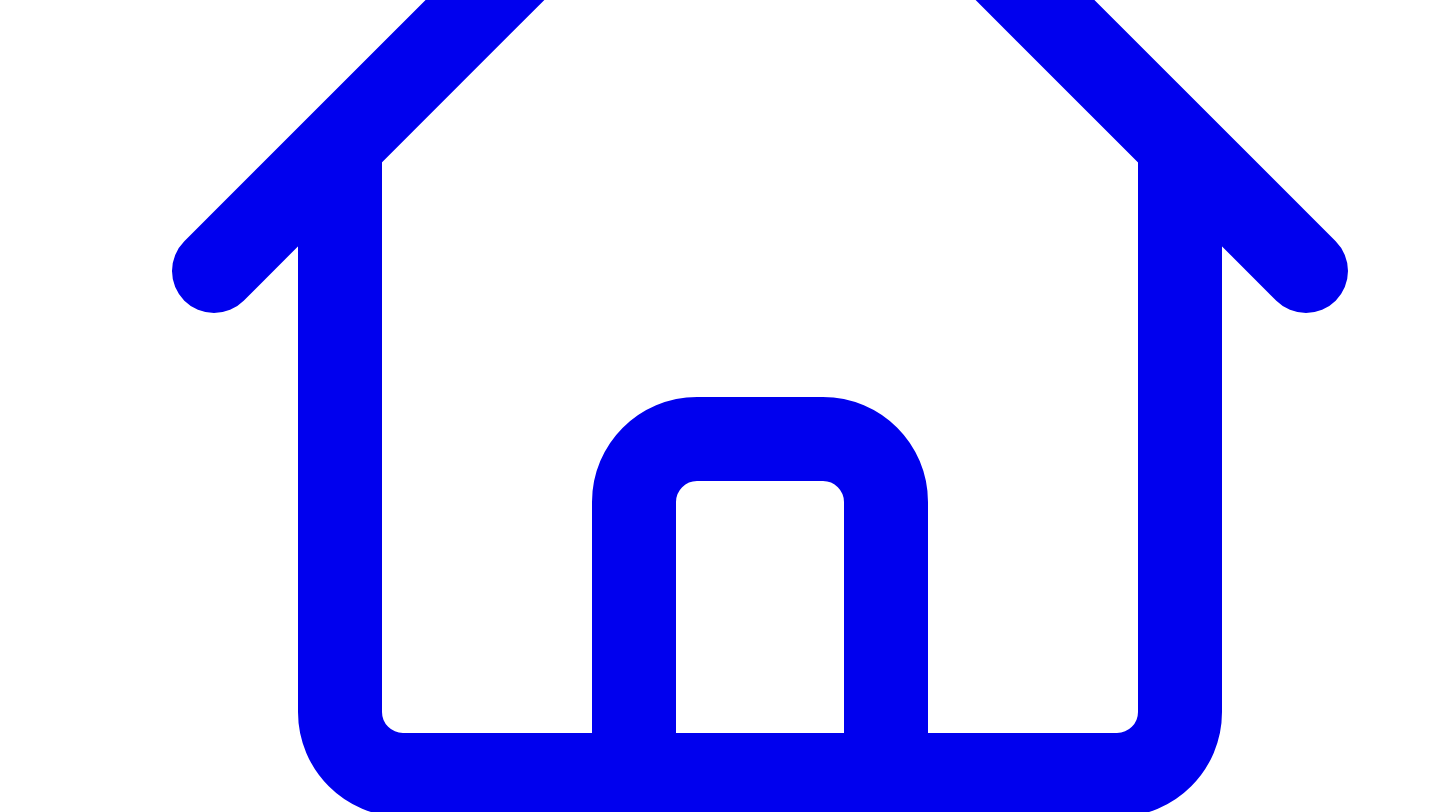 scroll, scrollTop: 144, scrollLeft: 0, axis: vertical 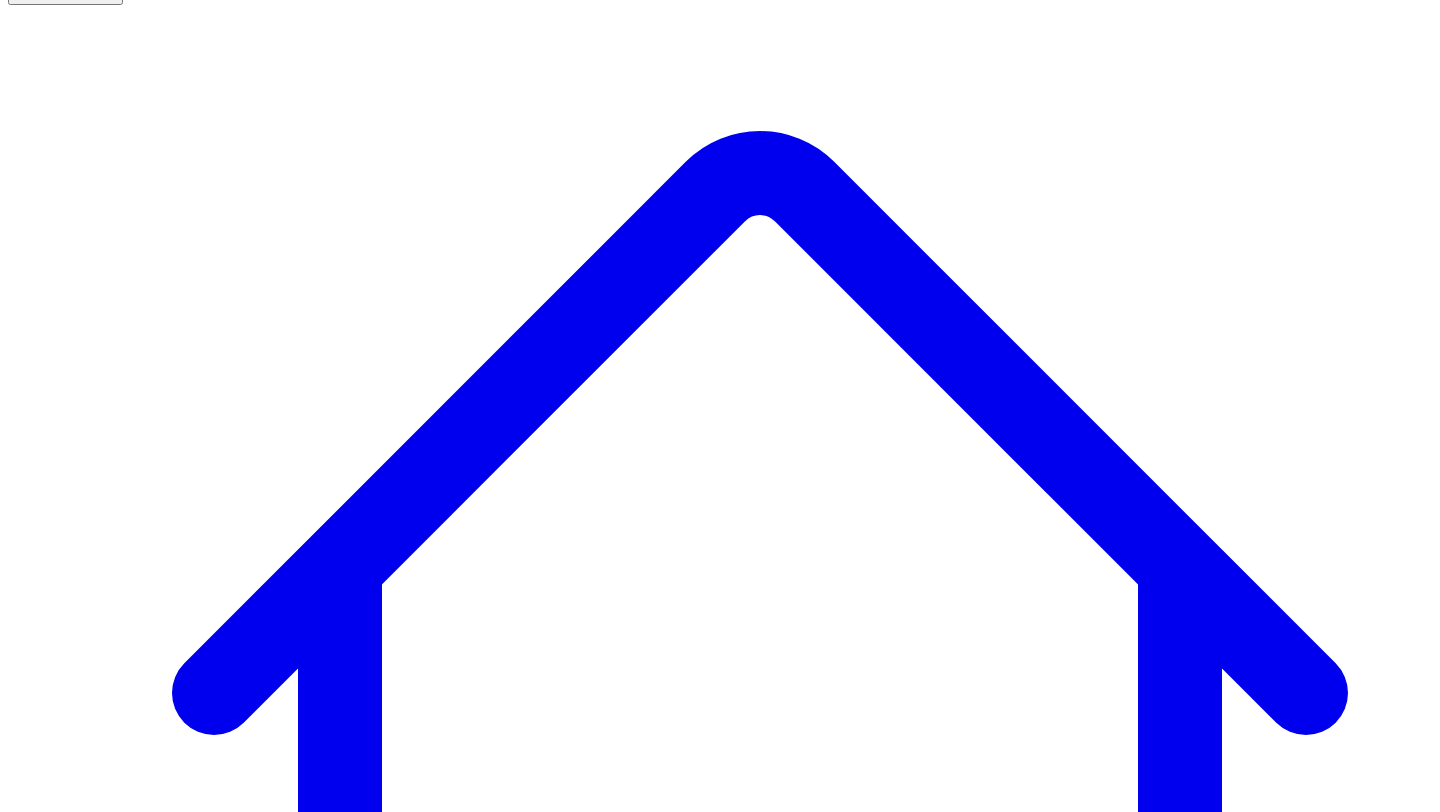 click on "@ [FIRST] [LAST] 10  post s" at bounding box center [91, 7684] 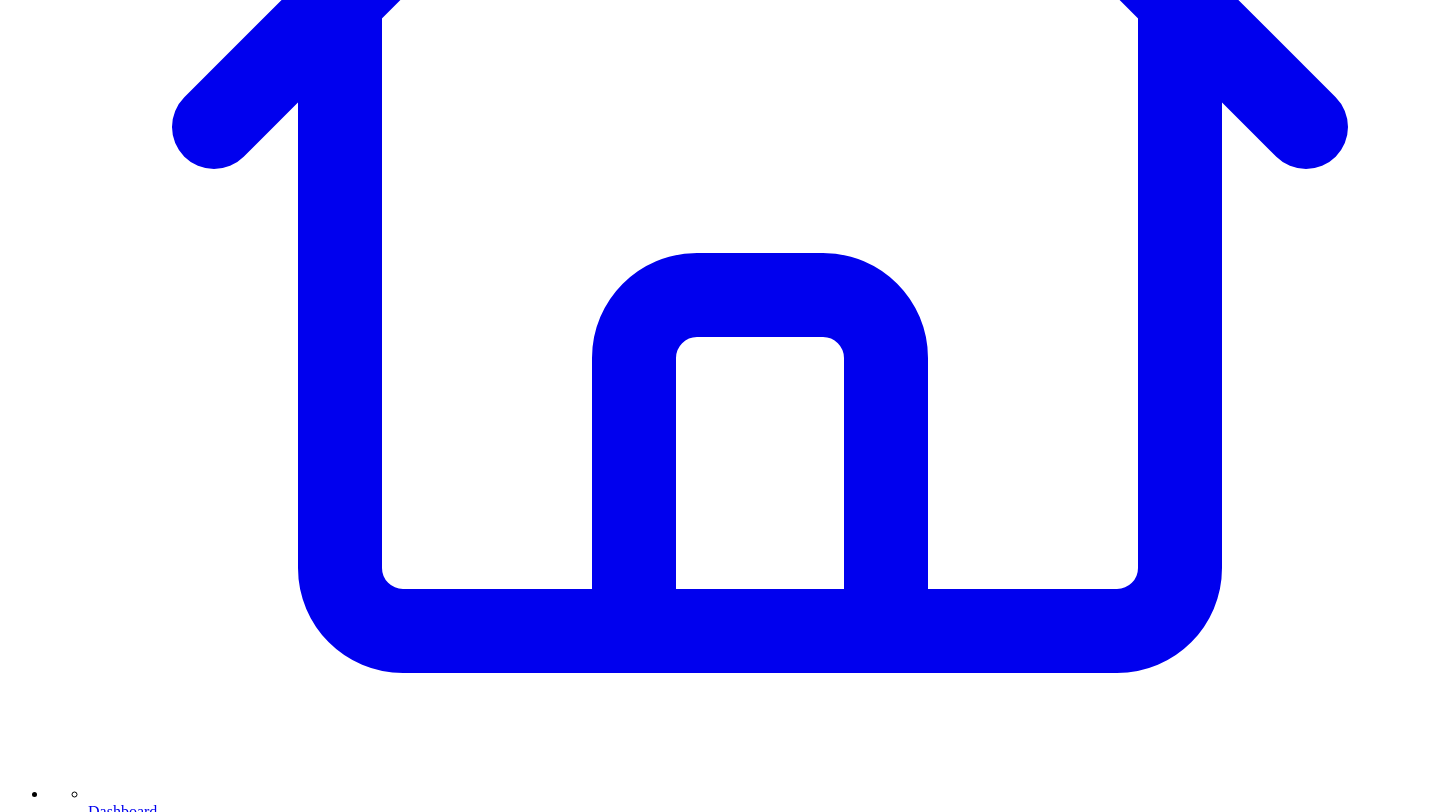scroll, scrollTop: 718, scrollLeft: 0, axis: vertical 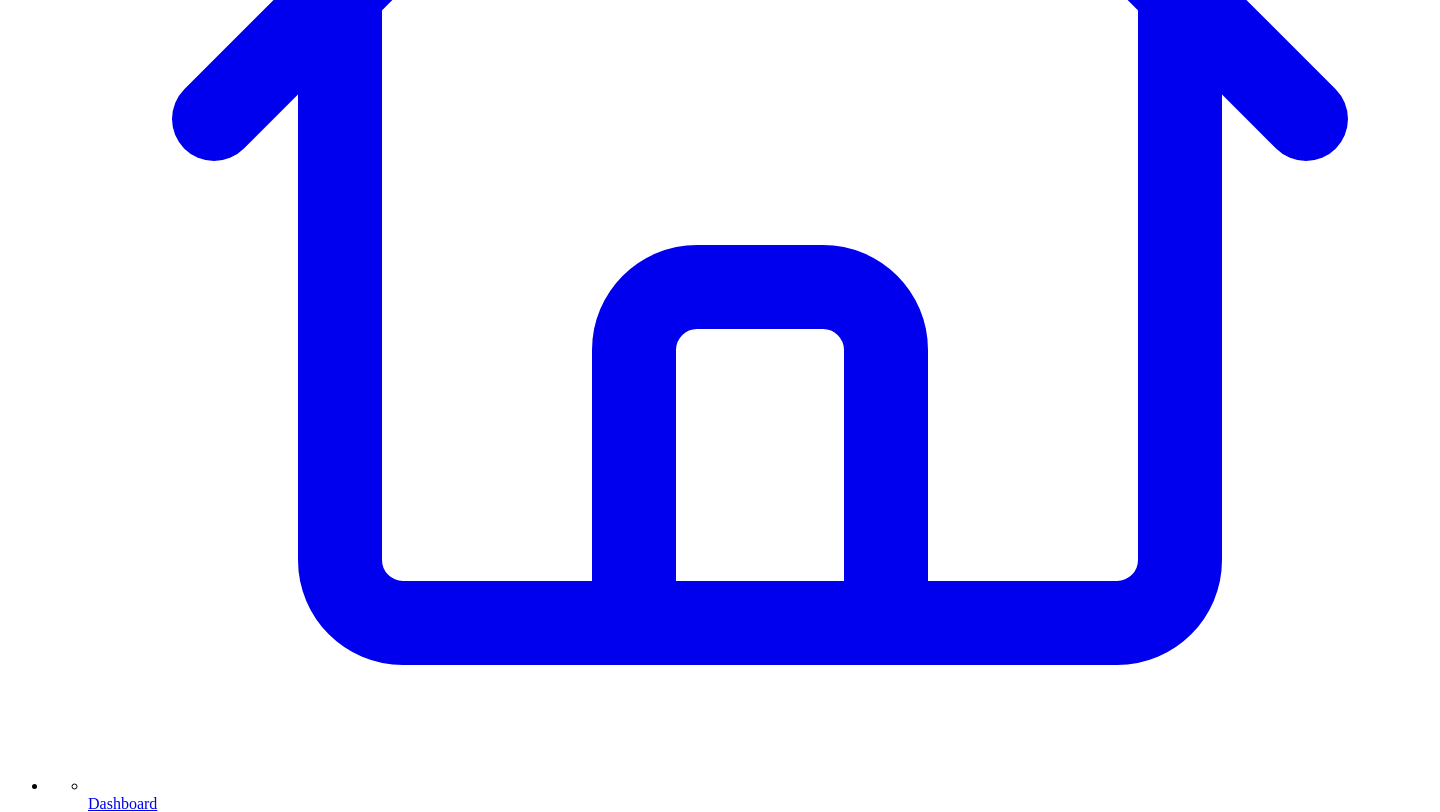 type 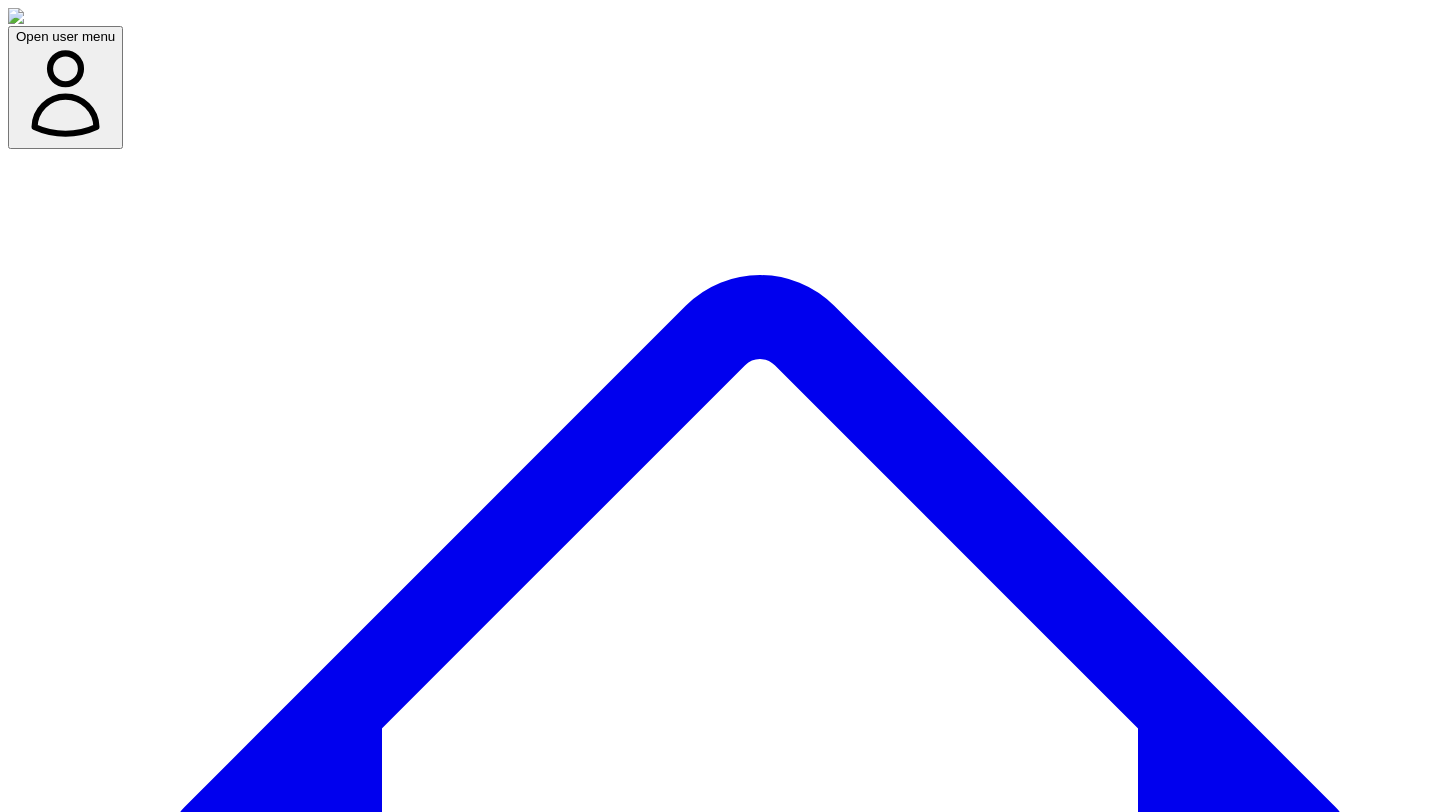 scroll, scrollTop: 144, scrollLeft: 0, axis: vertical 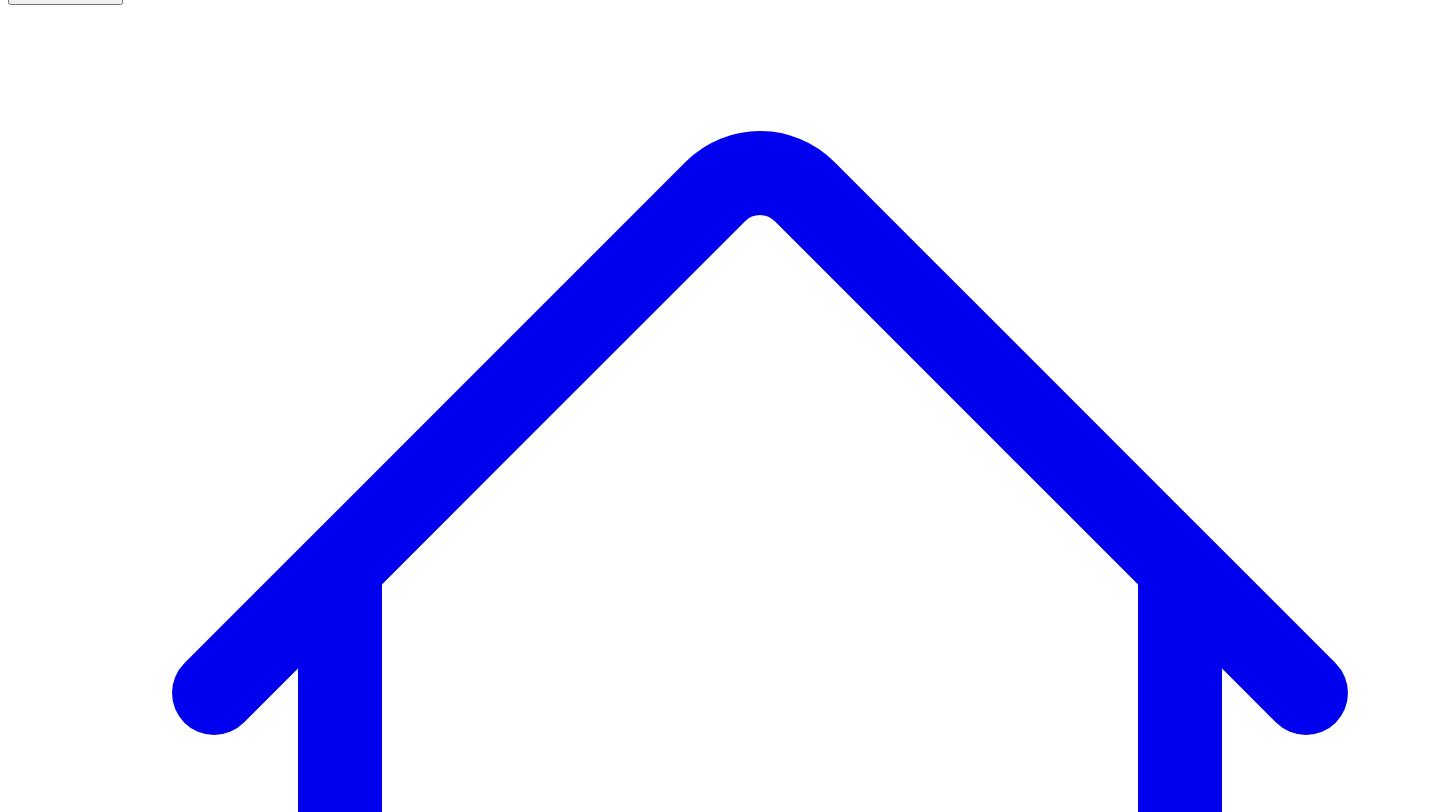 click on "Social Posts" at bounding box center [249, 7516] 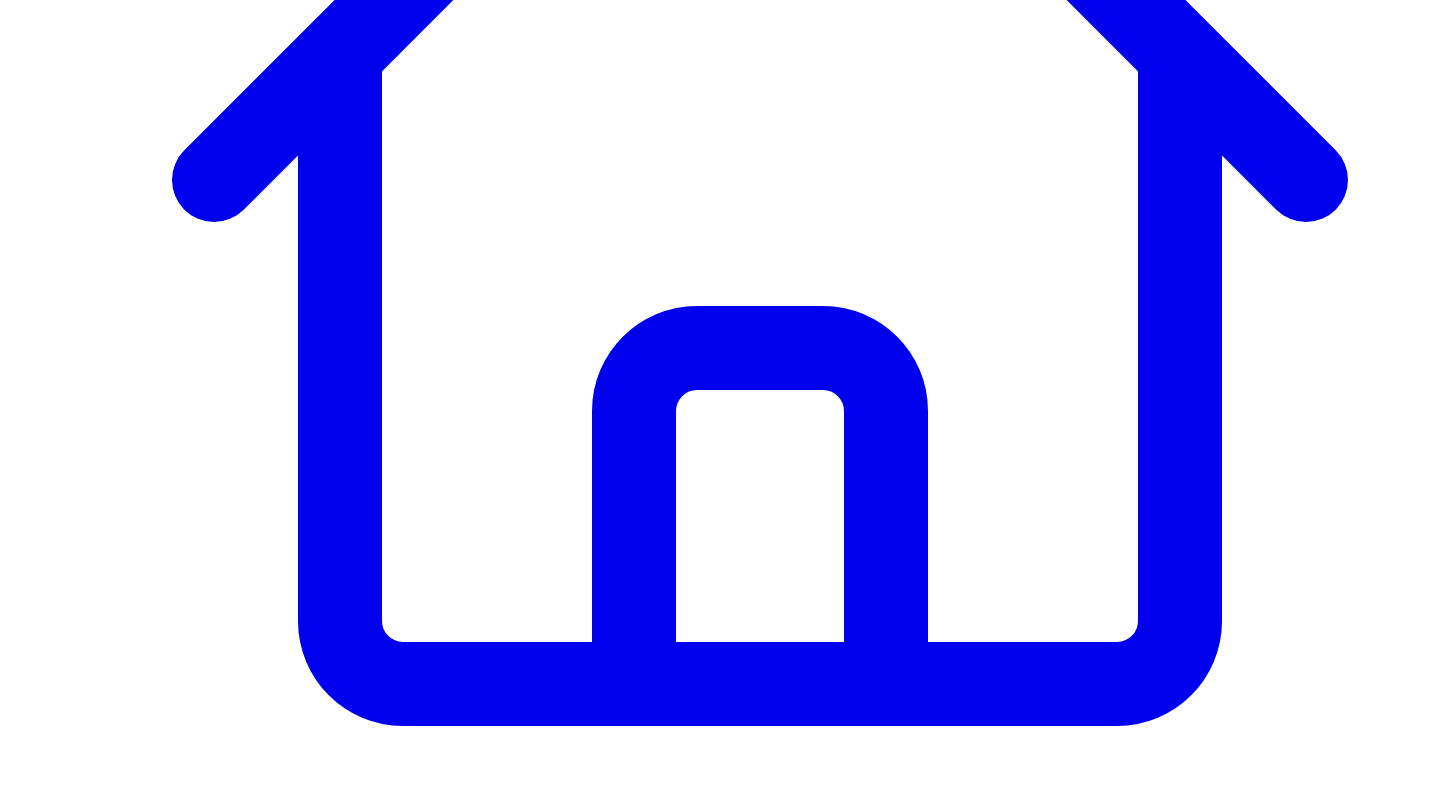 scroll, scrollTop: 658, scrollLeft: 0, axis: vertical 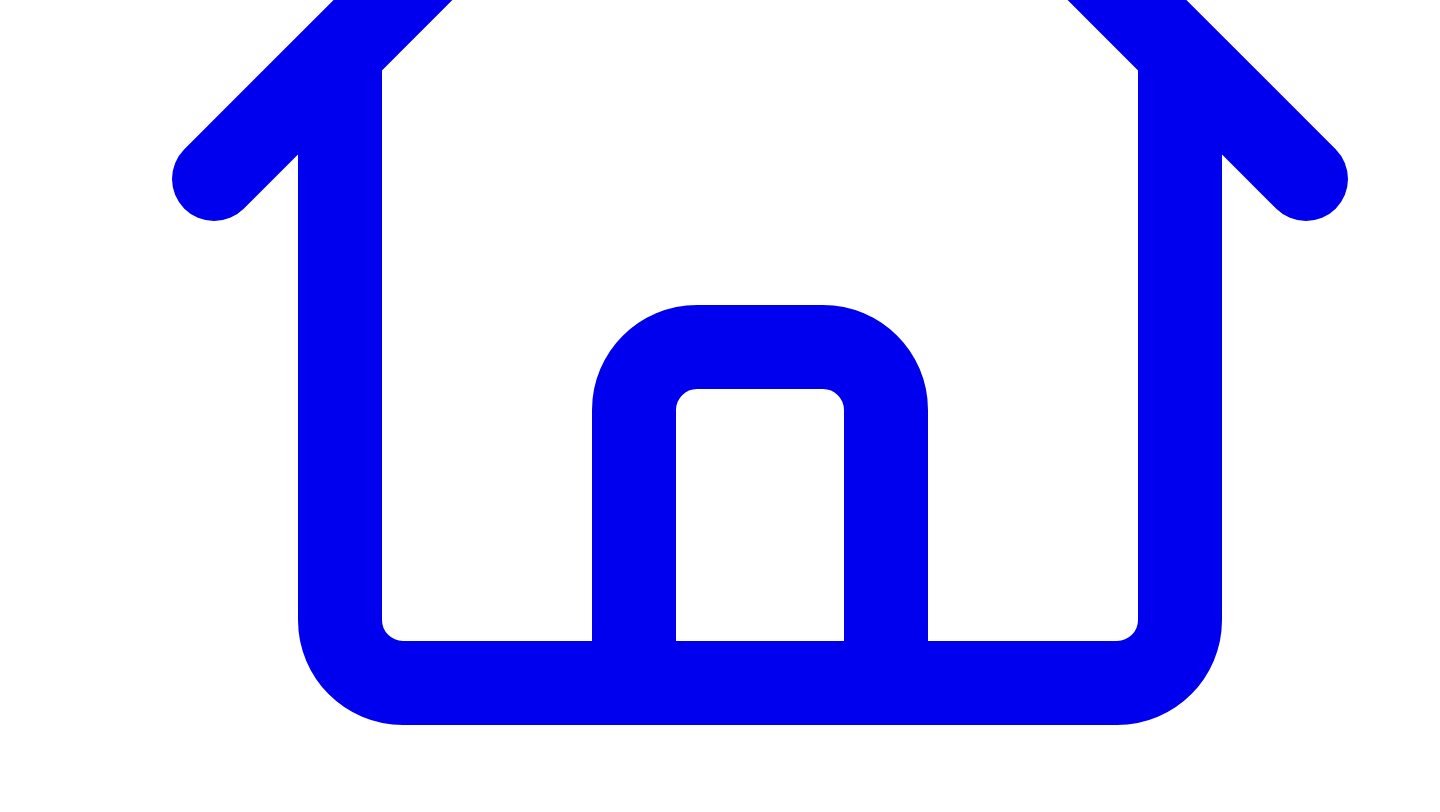 type 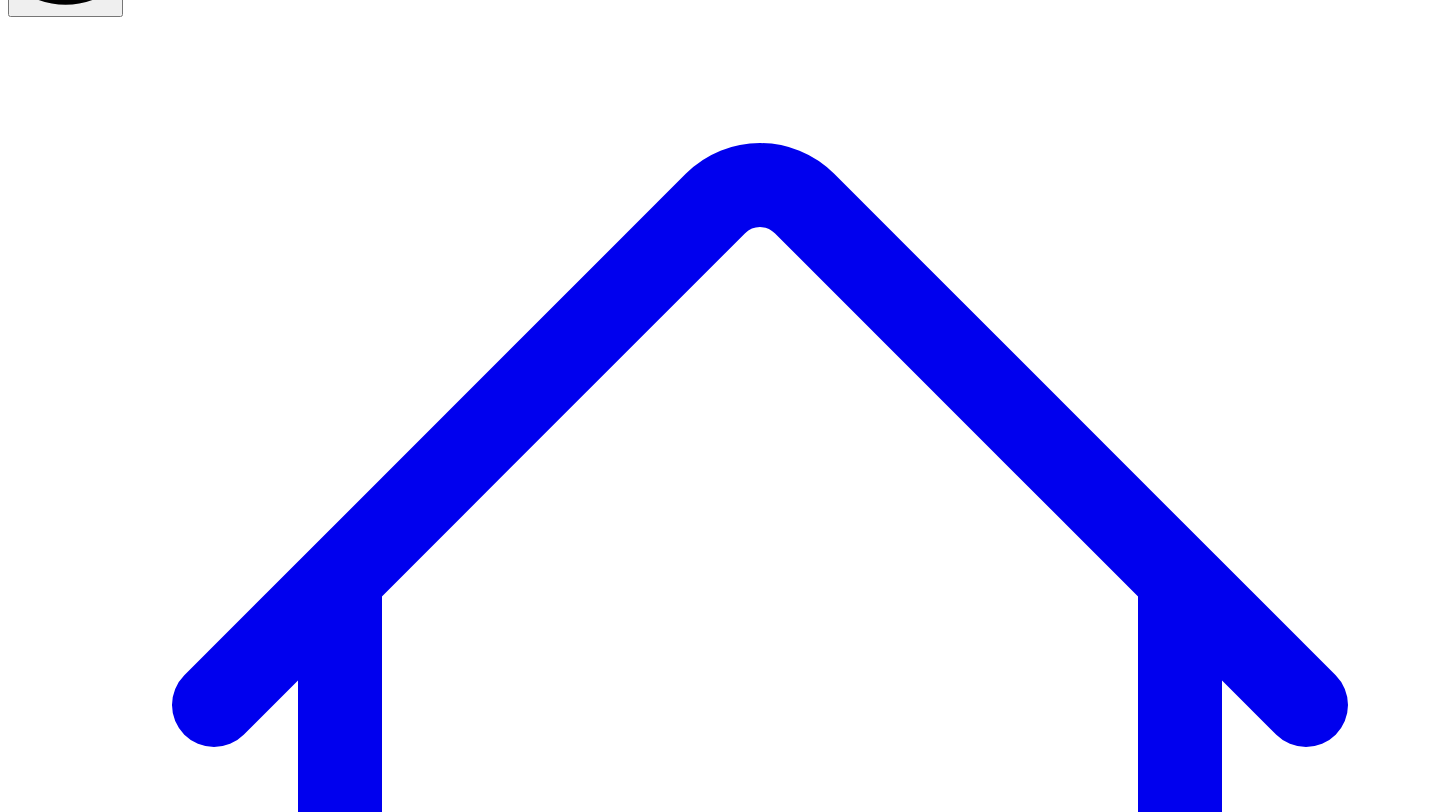 scroll, scrollTop: 91, scrollLeft: 0, axis: vertical 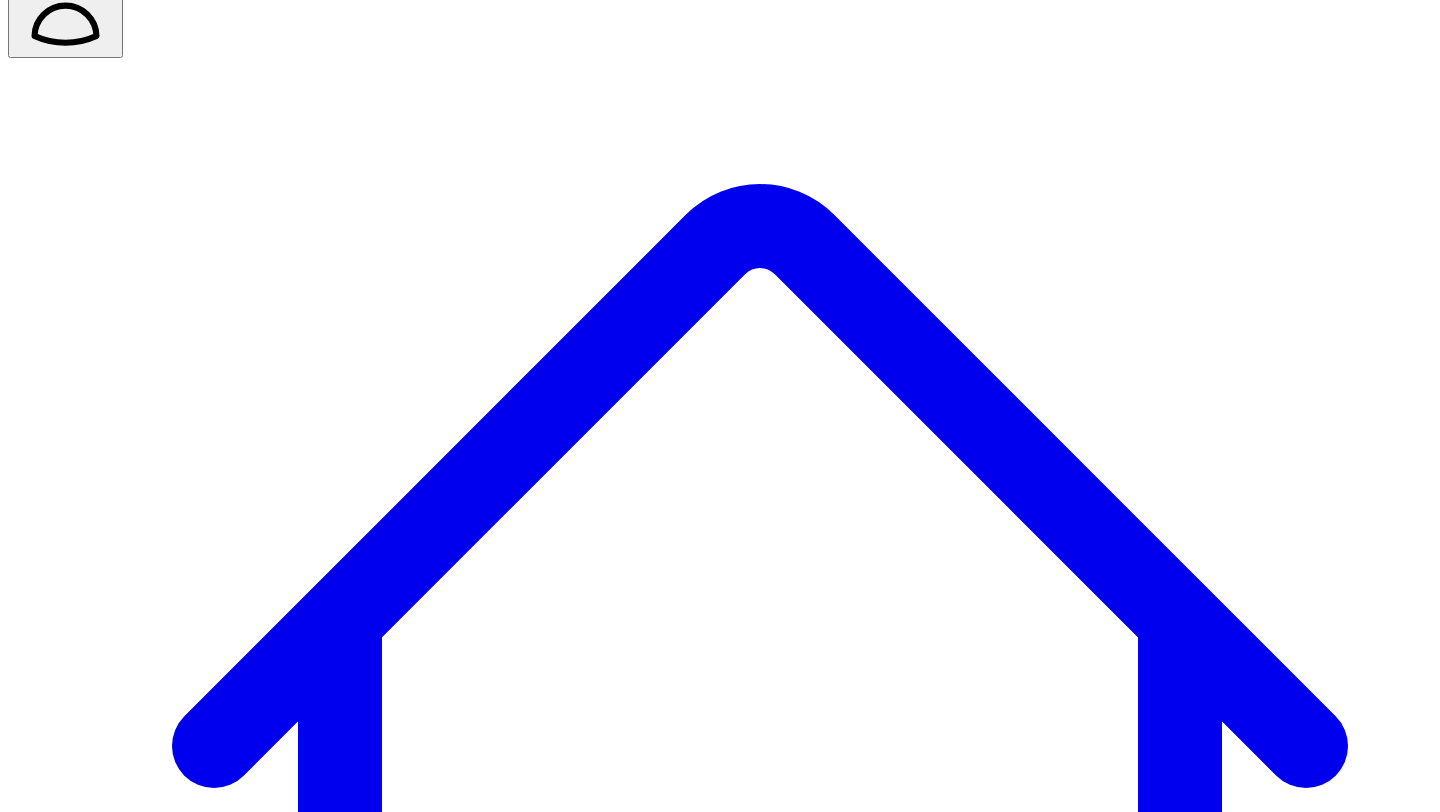 click 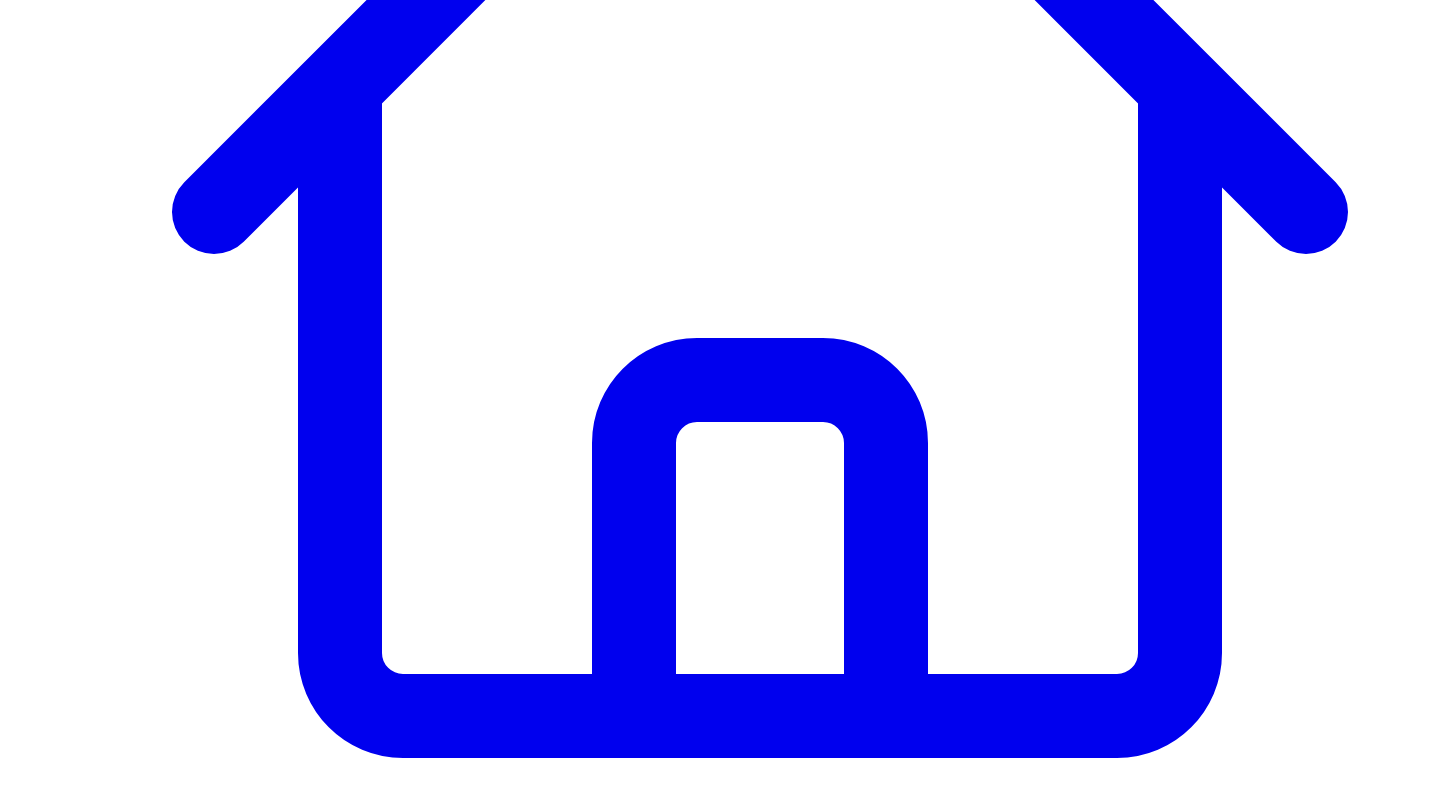 scroll, scrollTop: 626, scrollLeft: 0, axis: vertical 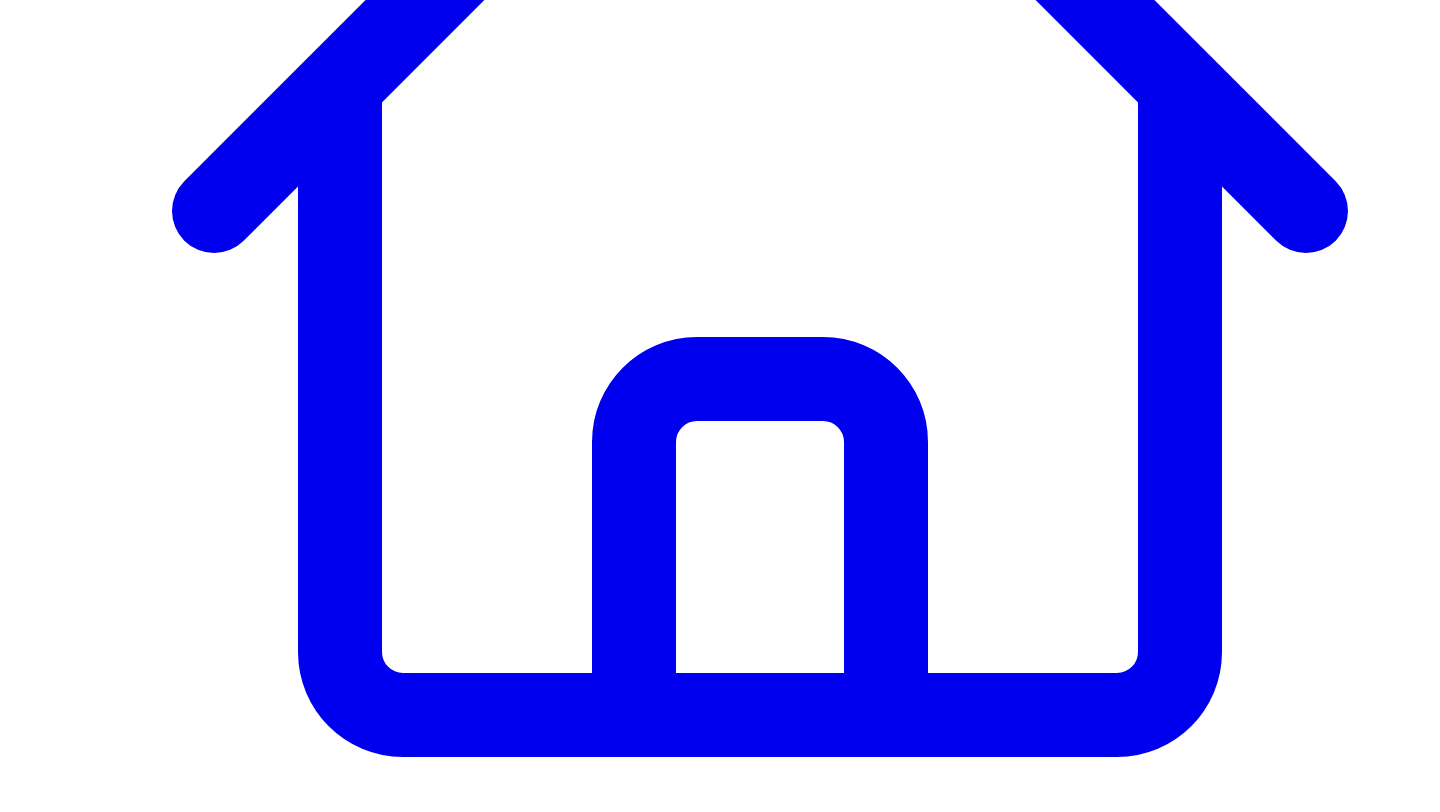 click on "Update post writing style for  [FIRST] [LAST]" at bounding box center (167, 7583) 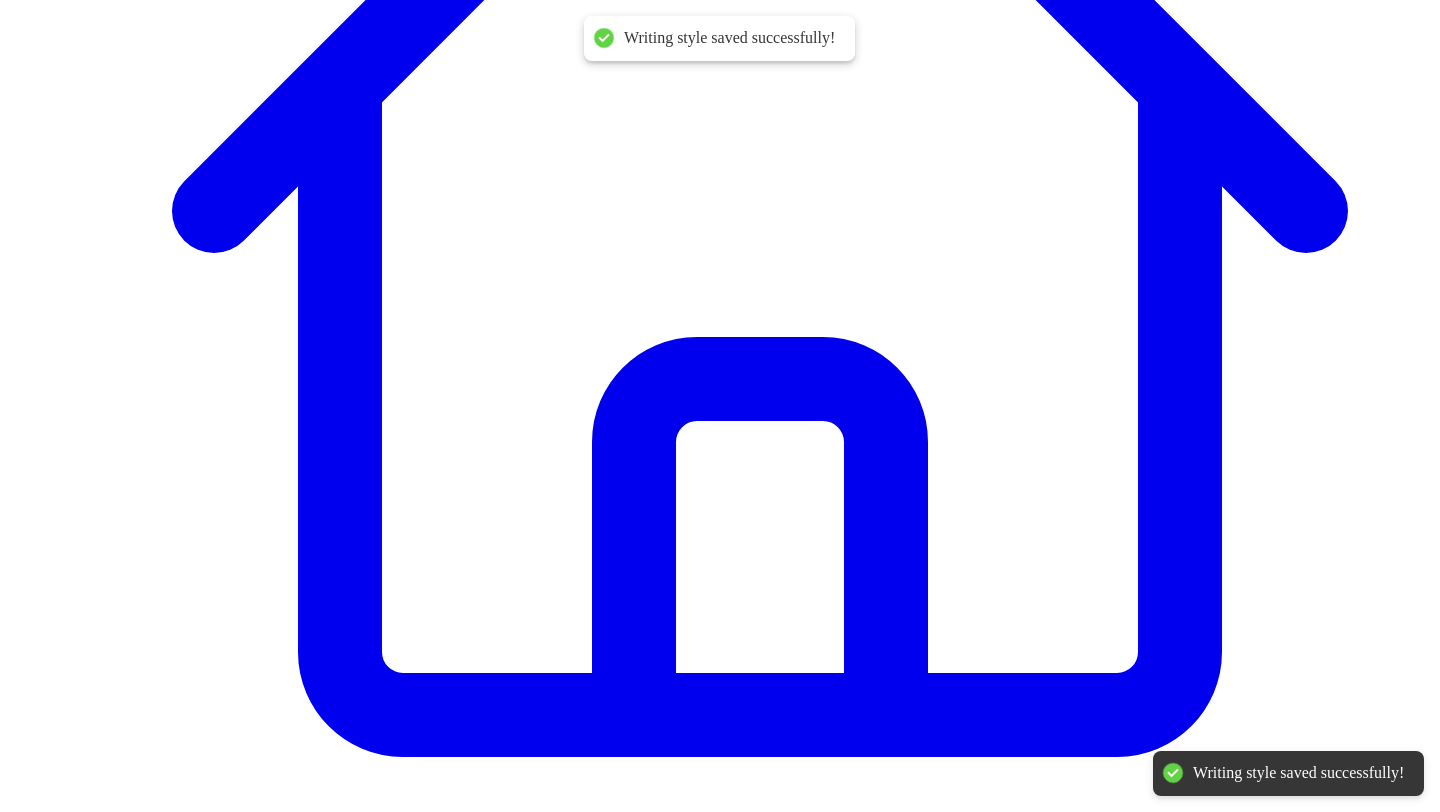 type 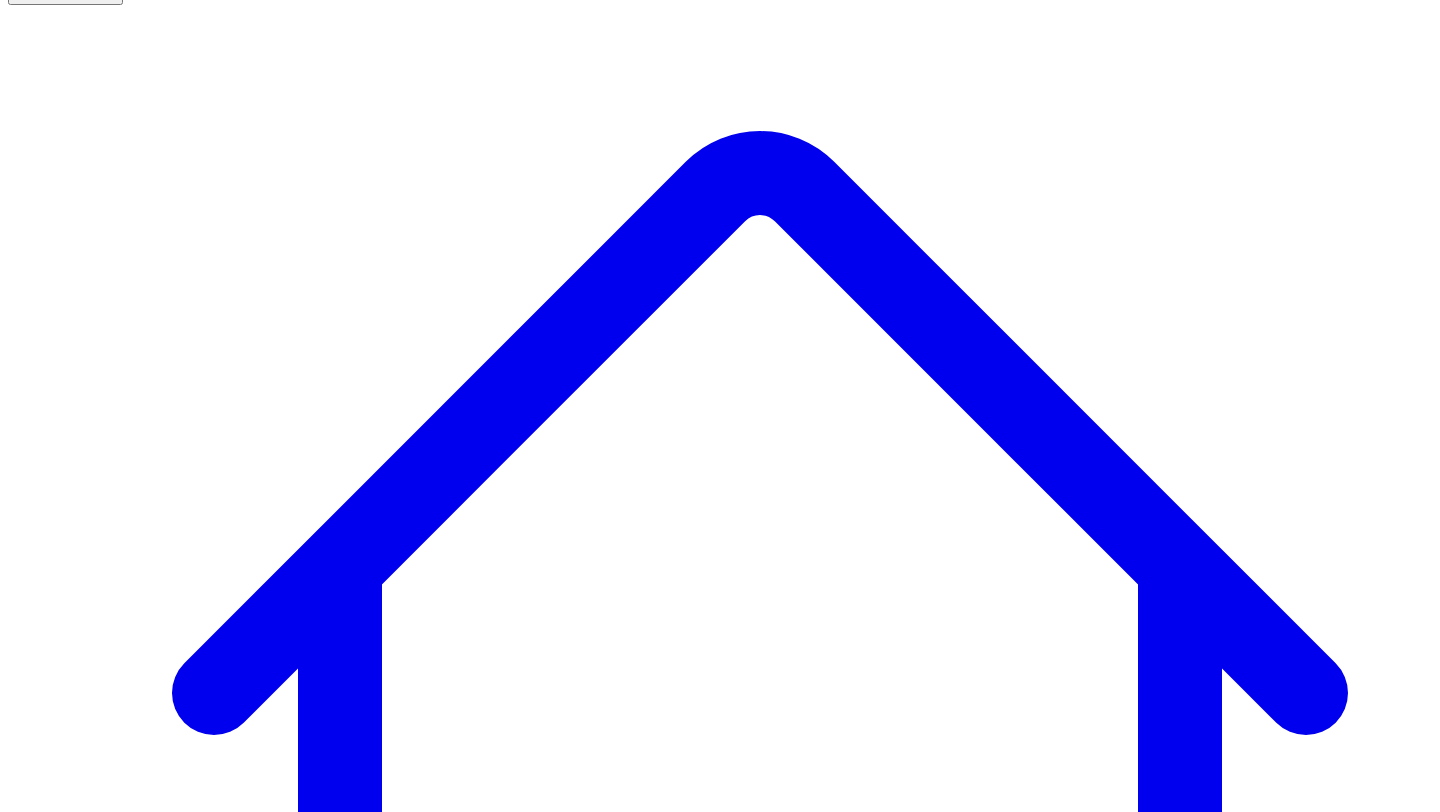 scroll, scrollTop: 144, scrollLeft: 0, axis: vertical 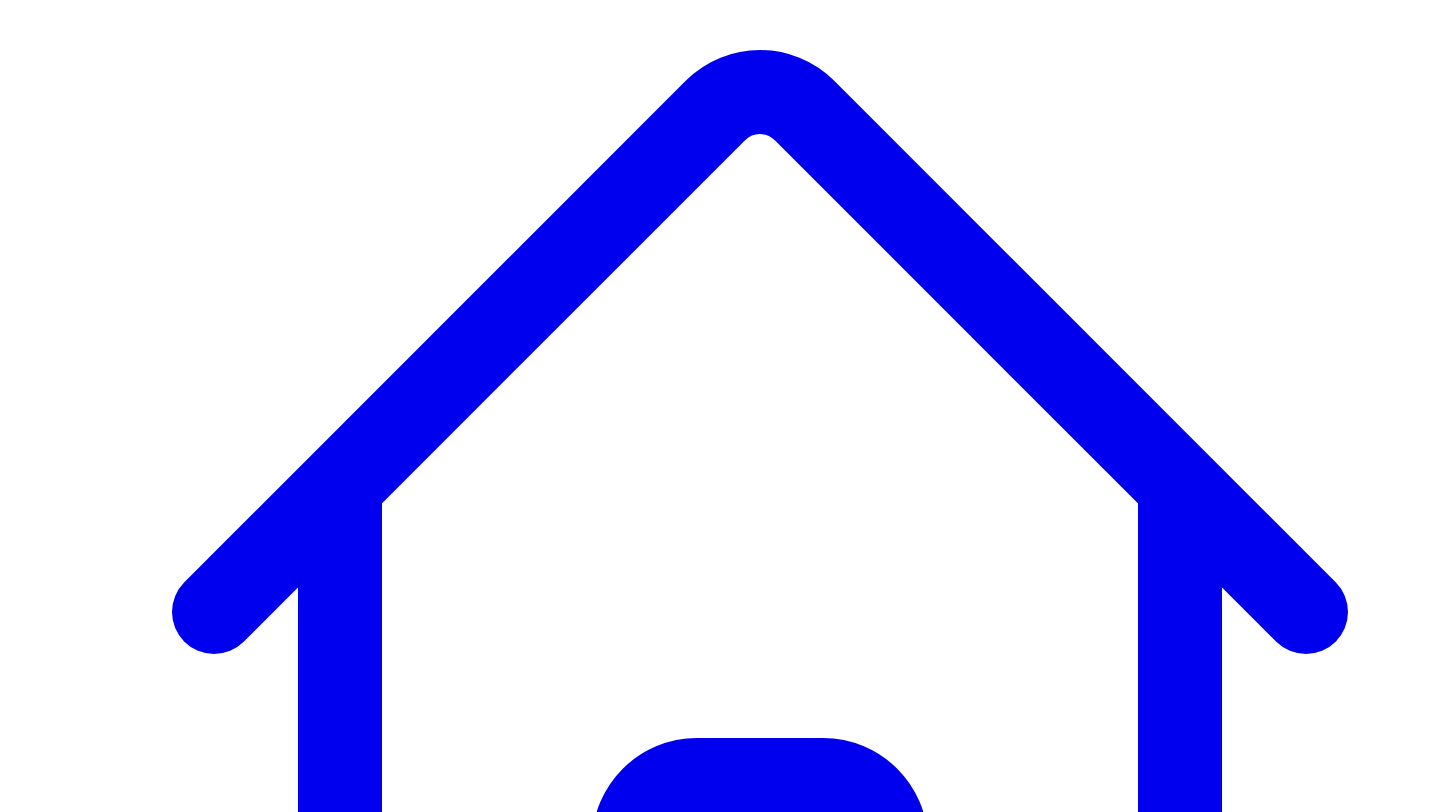 click on "Newsletters" at bounding box center [398, 7435] 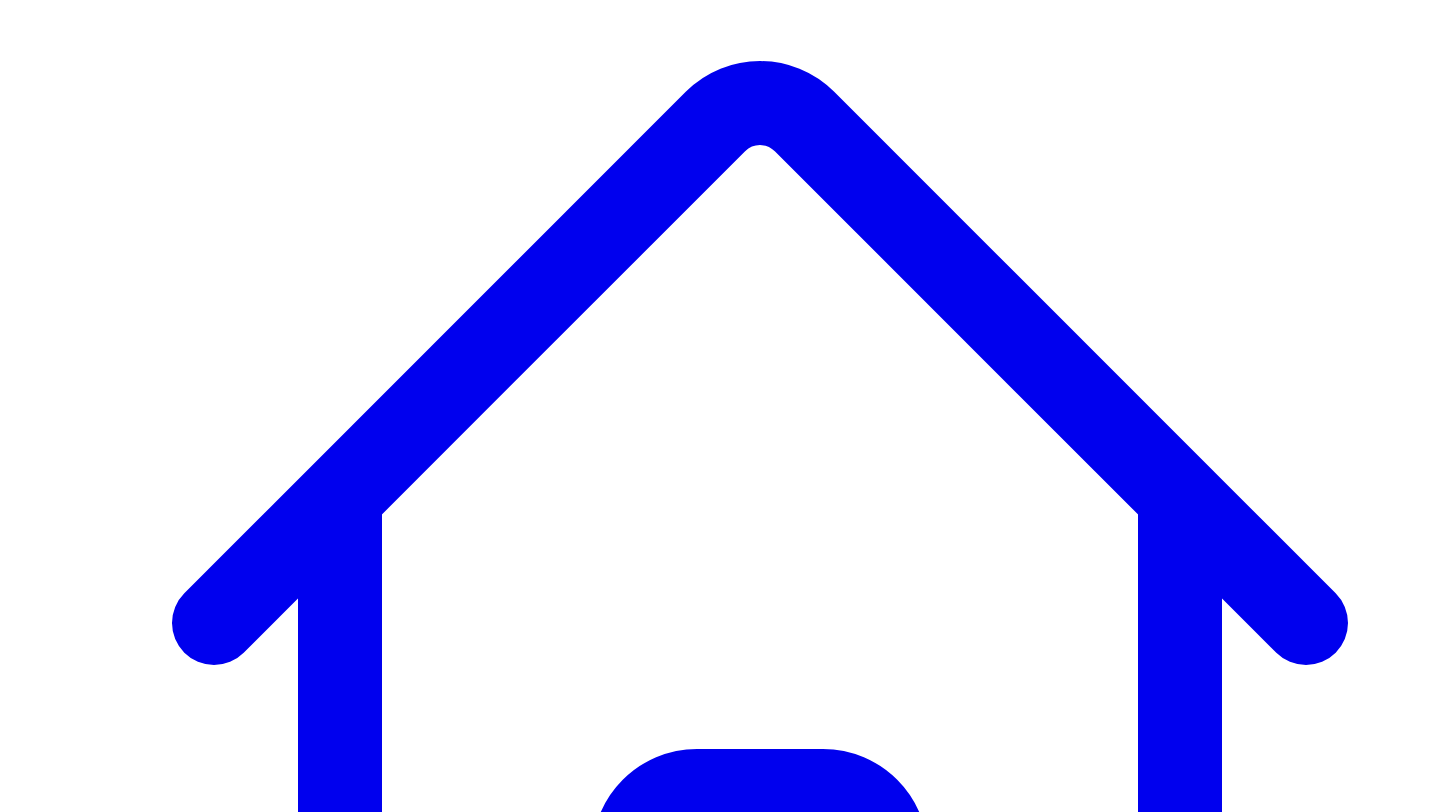scroll, scrollTop: 180, scrollLeft: 0, axis: vertical 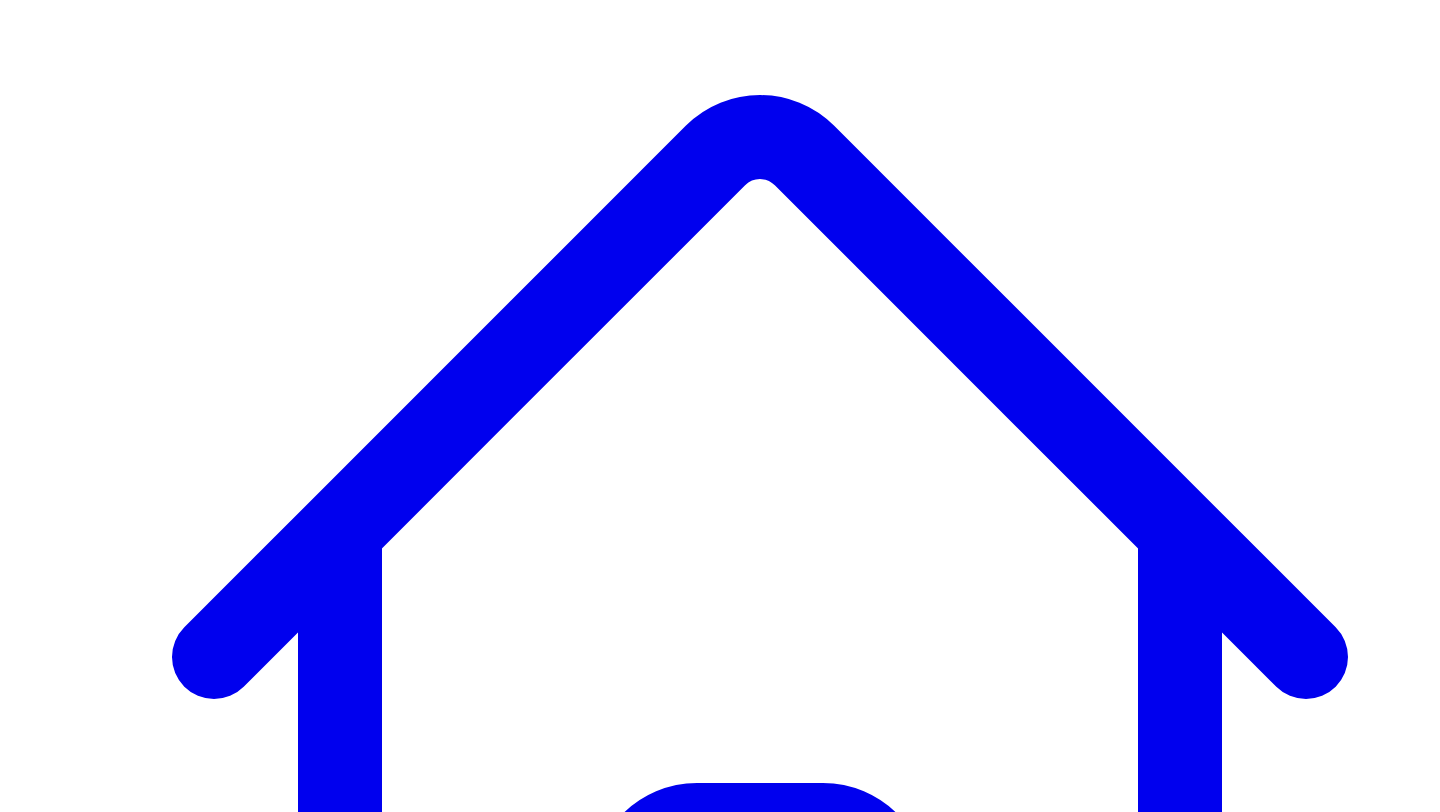 click on "Carousels" at bounding box center (572, 7480) 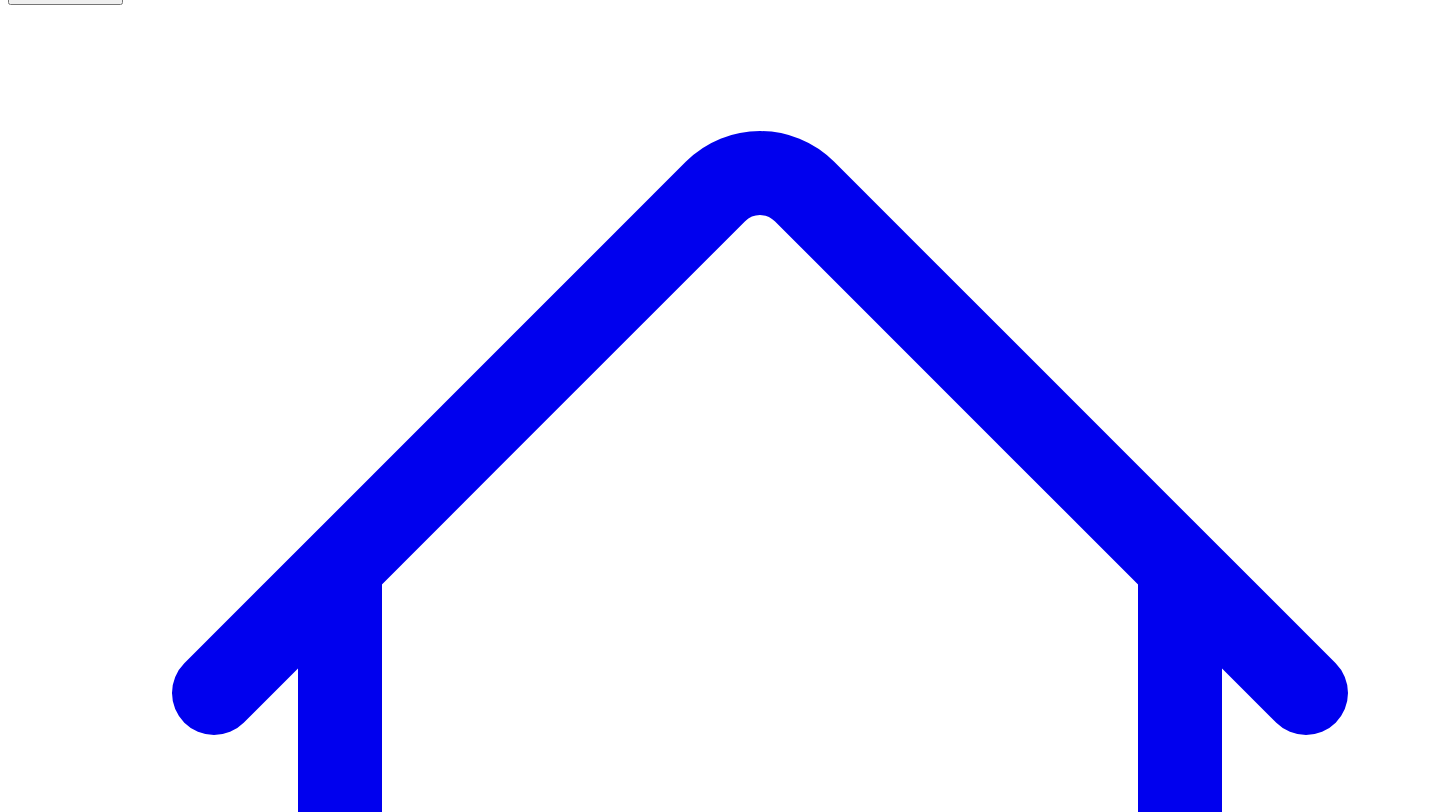 click on "**********" at bounding box center (720, 7402) 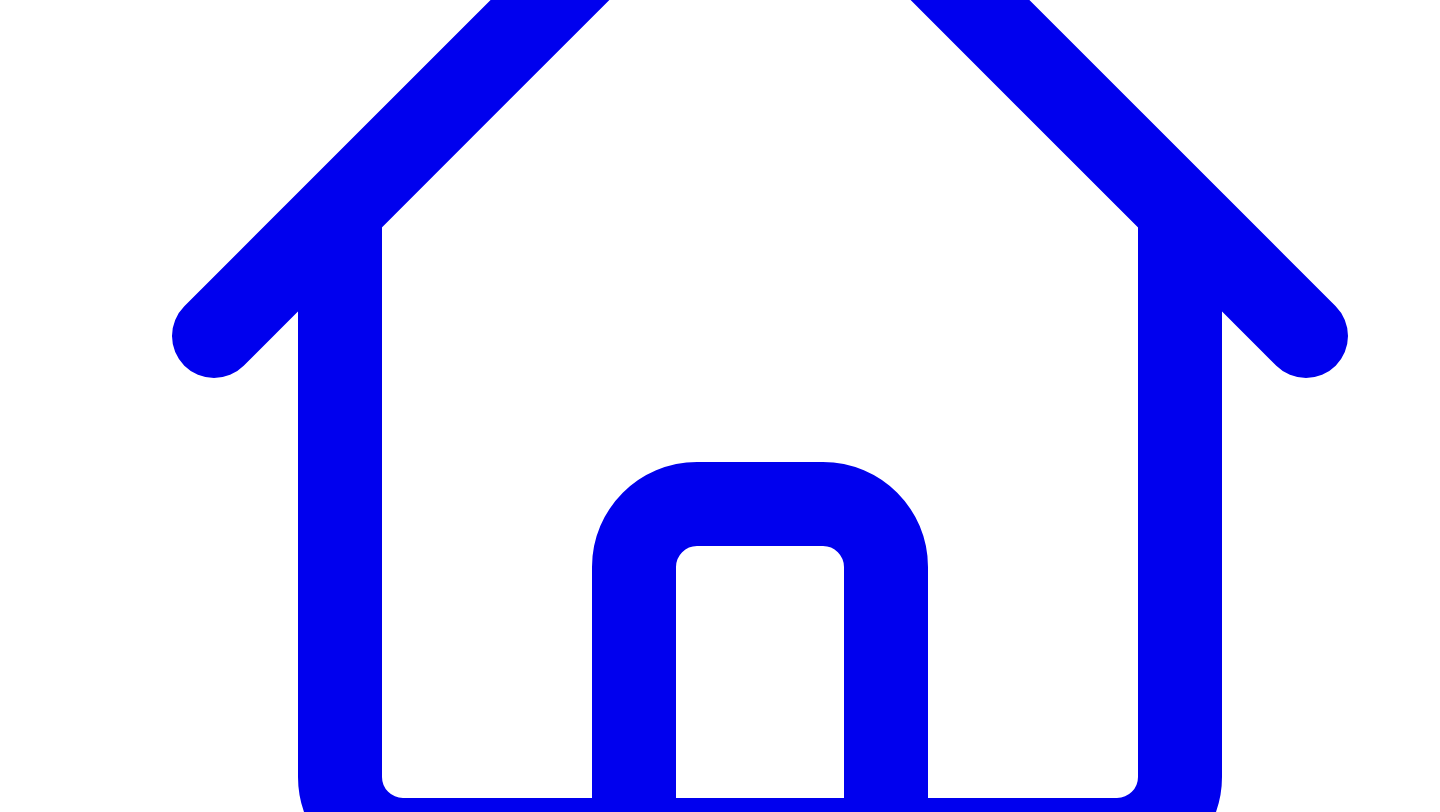 scroll, scrollTop: 509, scrollLeft: 0, axis: vertical 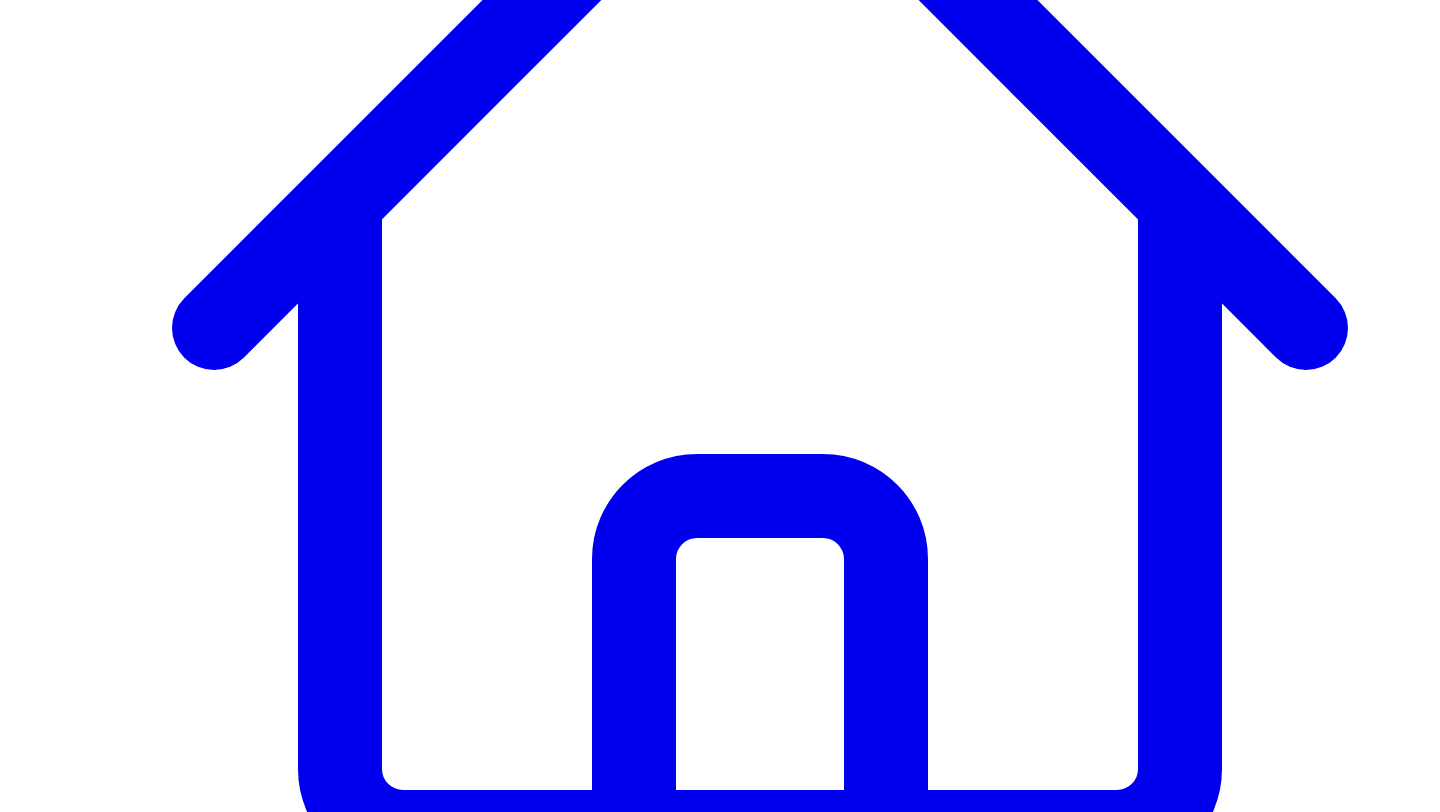 type 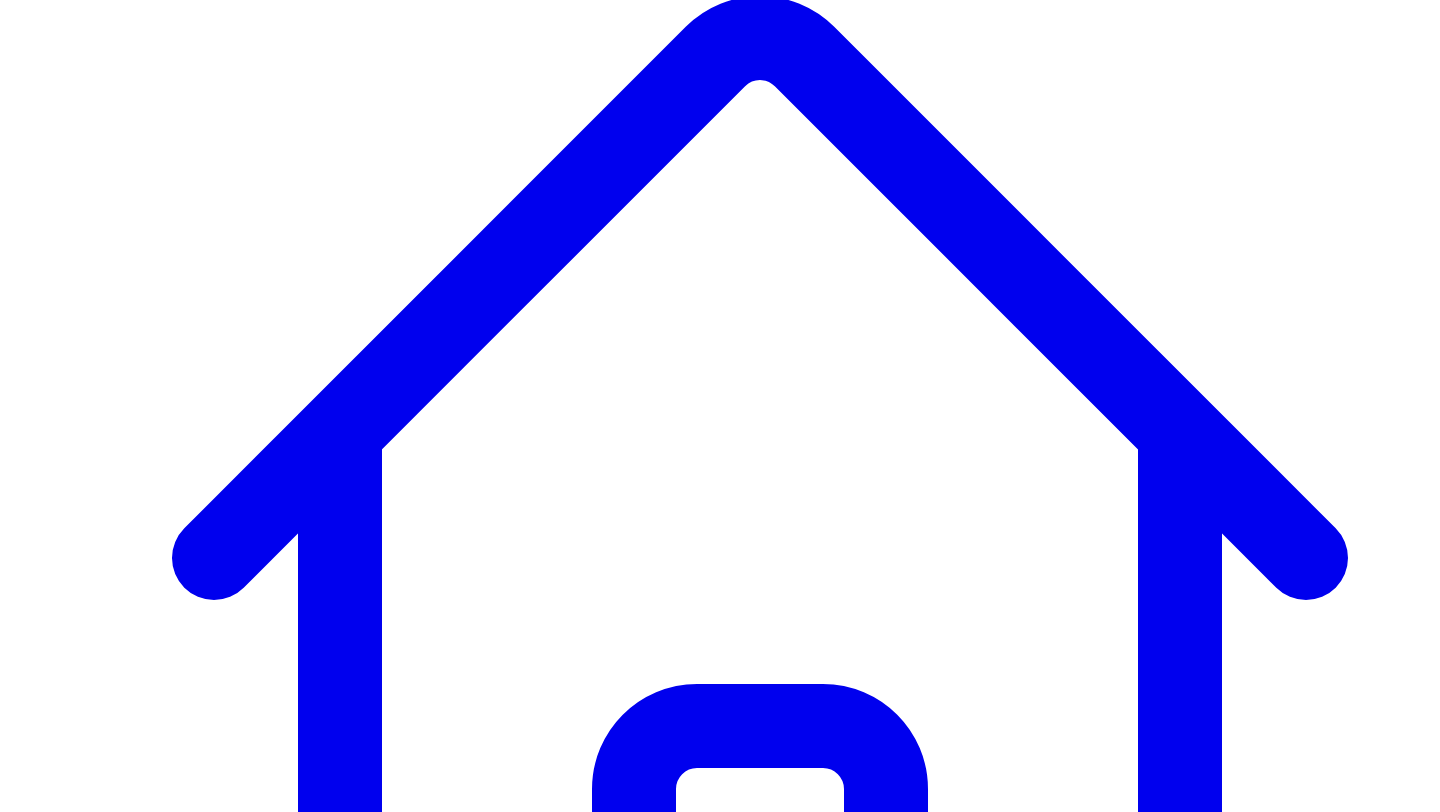 scroll, scrollTop: 274, scrollLeft: 0, axis: vertical 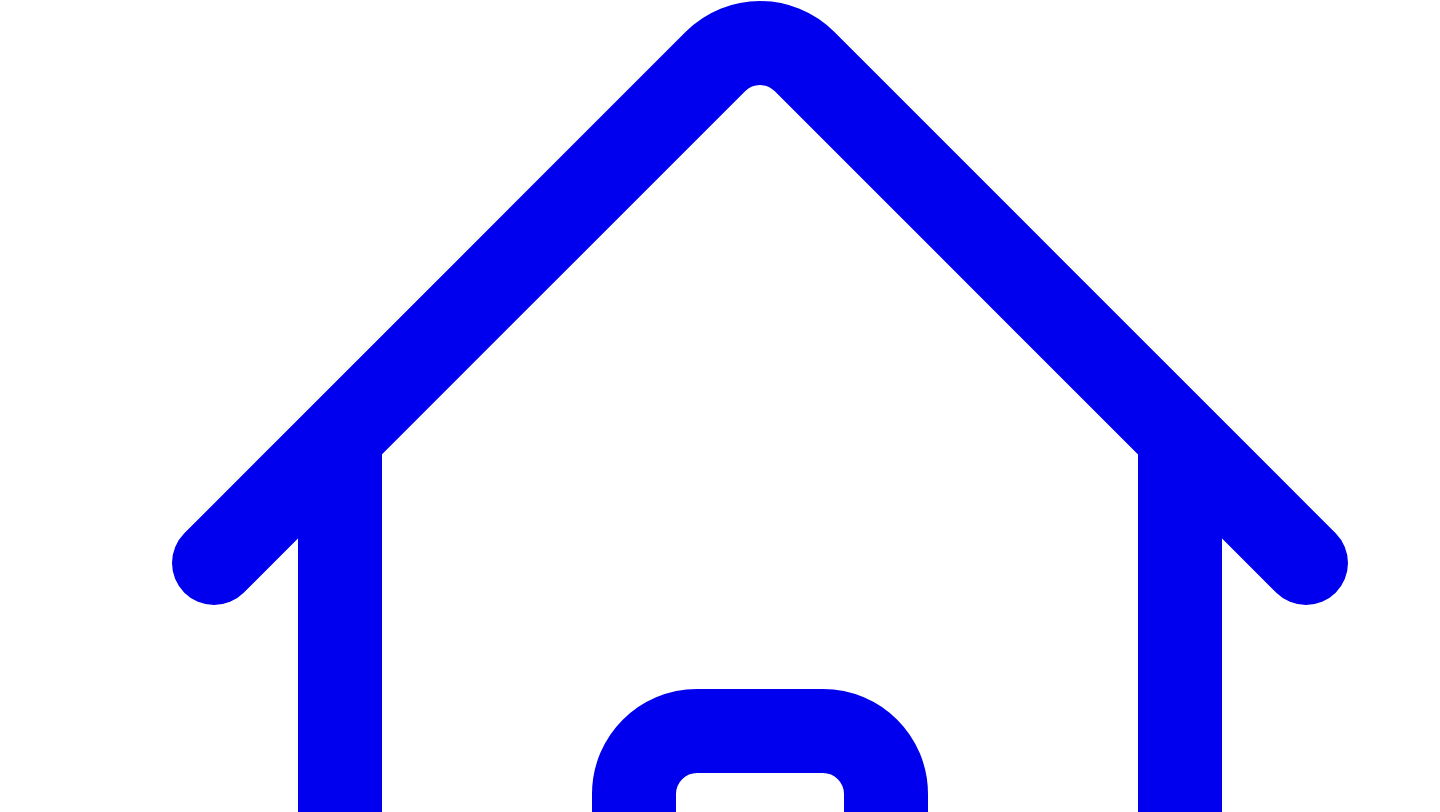 click on "@ Ana Calin 8  quick take s @ Andres Vourakis 8  quick take s Copy  8  Takes Quick Take  1 337 /500 characters Job security isn't what you think it is.
I used to believe the safest path was becoming "invaluable" at work—until I got laid off. That’s when I realized: your job can disappear overnight, no matter how good you are.
Real security comes from building something no company can take away from you—your reputation, your voice, your brand. Quick Take  2 276 /500 characters Medium changed everything for me.
I published my second article and boom—it went viral. Suddenly strangers were reading my thoughts, and I even made some money from it.
That moment showed me I had something worth sharing. It lit the spark that turned into my personal brand. Quick Take  3 258 /500 characters Quick Take  4 253 /500 characters Quick Take  5 255 /500 characters Quick Take  6 223 /500 characters Quick Take  7 233 /500 characters Quick Take  8 241 /500 characters @ Joei Joei 8  quick take s @ Paul O'Brien 8 s" at bounding box center (720, 7977) 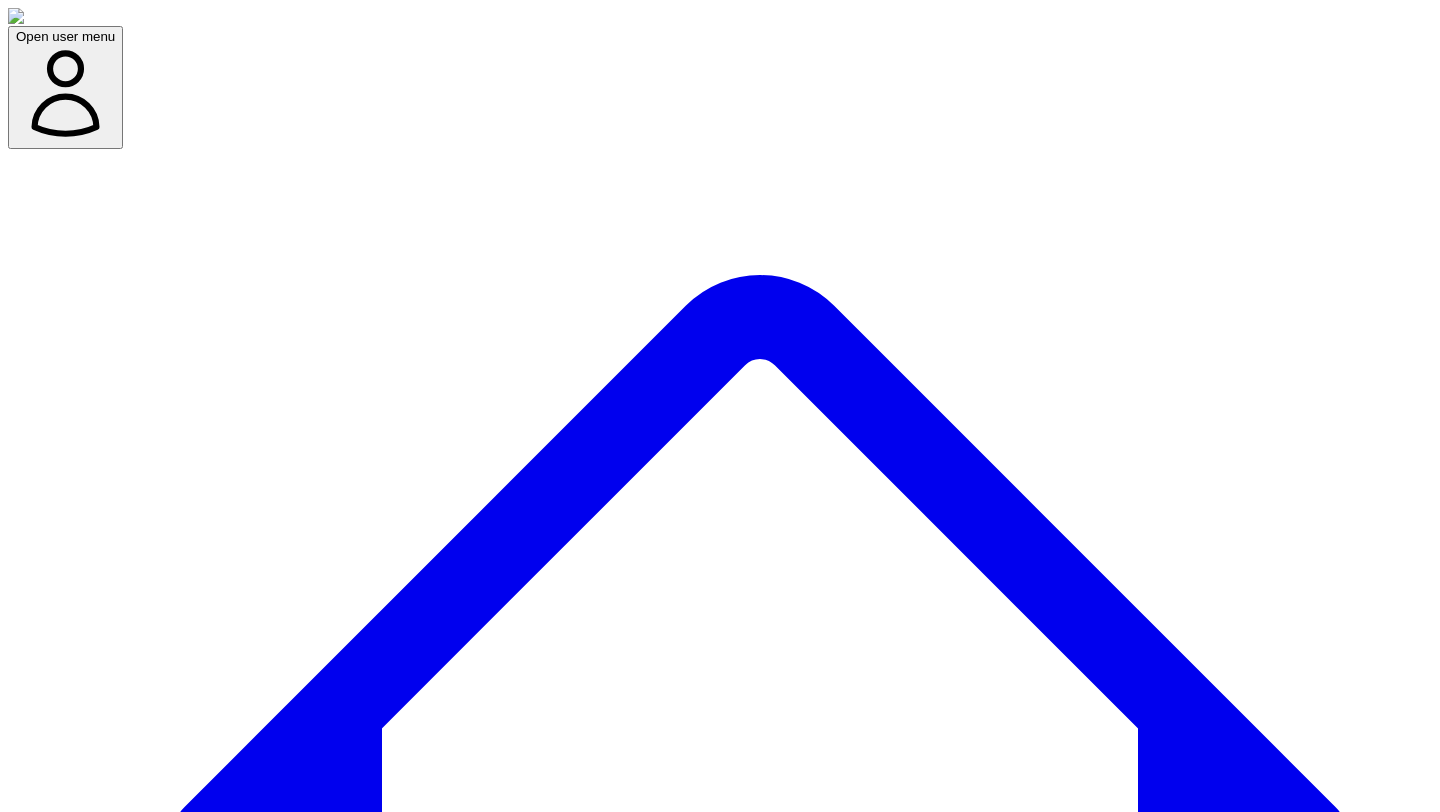 scroll, scrollTop: 144, scrollLeft: 0, axis: vertical 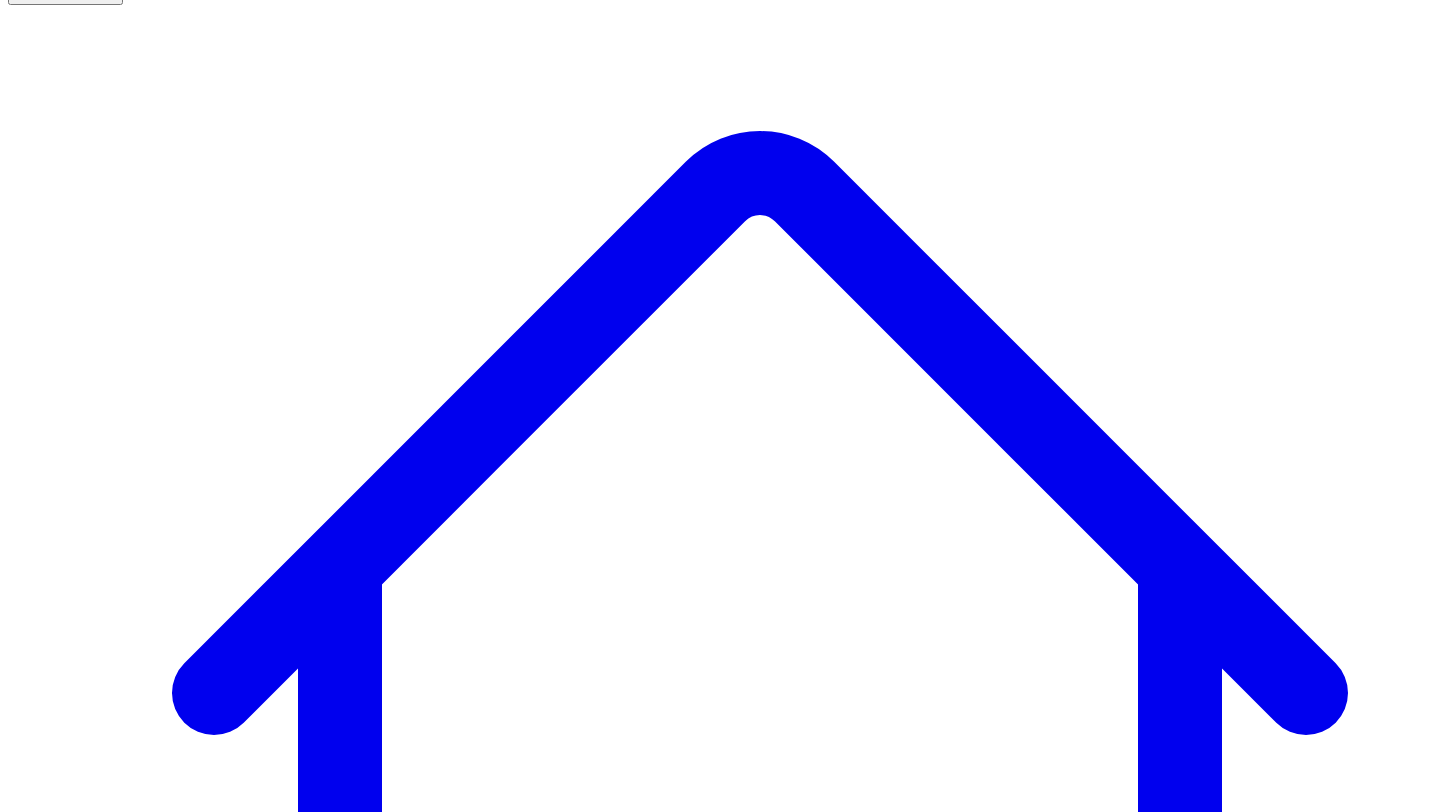 click on "Bites & Quotes" at bounding box center (746, 7516) 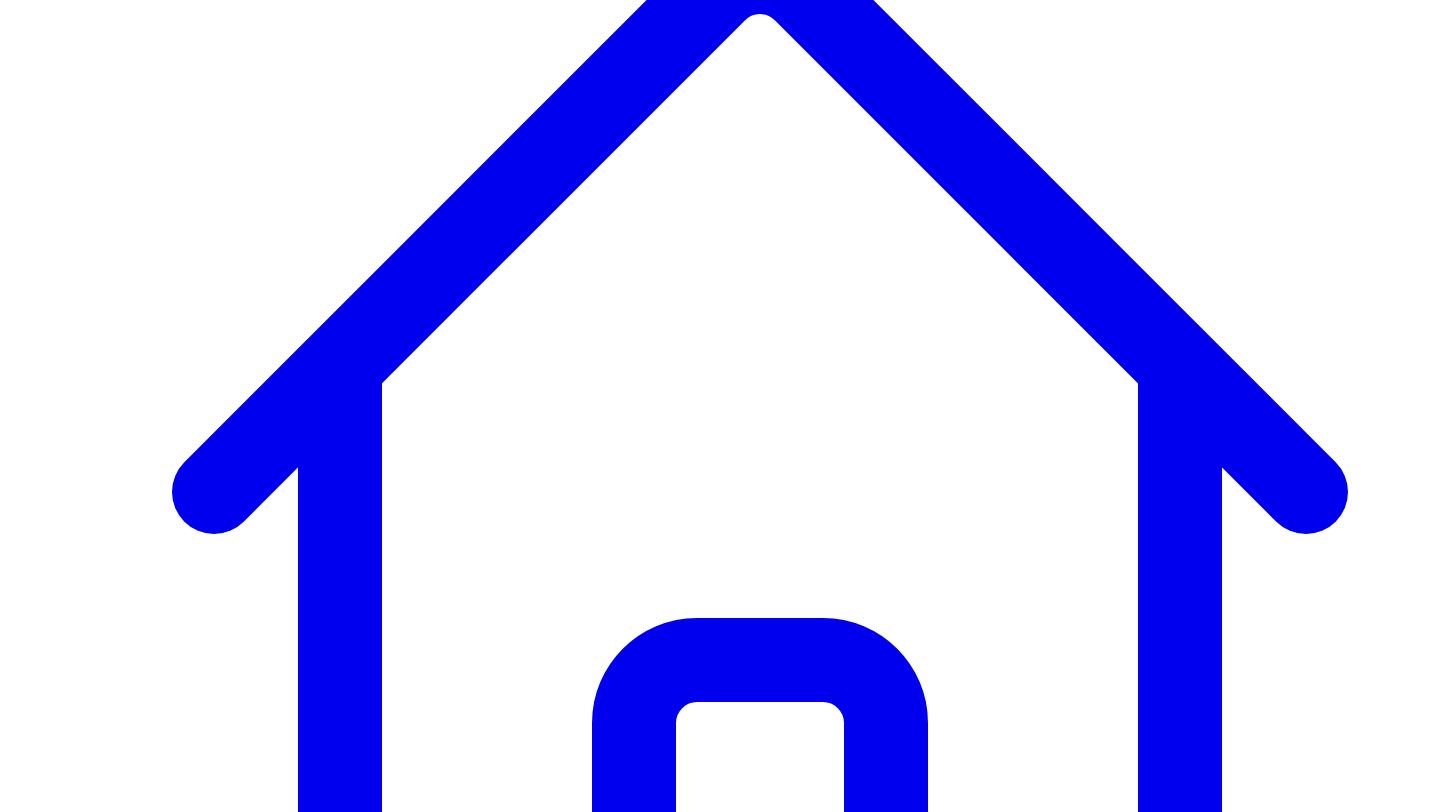 scroll, scrollTop: 346, scrollLeft: 0, axis: vertical 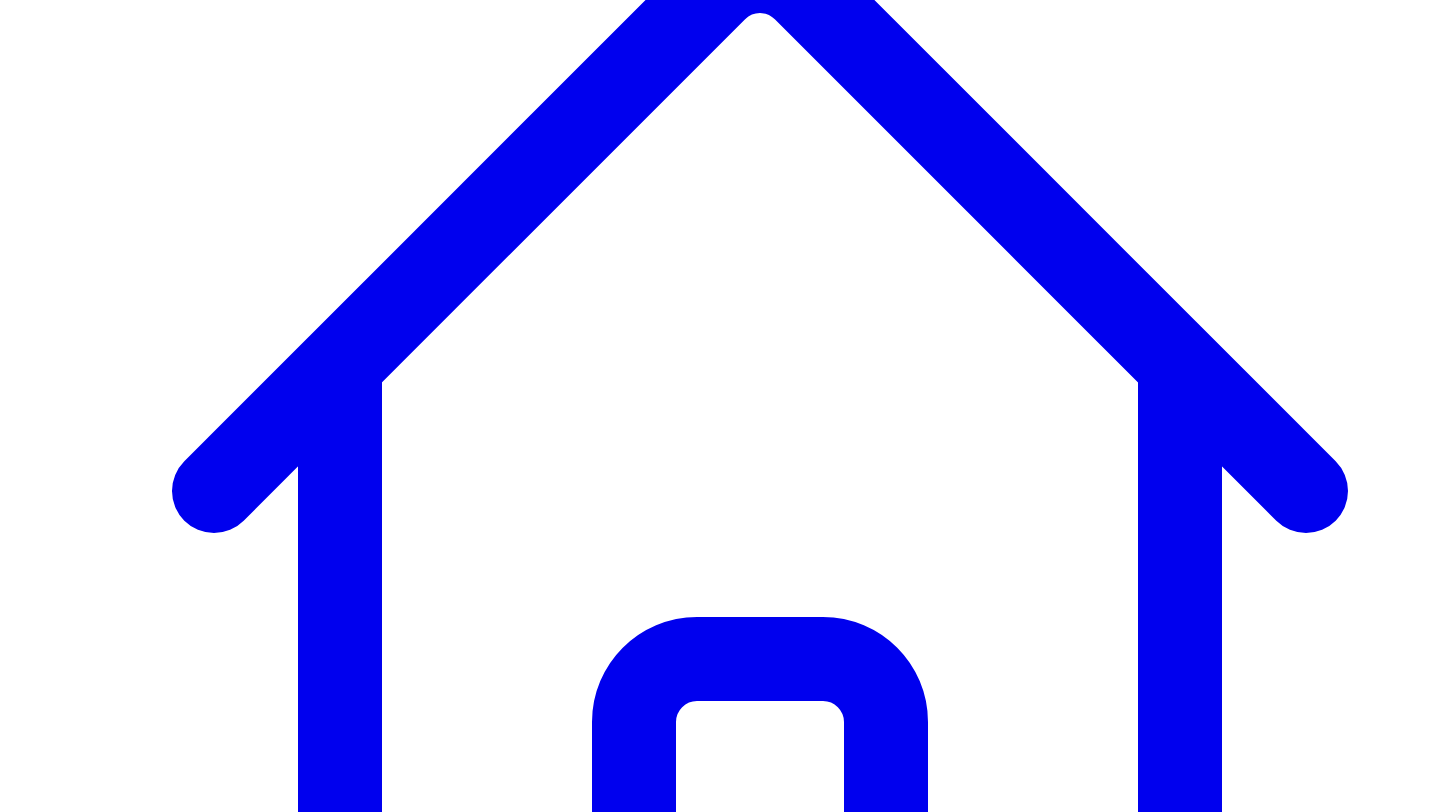 click 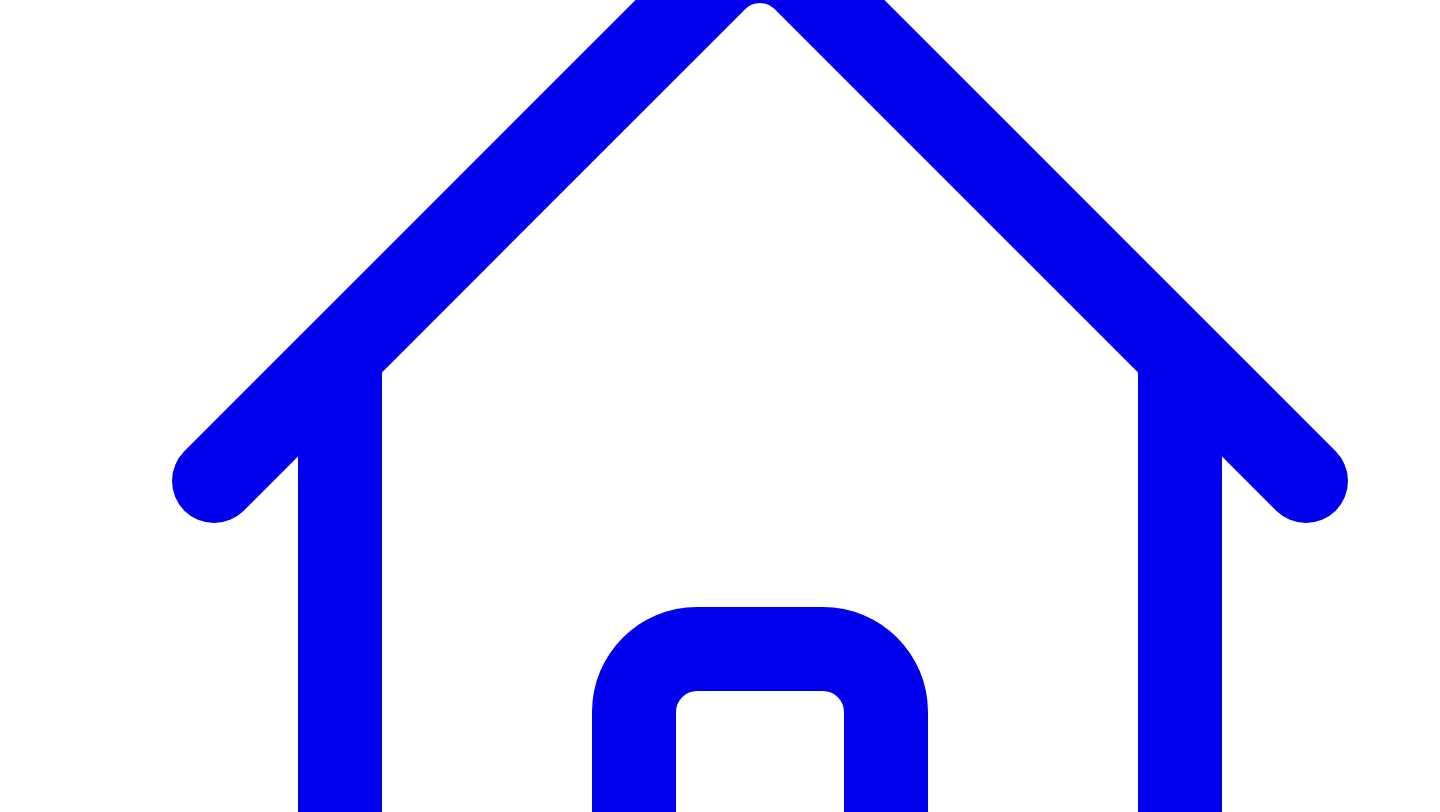 scroll, scrollTop: 375, scrollLeft: 0, axis: vertical 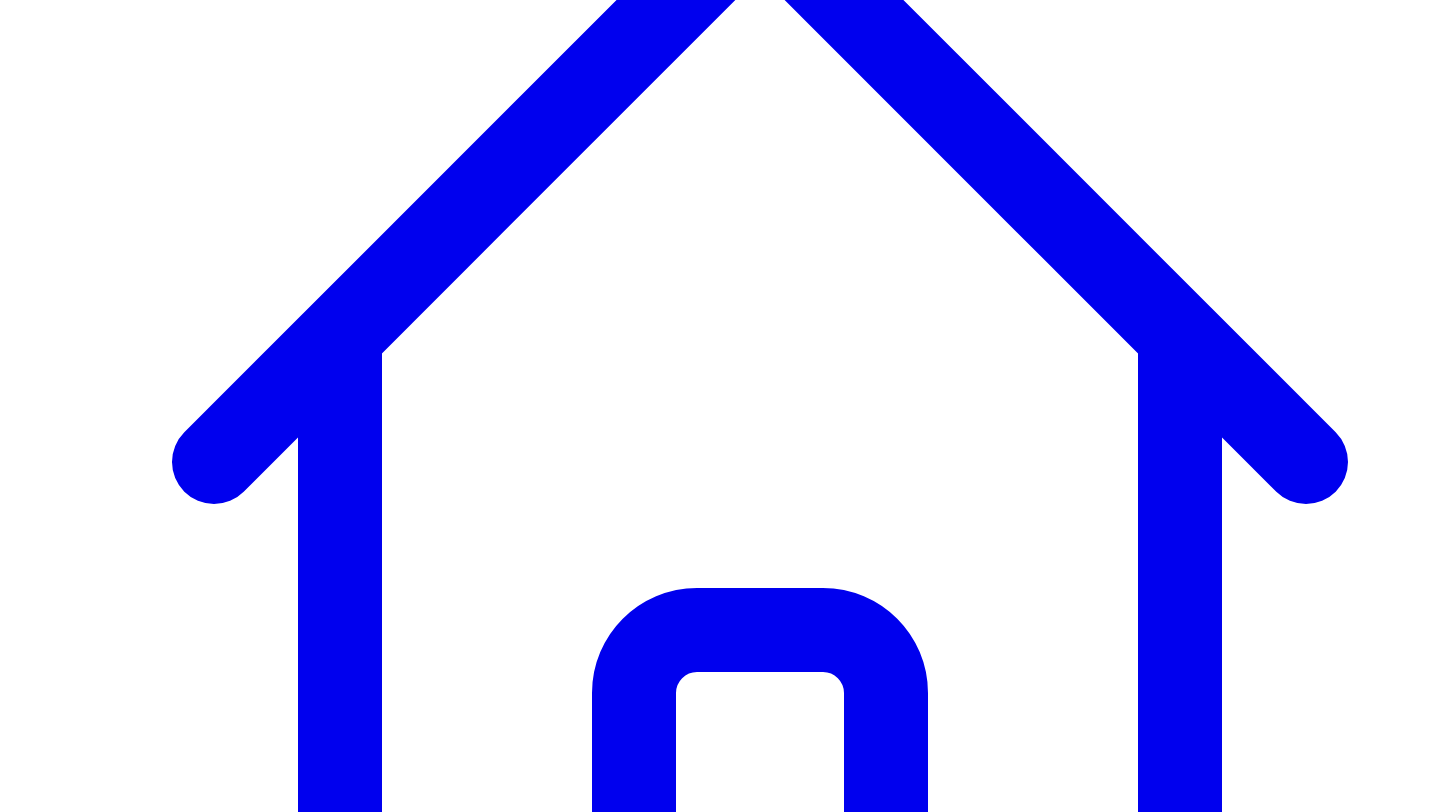 type on "**********" 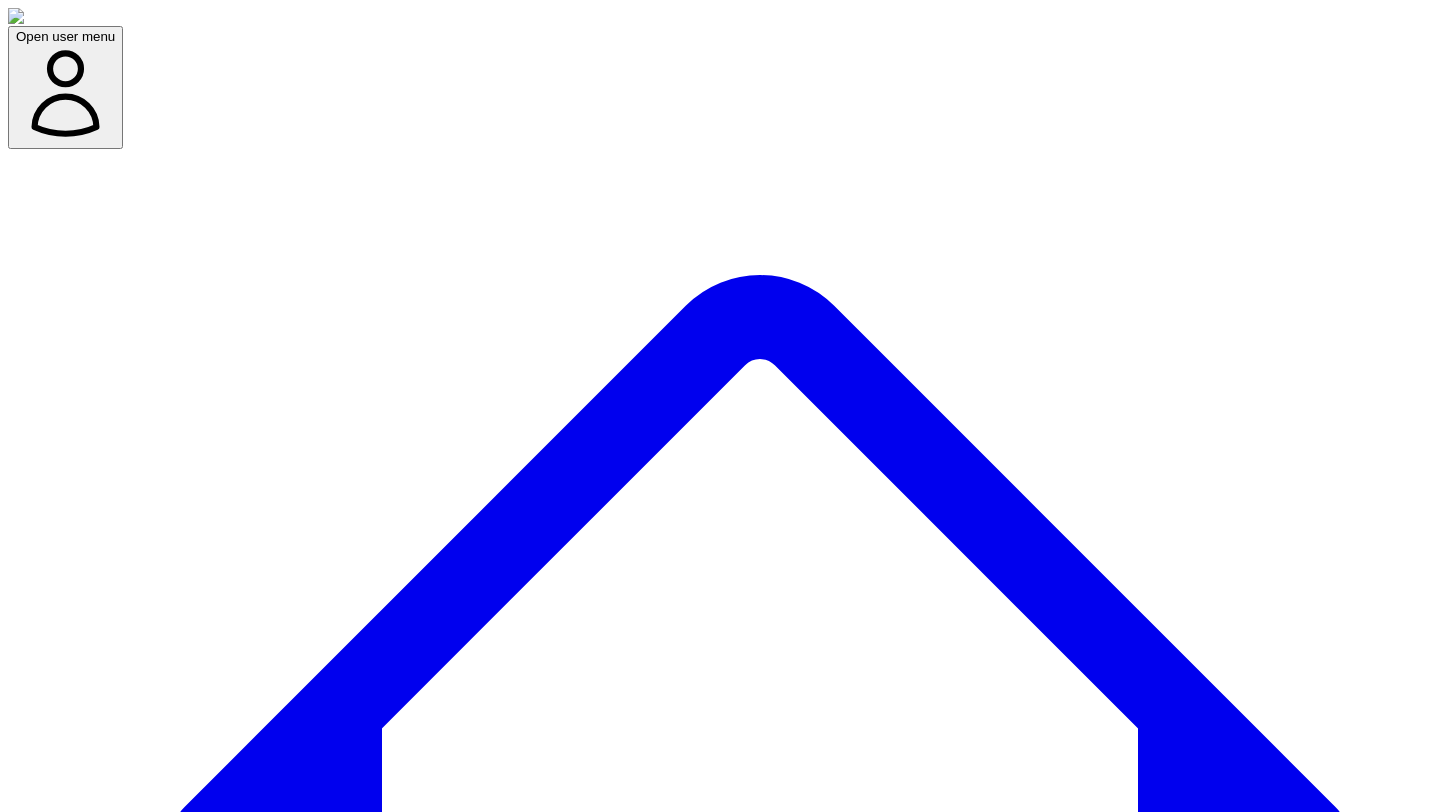 scroll, scrollTop: 144, scrollLeft: 0, axis: vertical 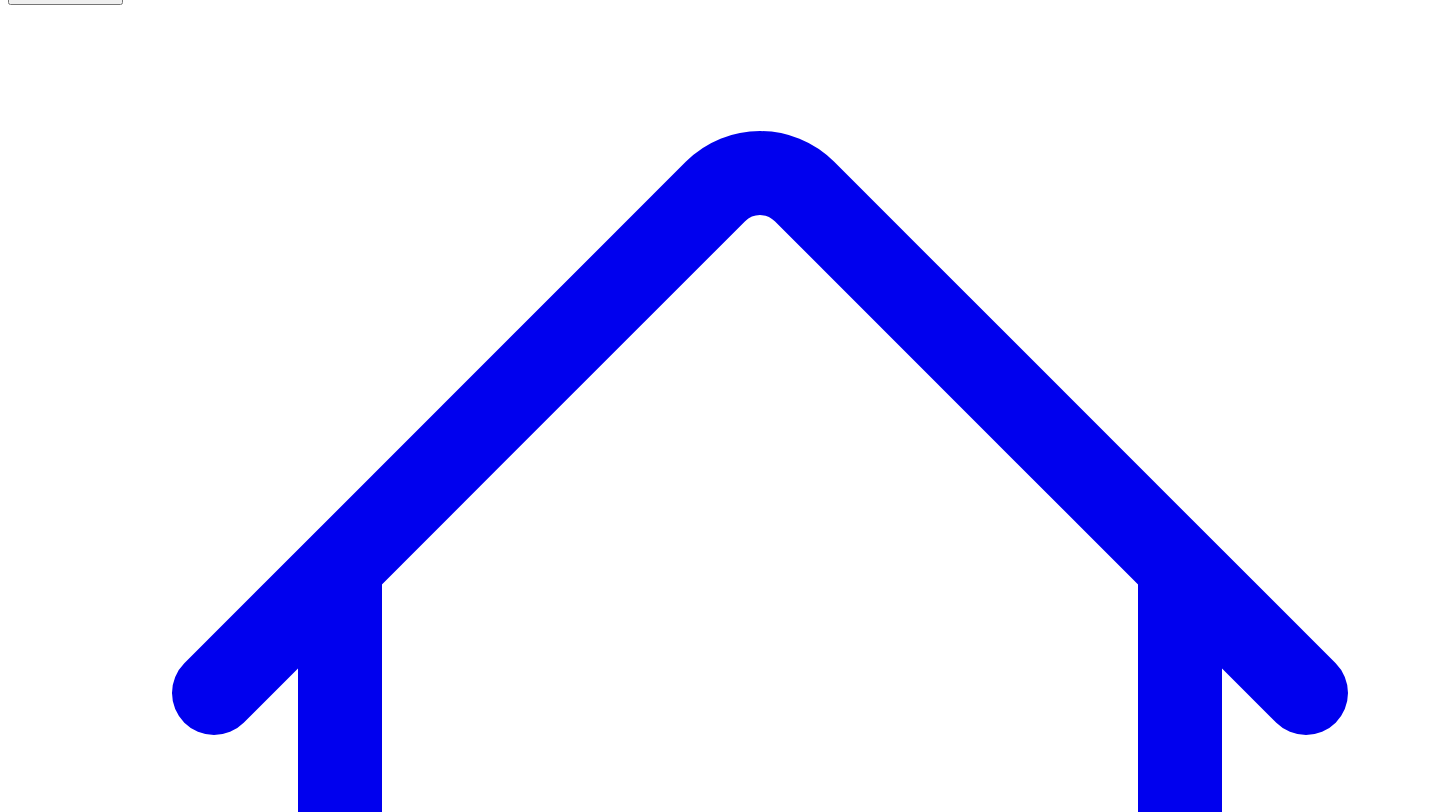 click on "Social Posts" at bounding box center (249, 7516) 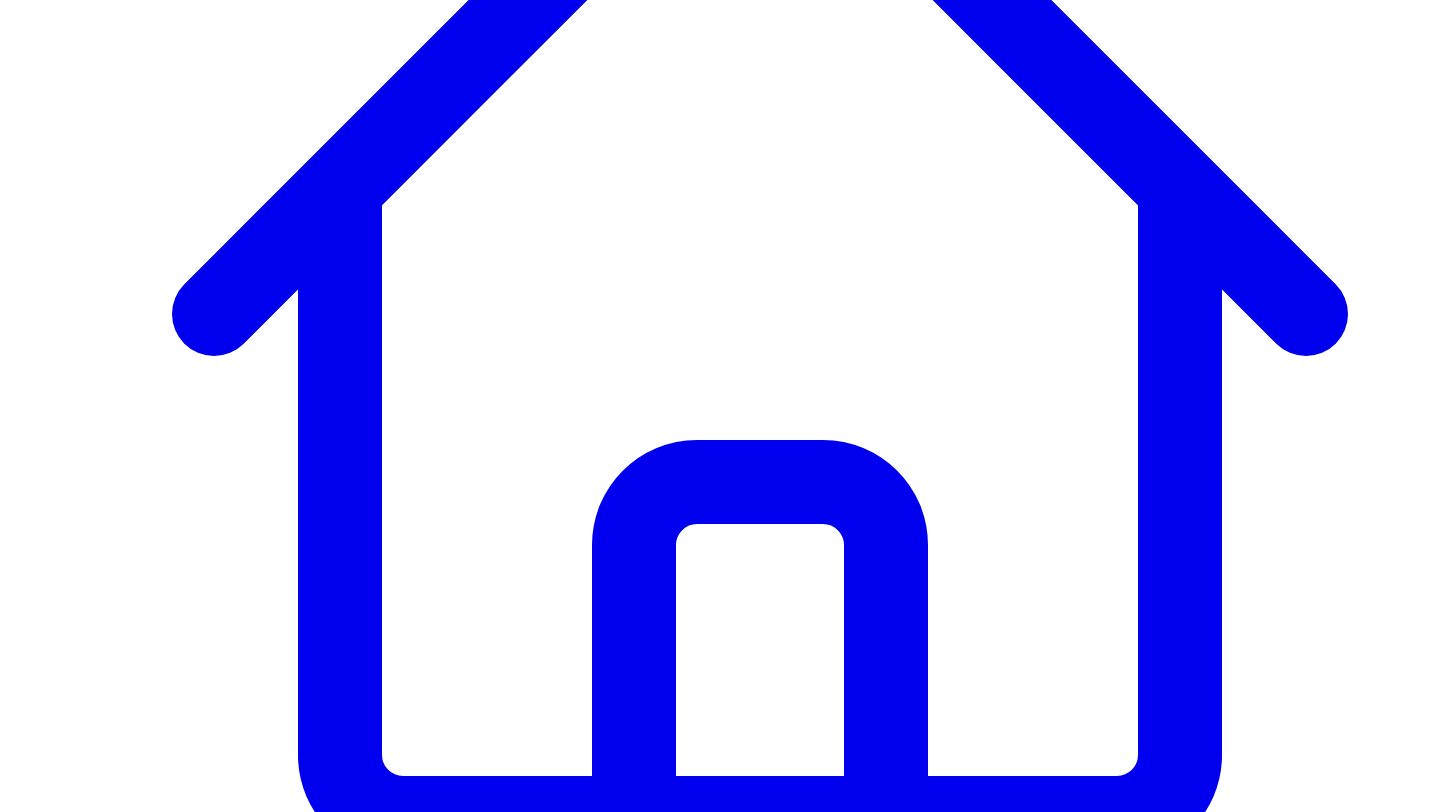 scroll, scrollTop: 519, scrollLeft: 0, axis: vertical 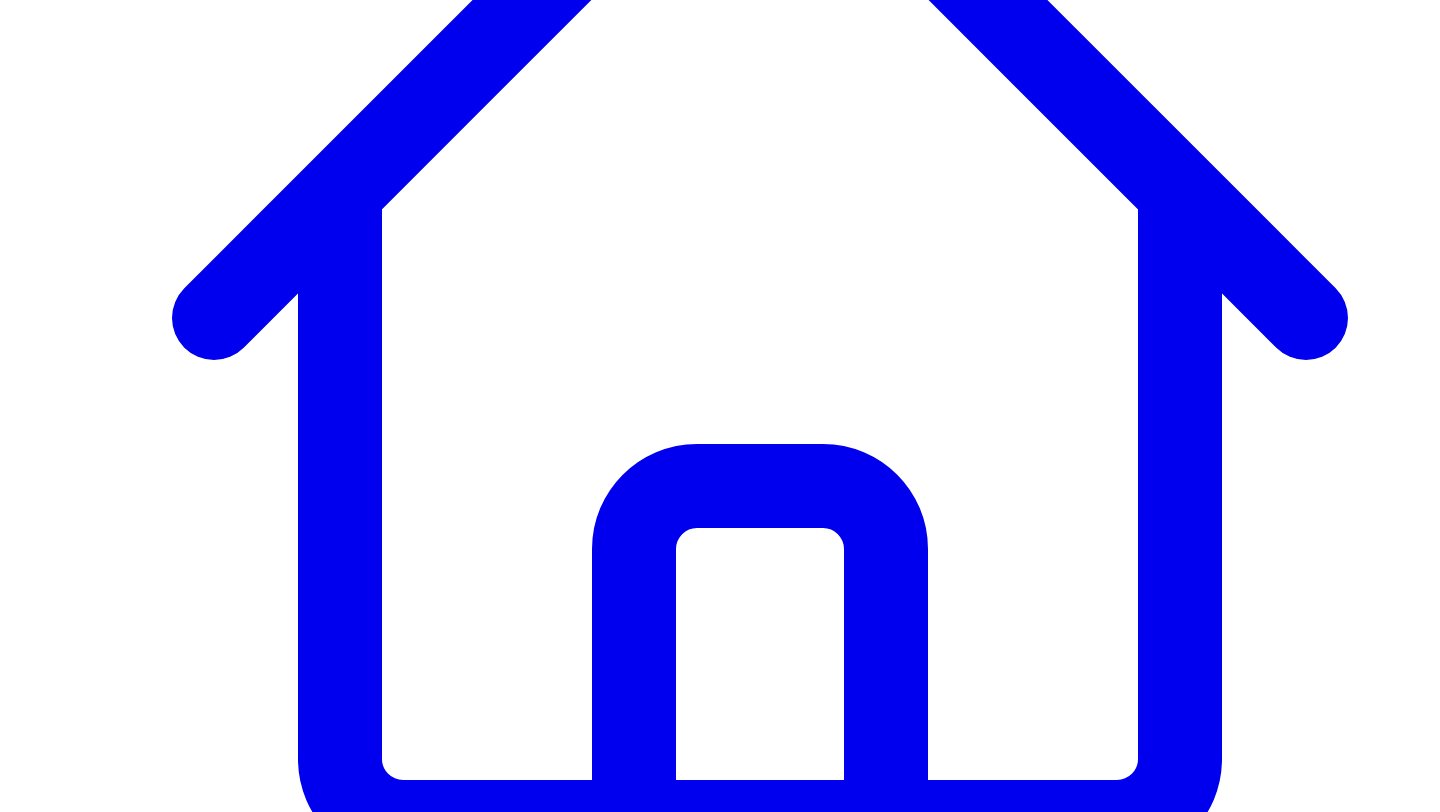 type 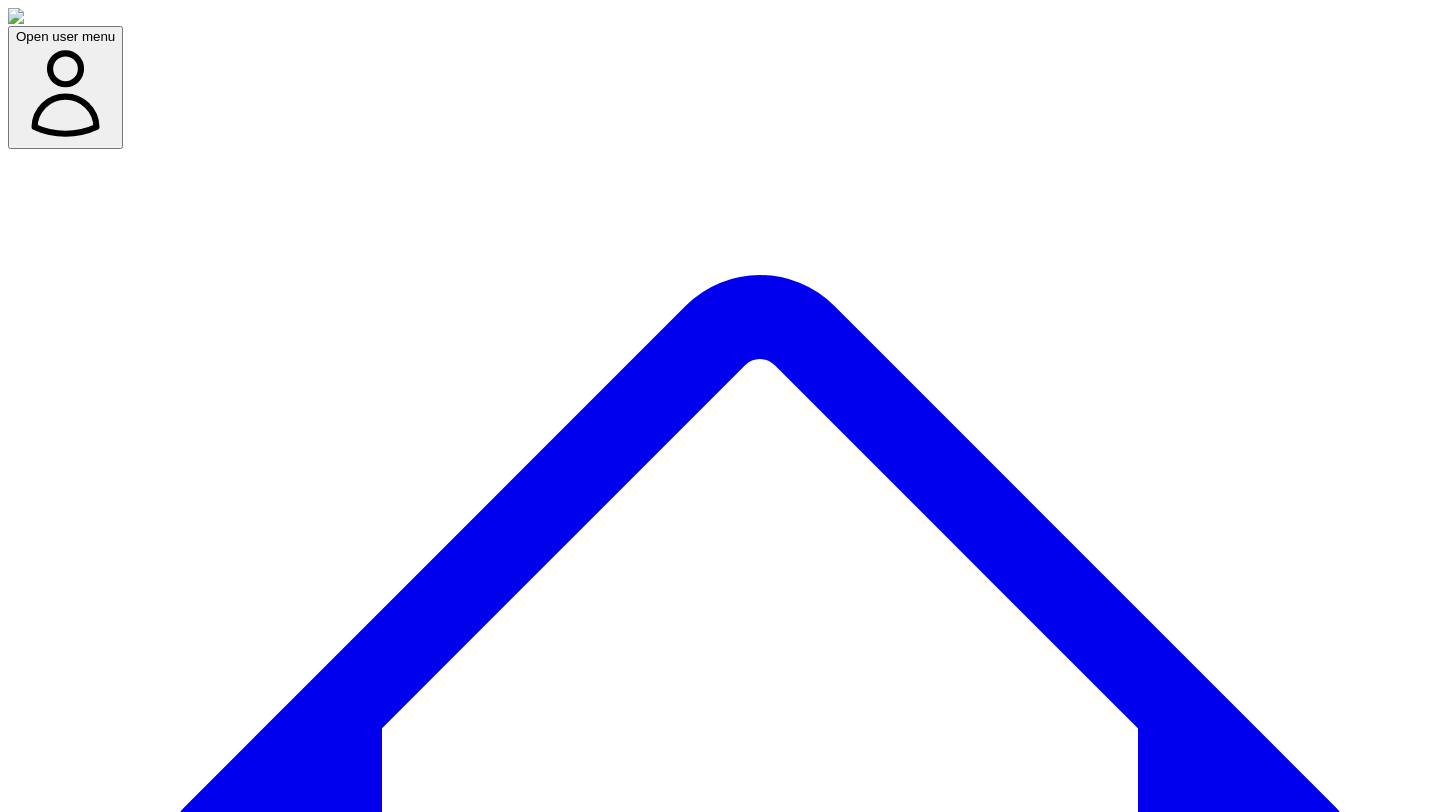 scroll, scrollTop: 144, scrollLeft: 0, axis: vertical 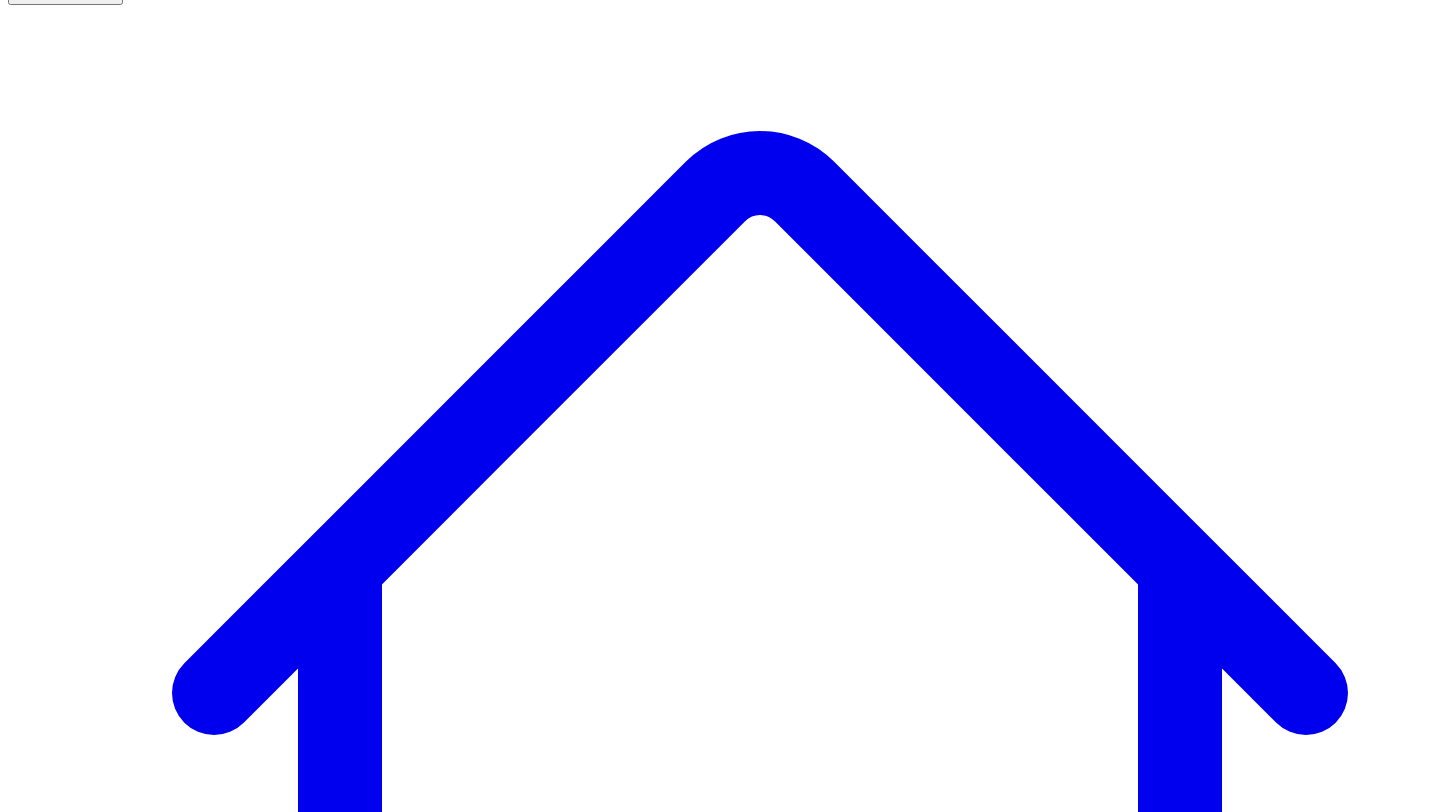 click on "Bites & Quotes" at bounding box center [746, 7516] 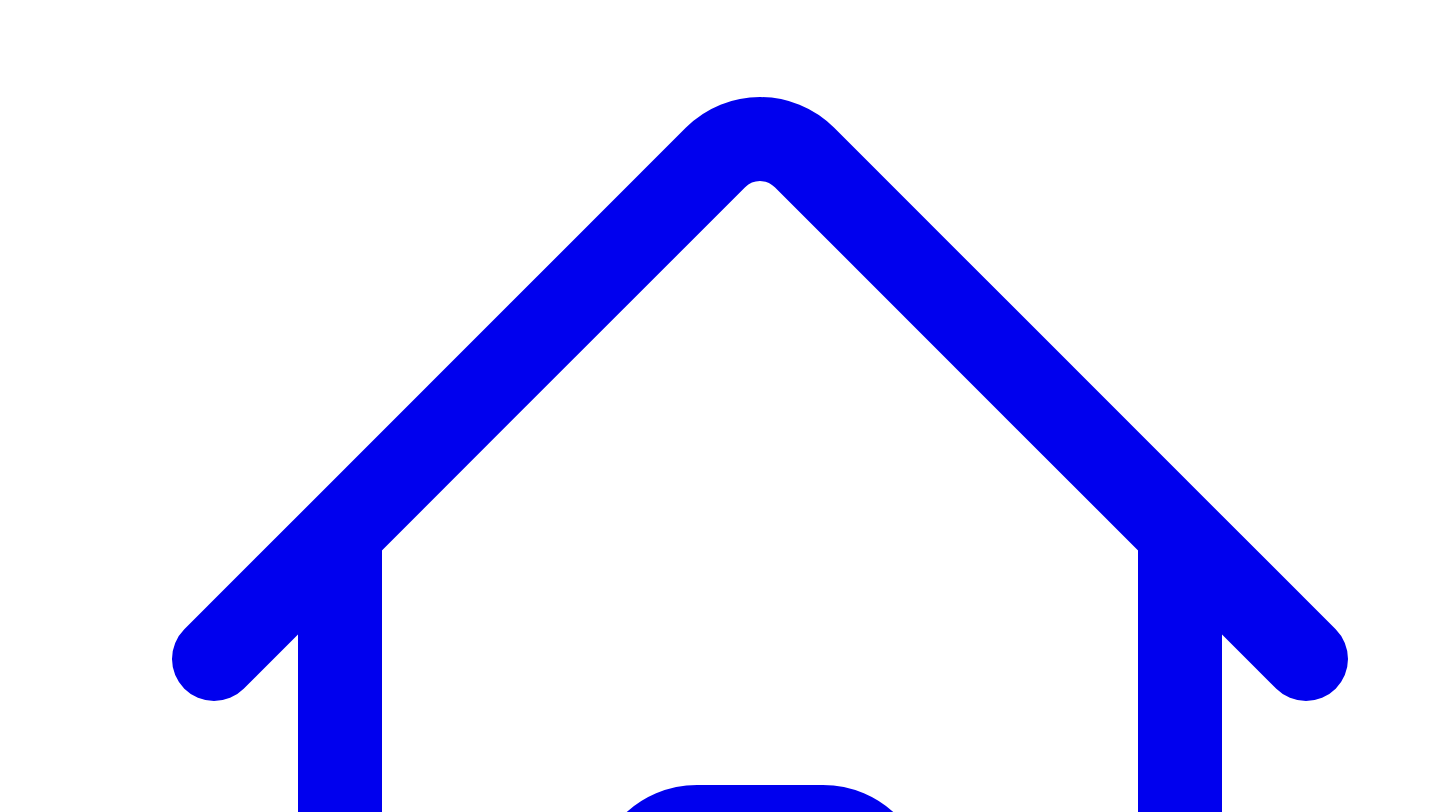 scroll, scrollTop: 179, scrollLeft: 0, axis: vertical 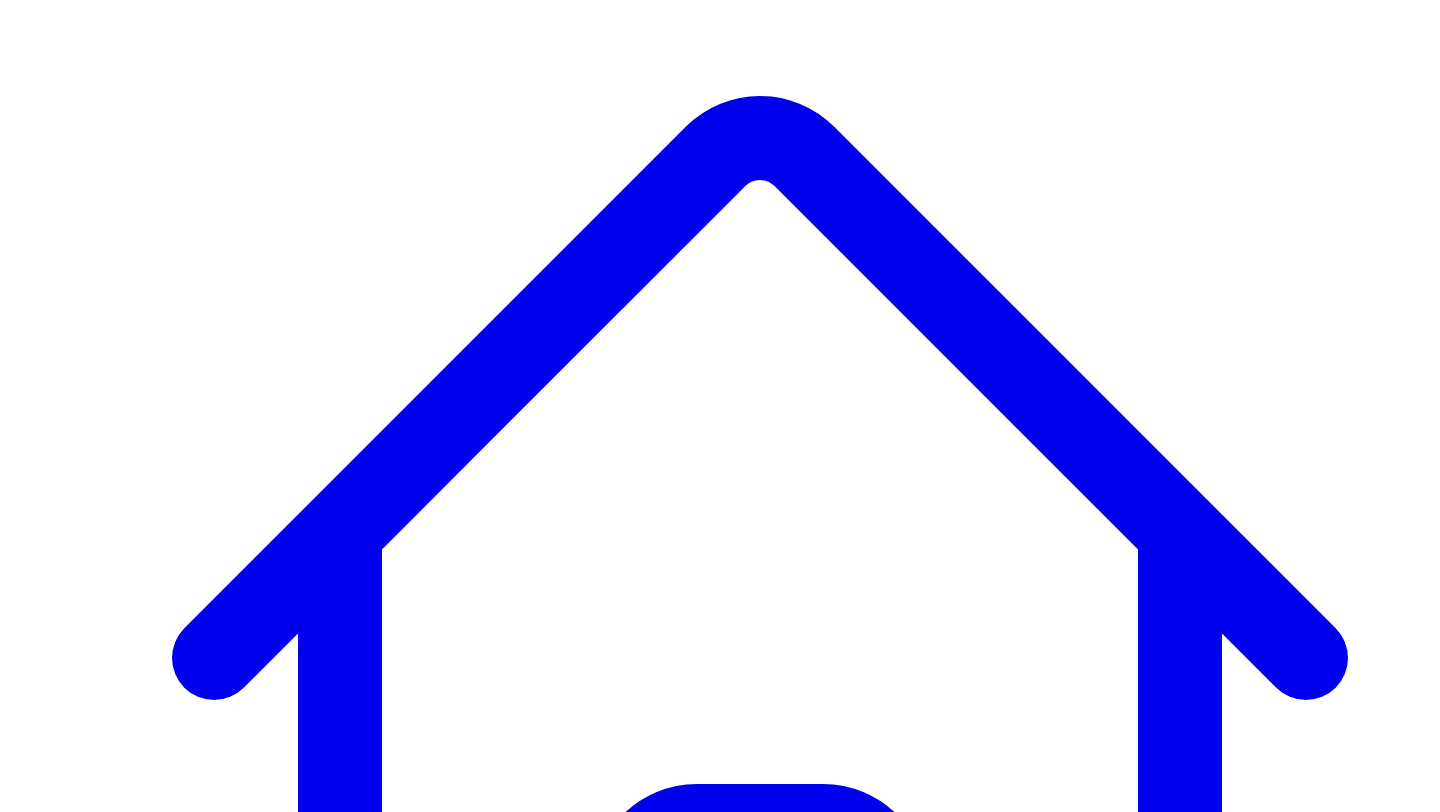click on "Generate 8 Quick Takes" at bounding box center (99, 7694) 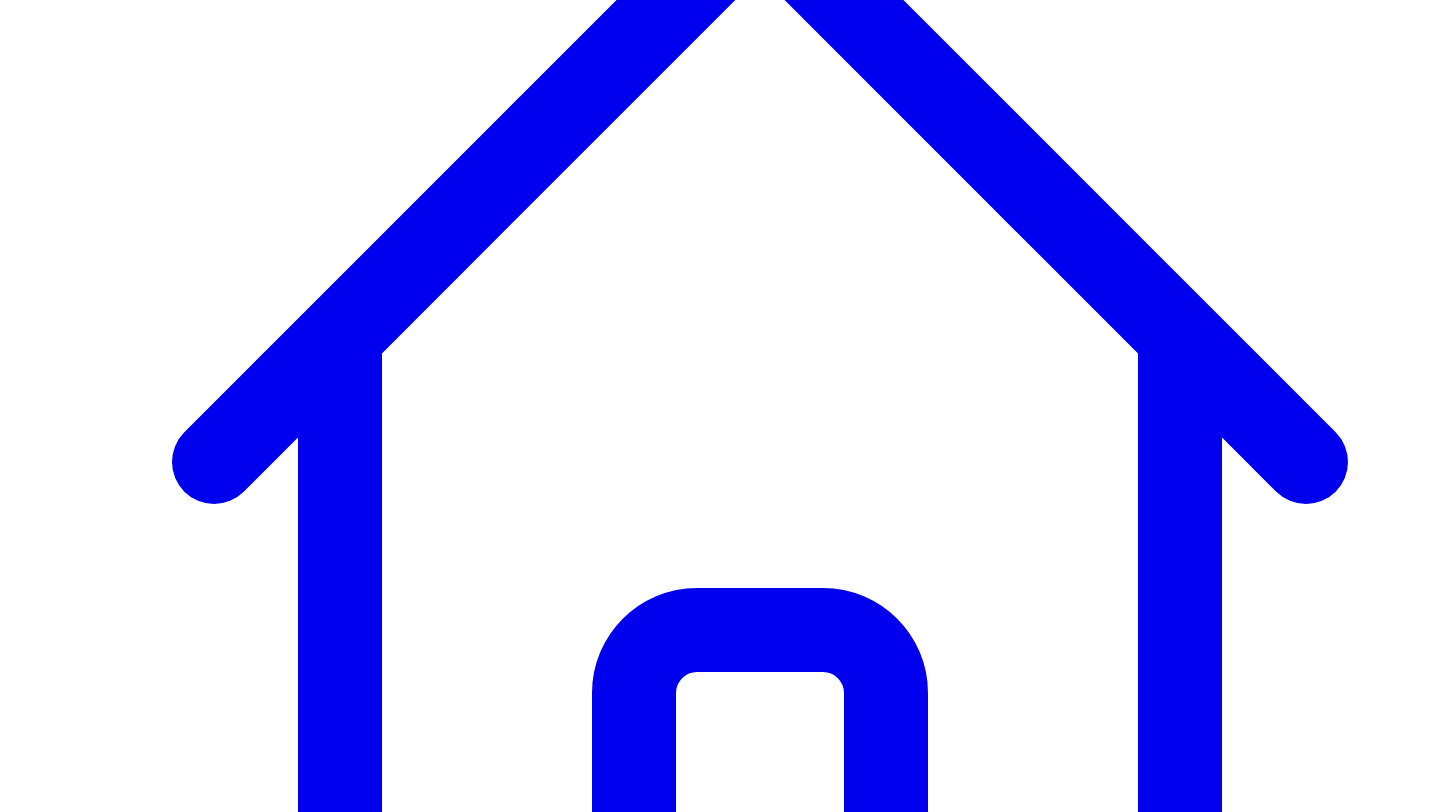scroll, scrollTop: 144, scrollLeft: 0, axis: vertical 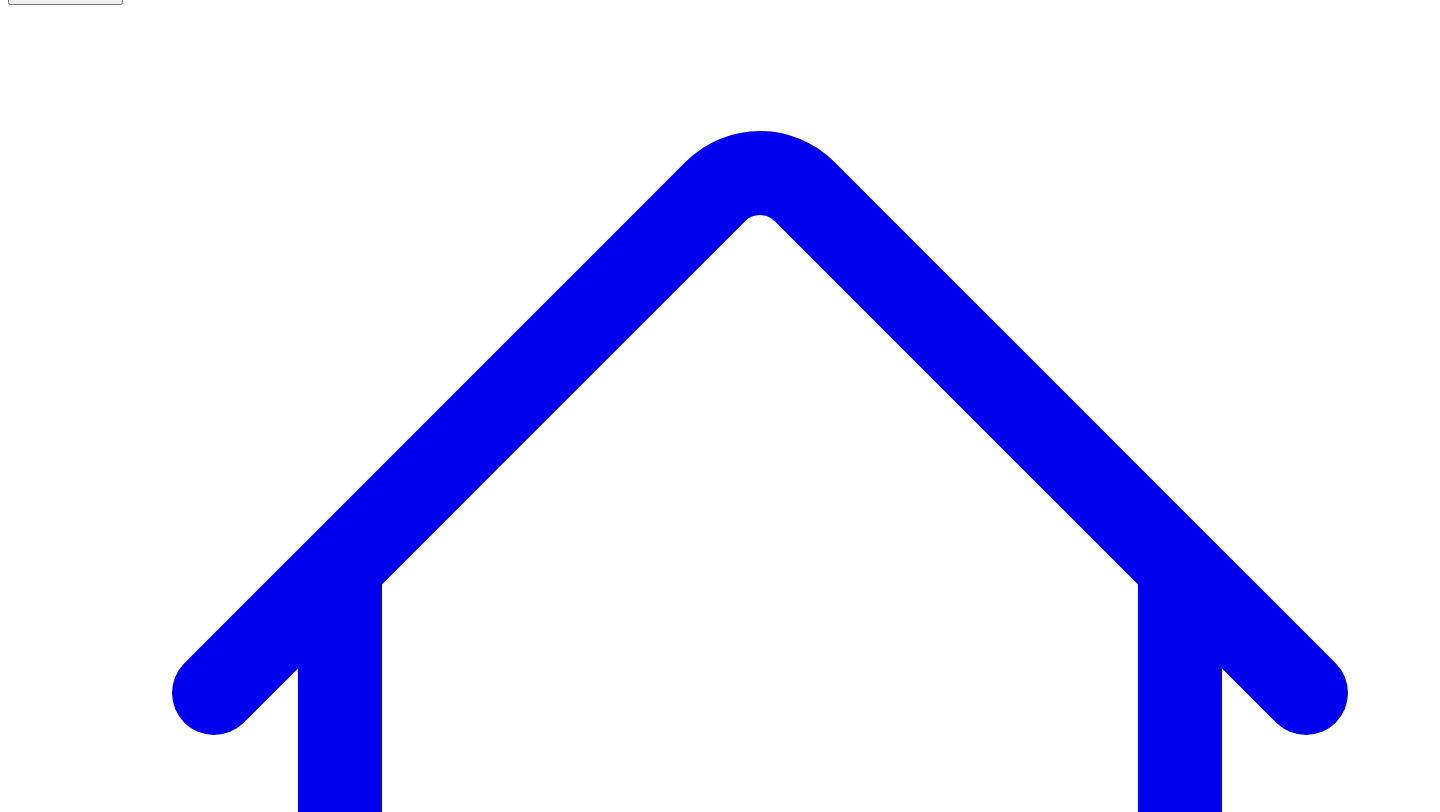 click on "@ Andres Vourakis 8  quick take s" at bounding box center (105, 7622) 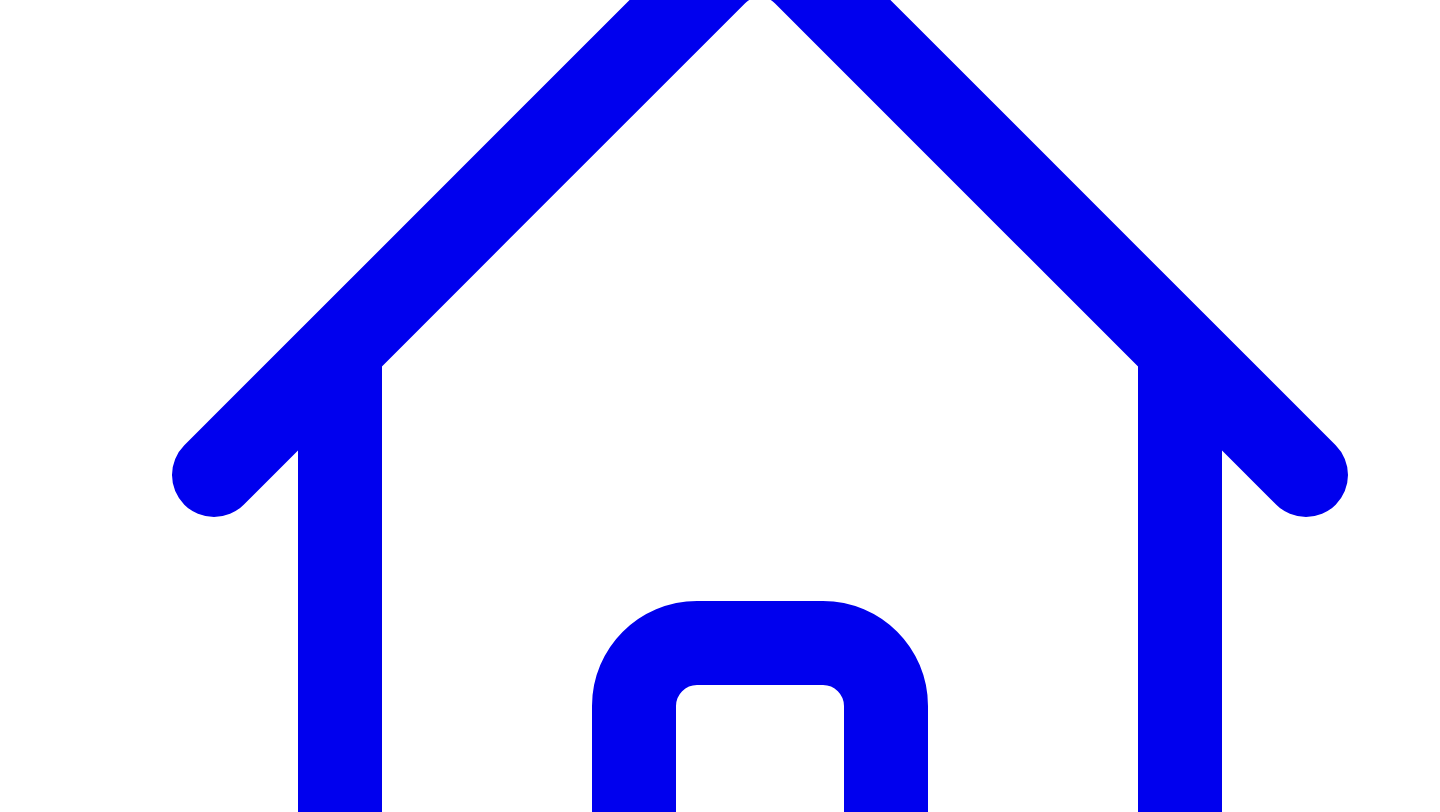 scroll, scrollTop: 462, scrollLeft: 0, axis: vertical 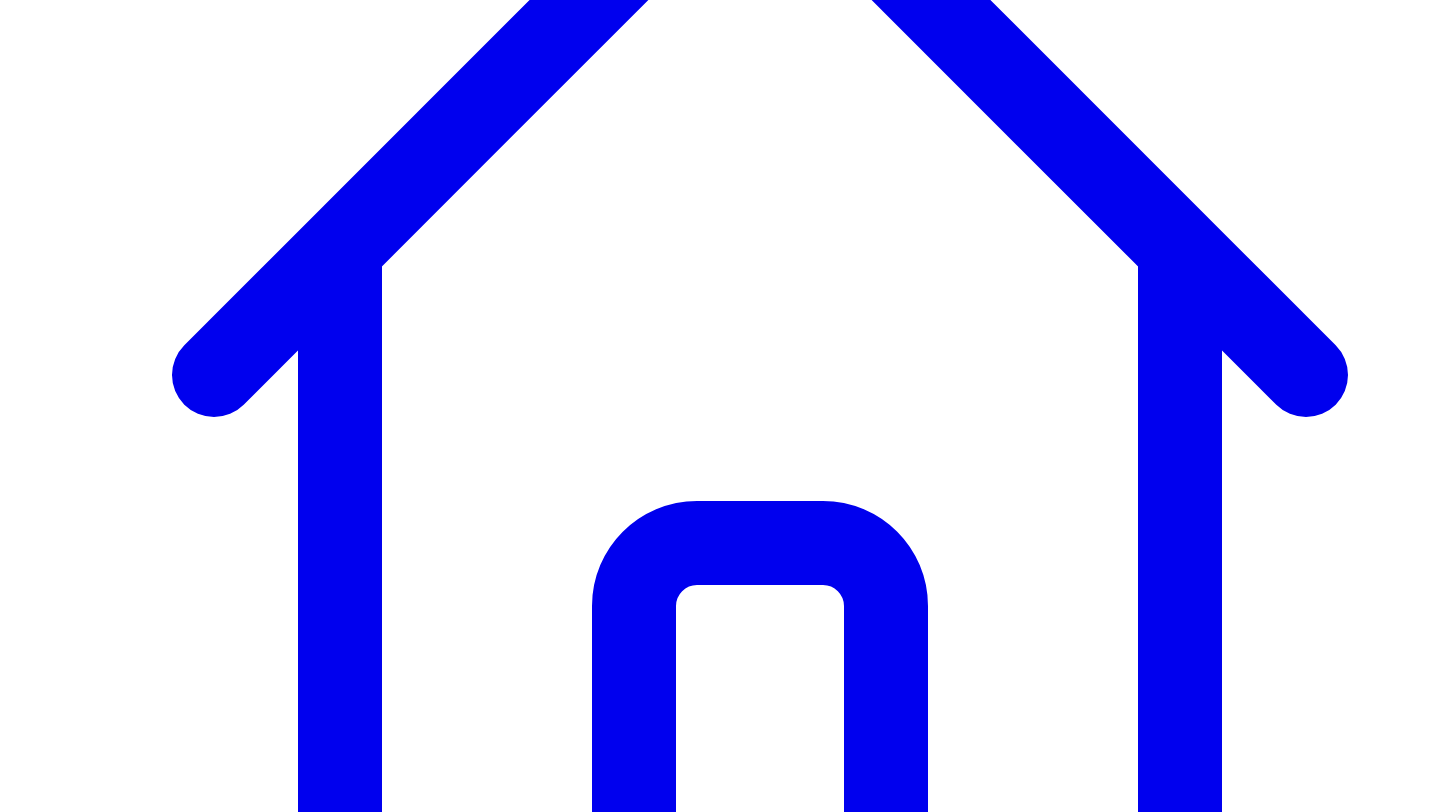 type 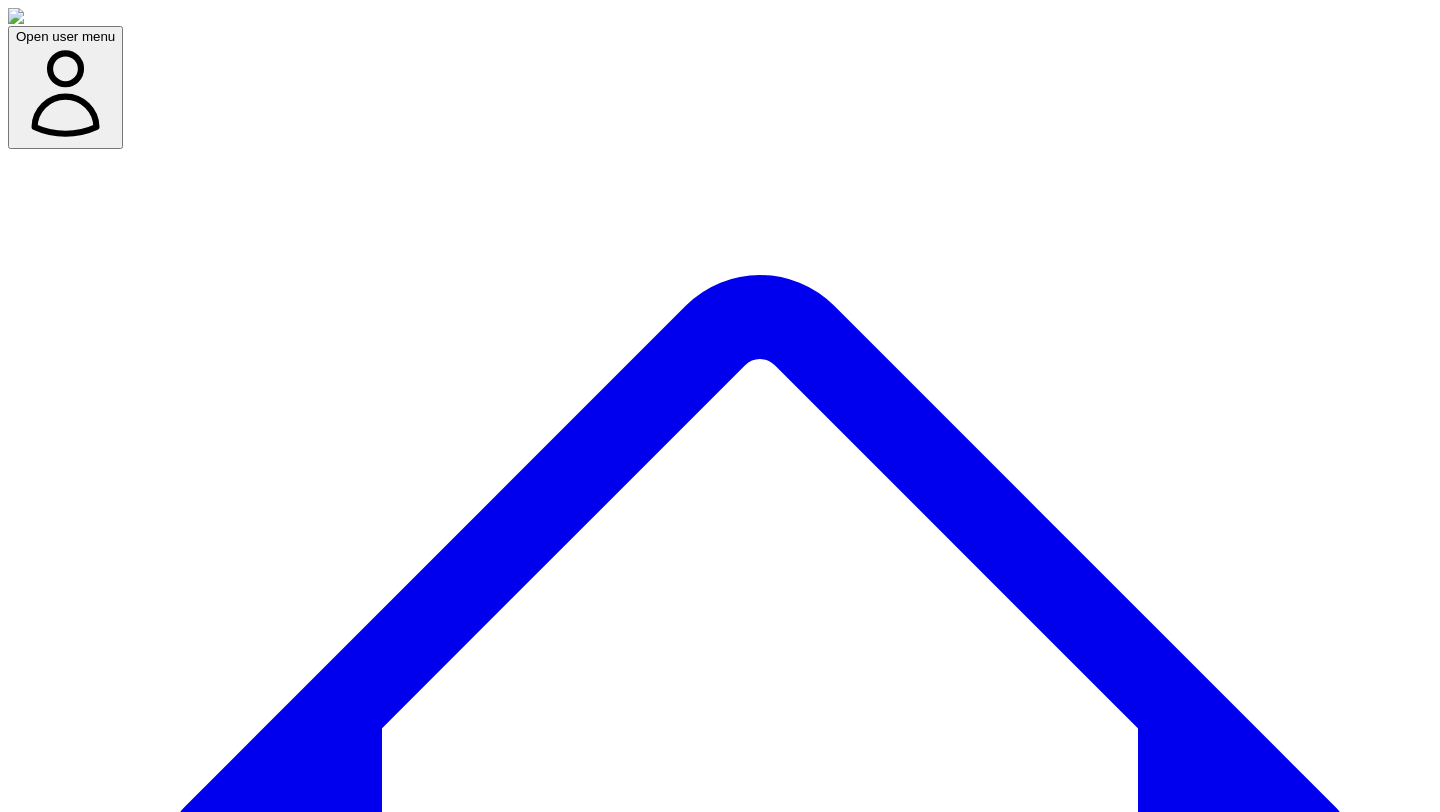 scroll, scrollTop: 144, scrollLeft: 0, axis: vertical 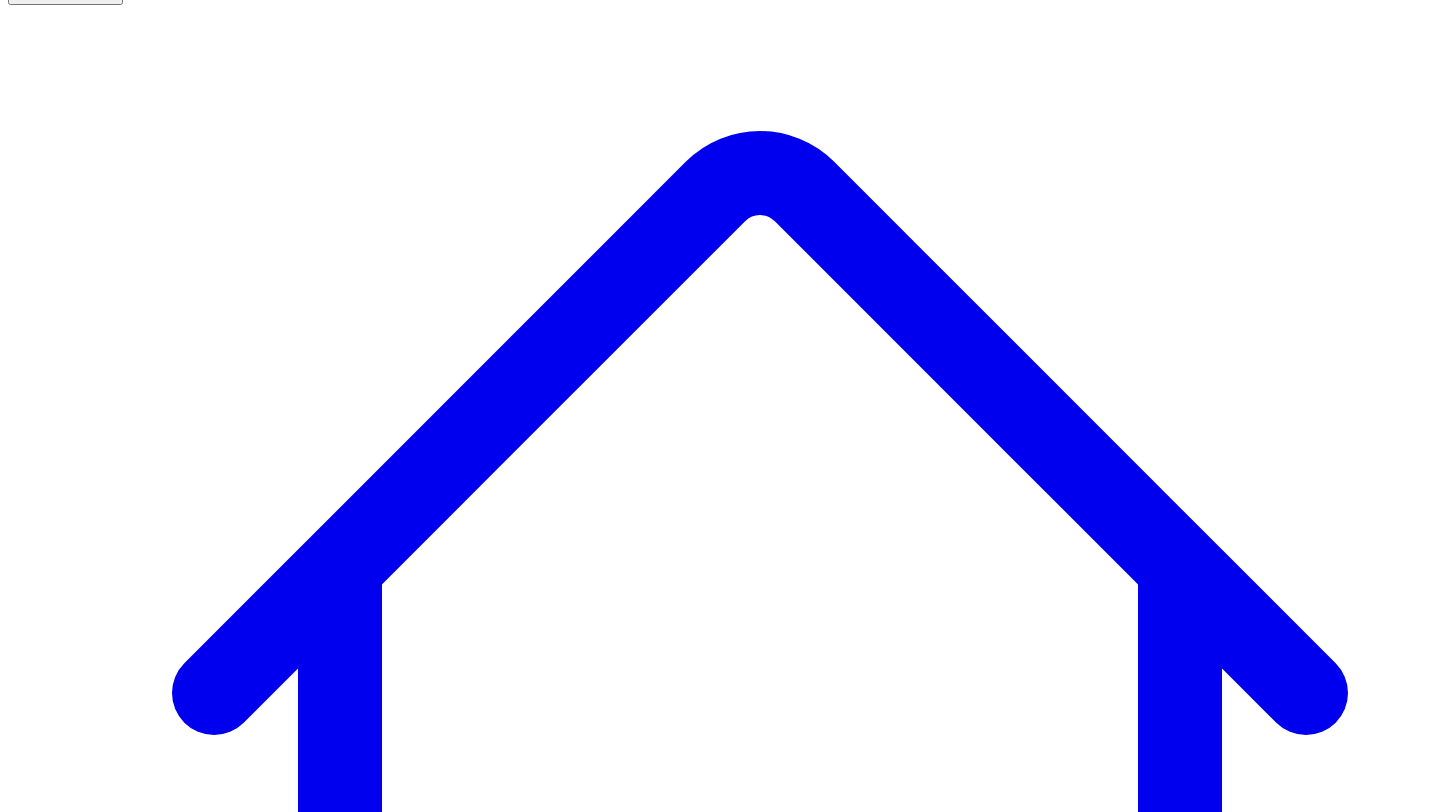 click on "Bites & Quotes" at bounding box center [746, 7516] 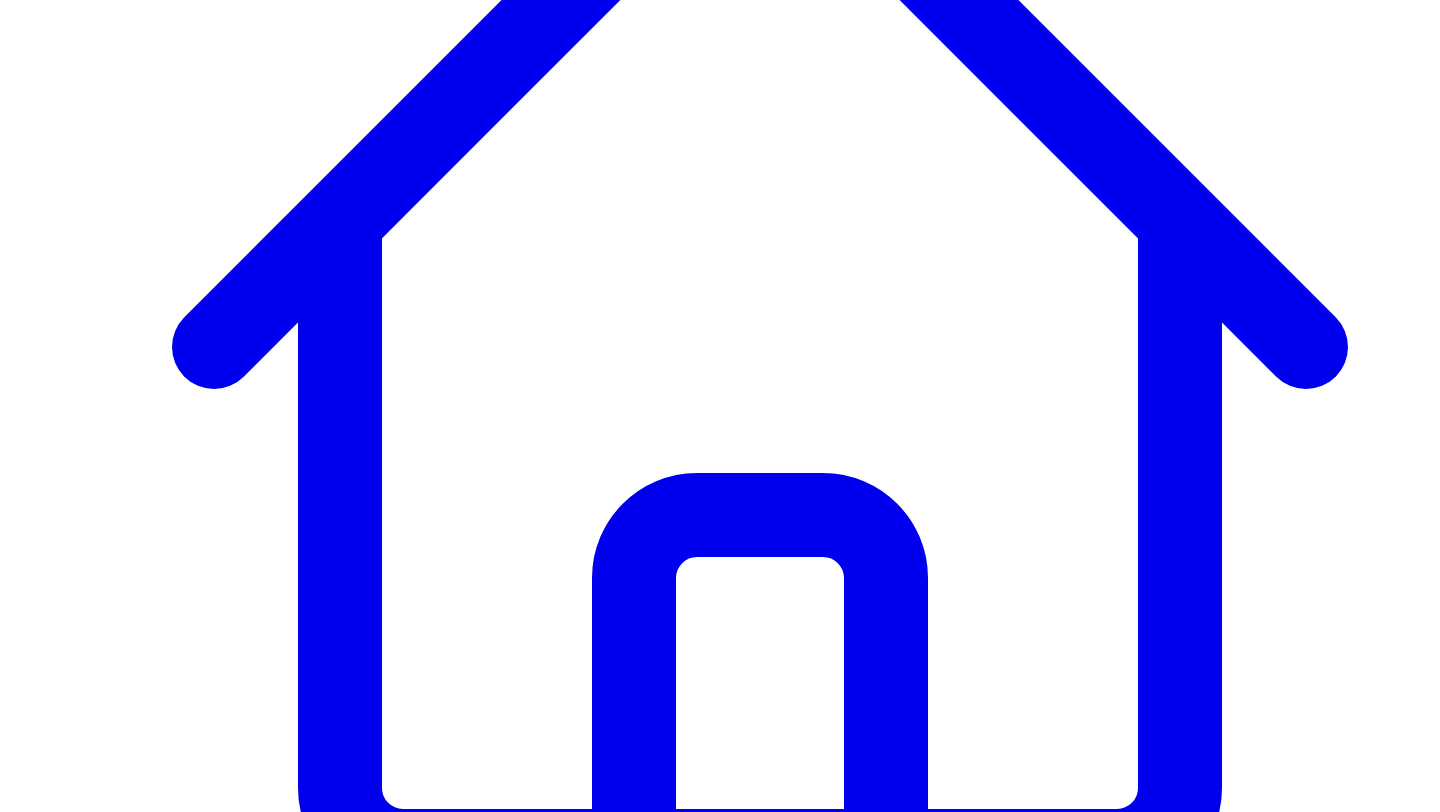 scroll, scrollTop: 144, scrollLeft: 0, axis: vertical 